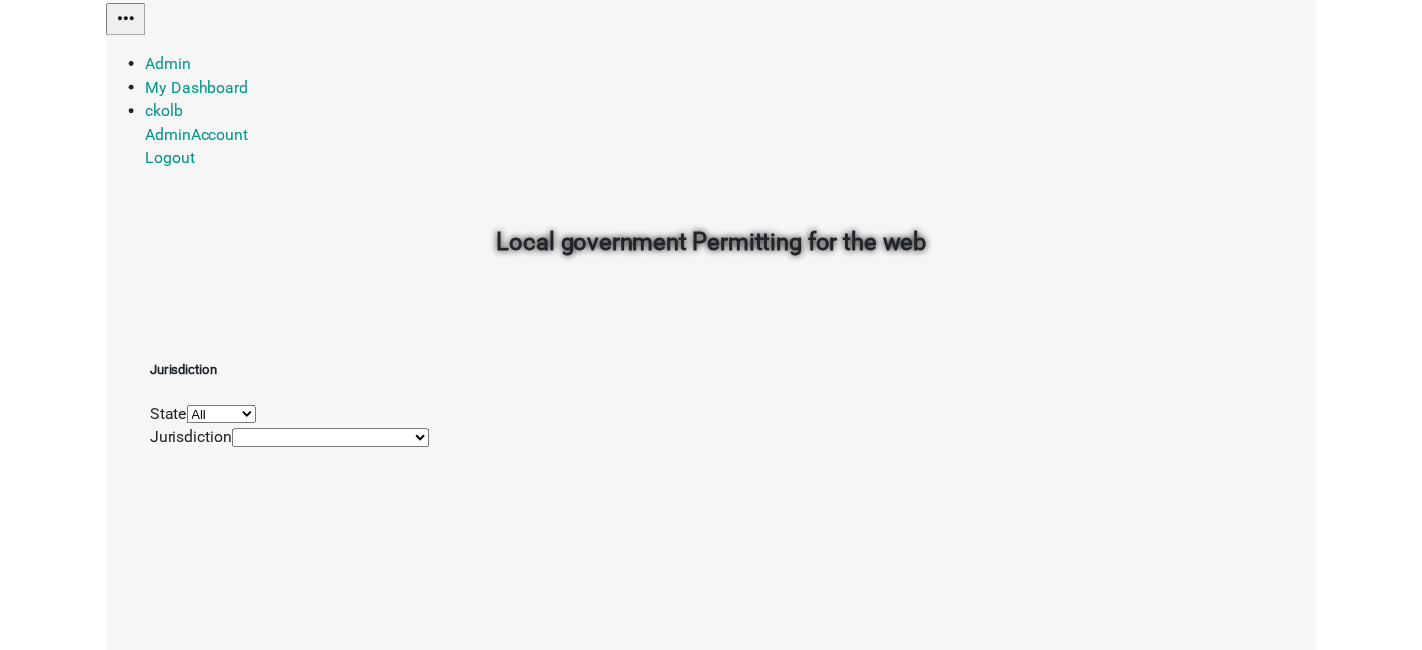 scroll, scrollTop: 0, scrollLeft: 0, axis: both 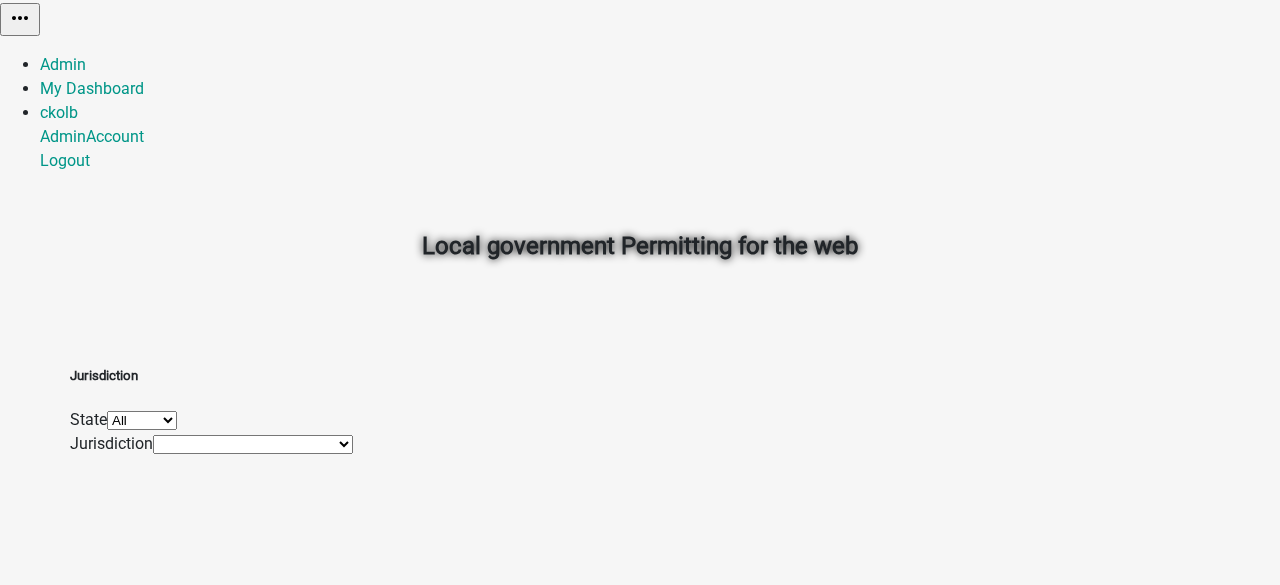 click on "Local government Permitting for the web" 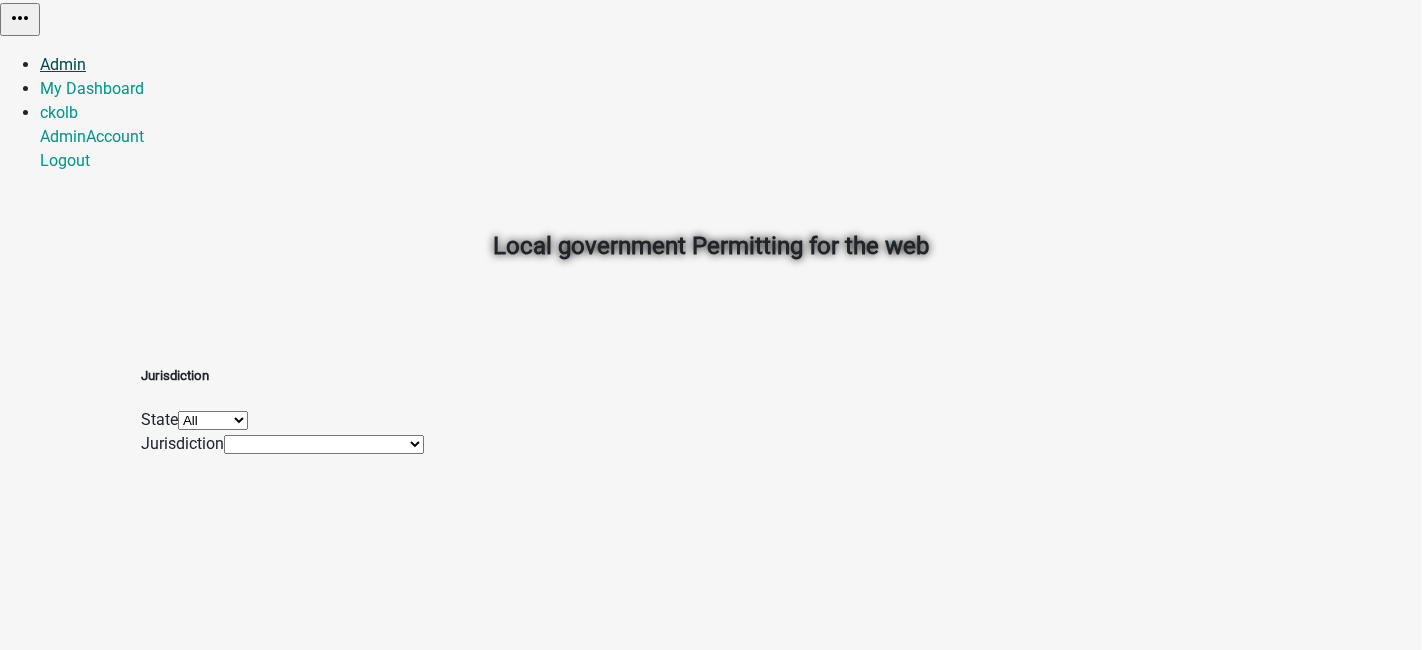click on "Admin" at bounding box center (63, 64) 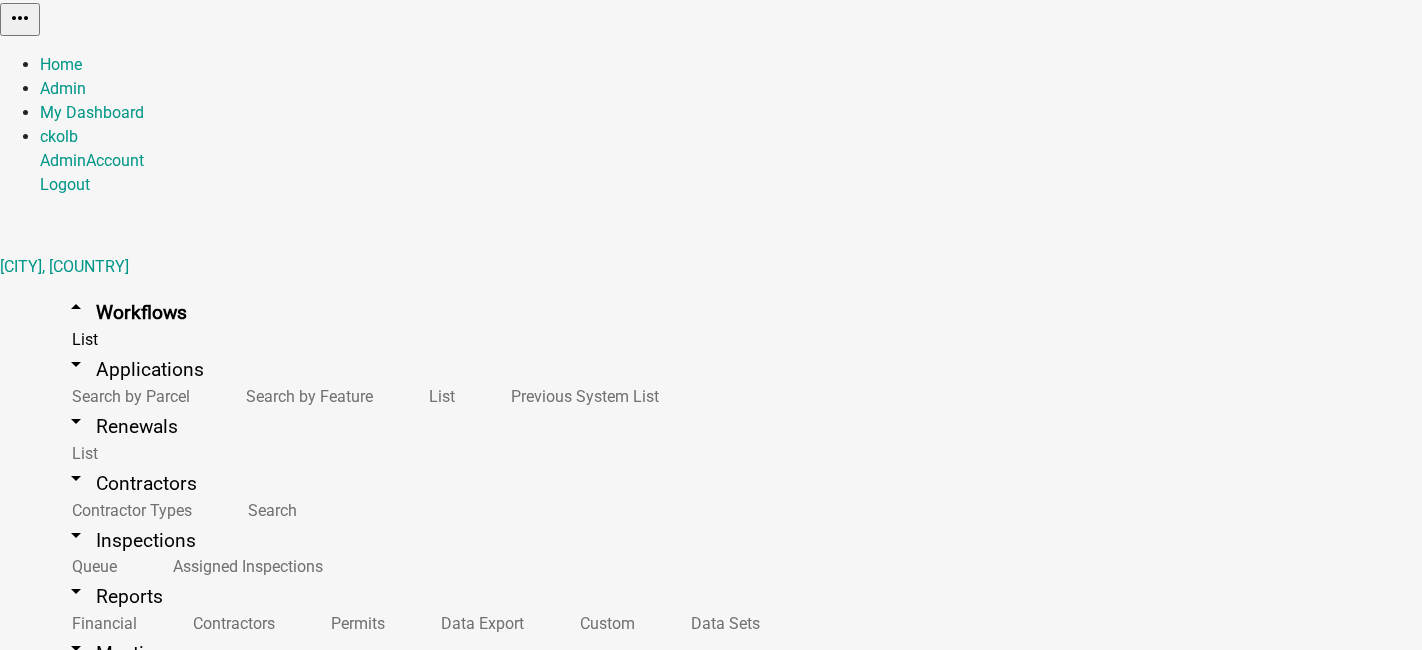 scroll, scrollTop: 94, scrollLeft: 0, axis: vertical 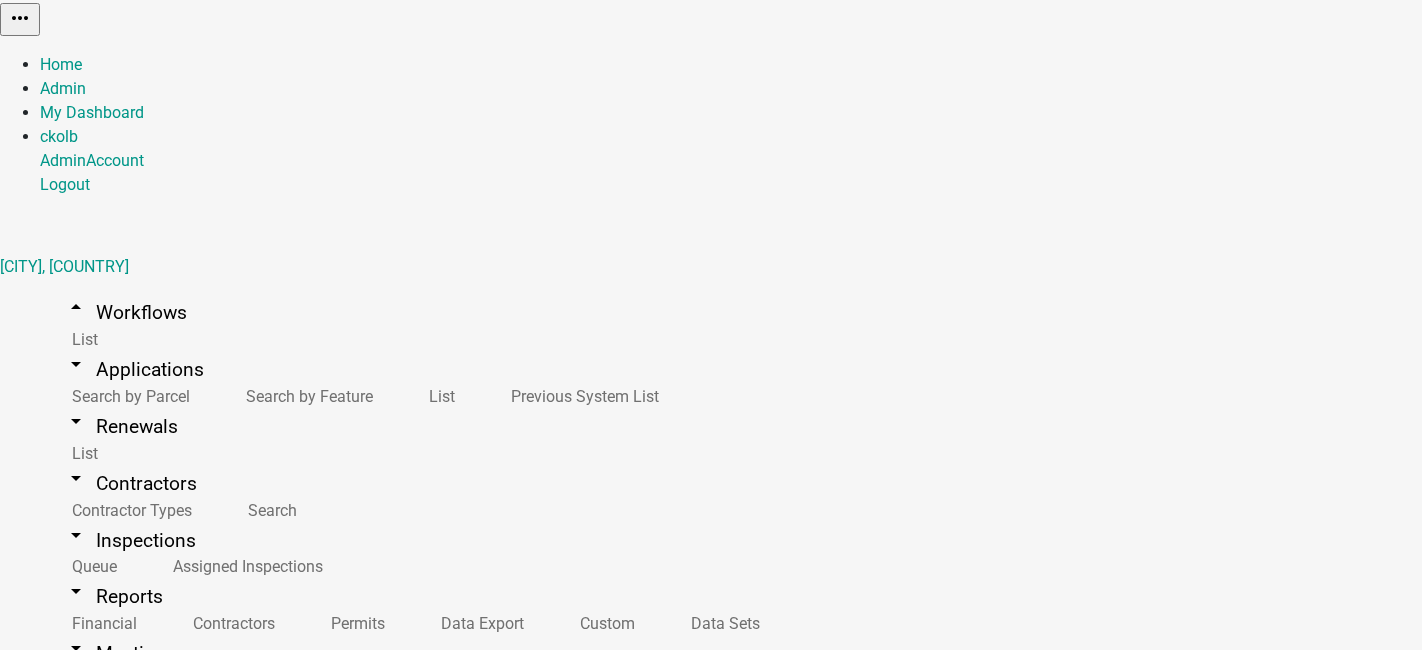 click on "ME-[YEAR]-[NUMBER]" 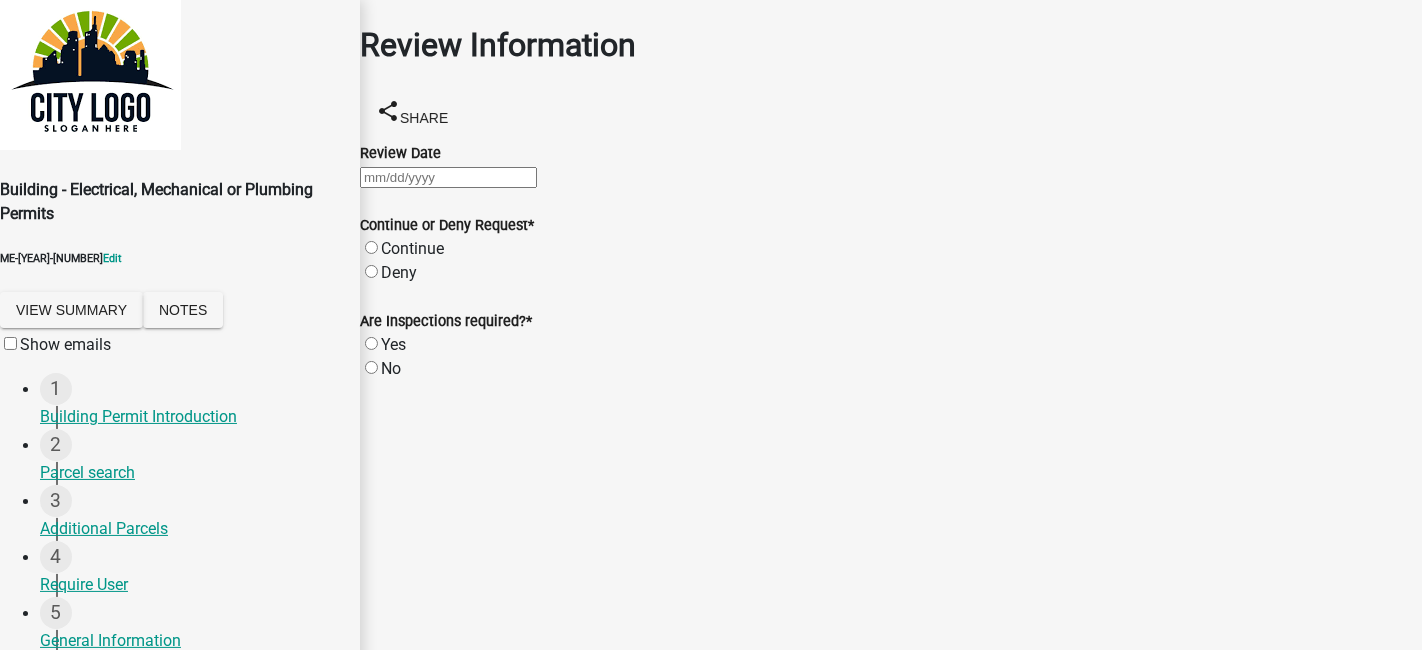 scroll, scrollTop: 333, scrollLeft: 0, axis: vertical 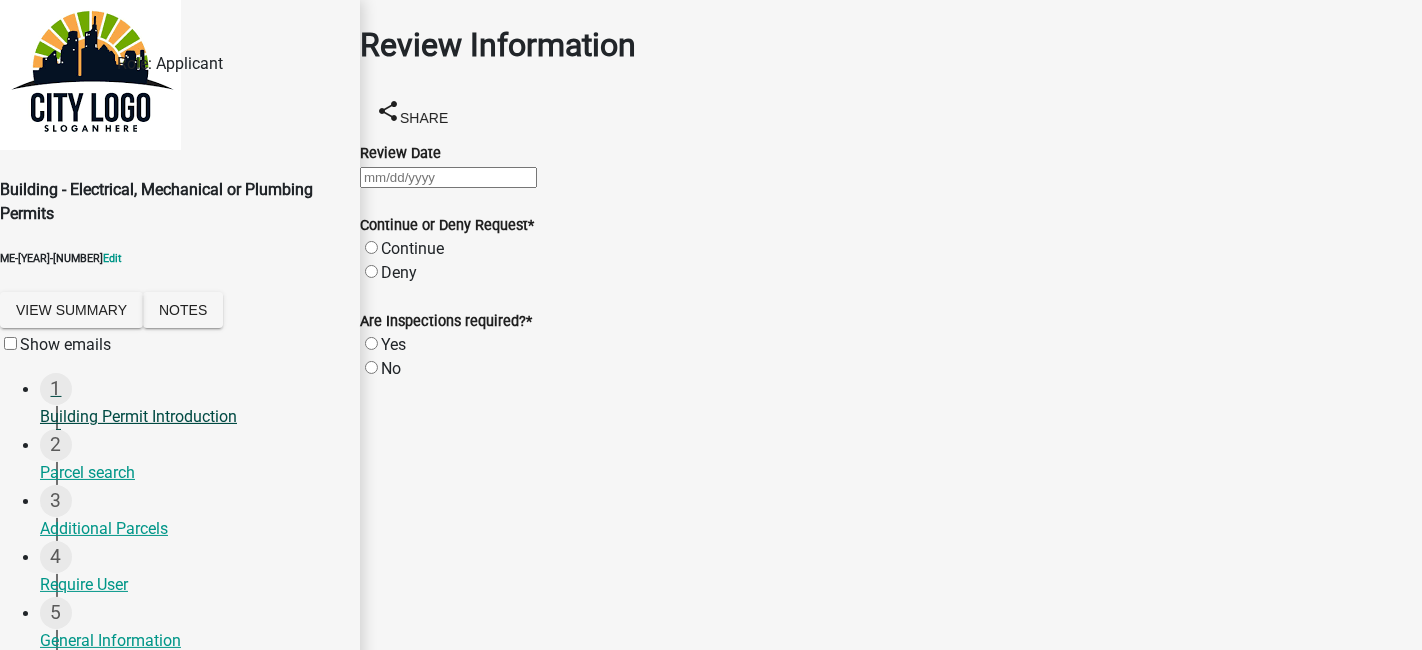 click on "Building Permit Introduction" at bounding box center (192, 417) 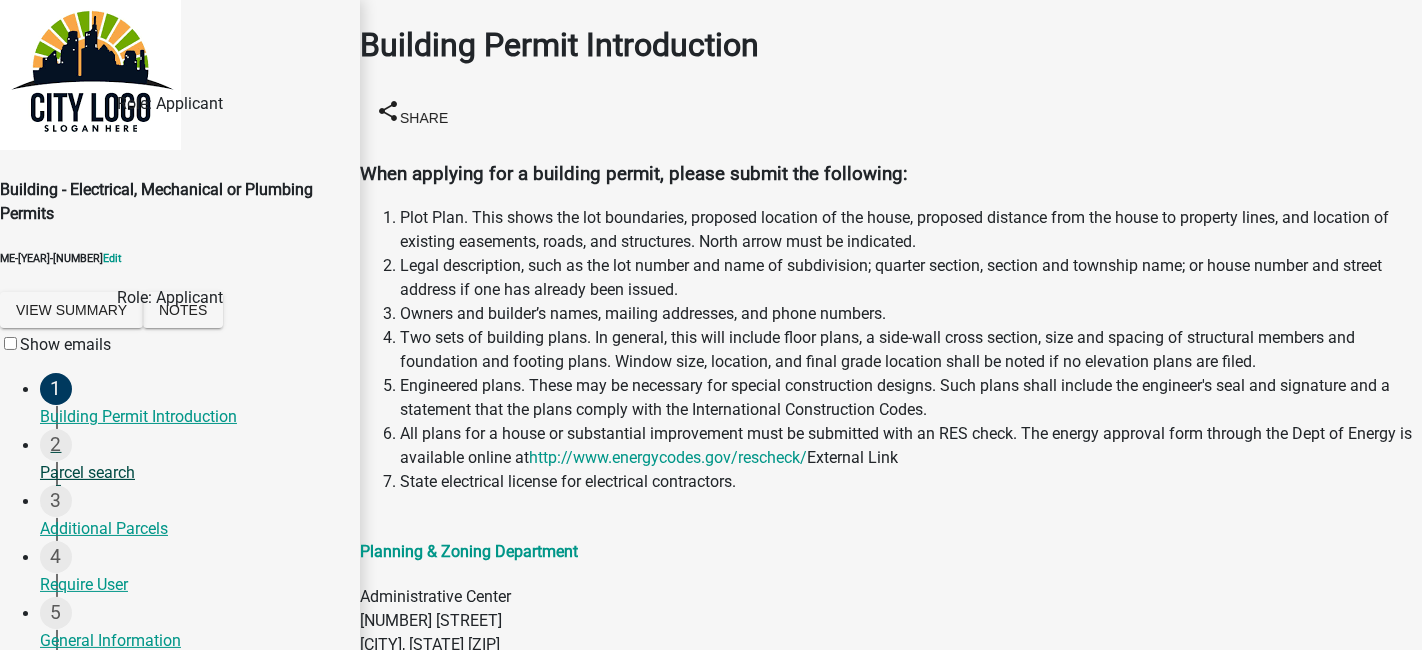 scroll, scrollTop: 666, scrollLeft: 0, axis: vertical 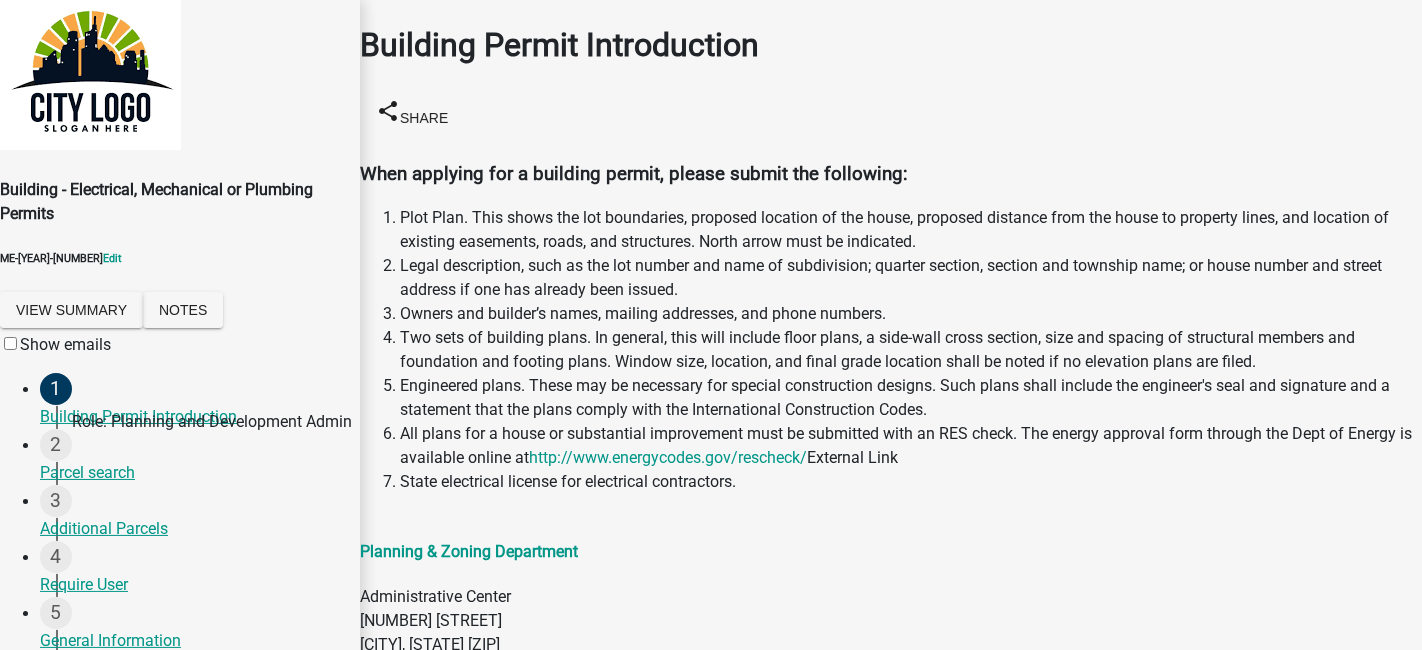 click on "Review Information" at bounding box center (192, 1089) 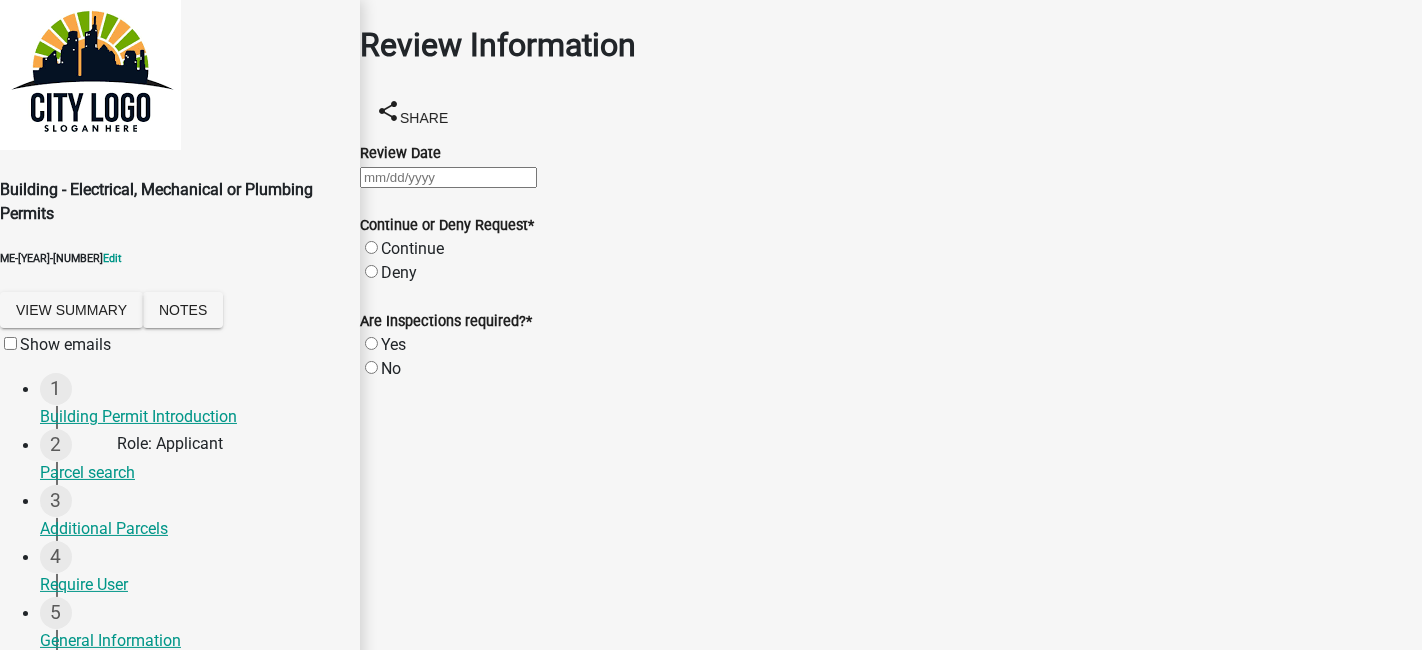 scroll, scrollTop: 222, scrollLeft: 0, axis: vertical 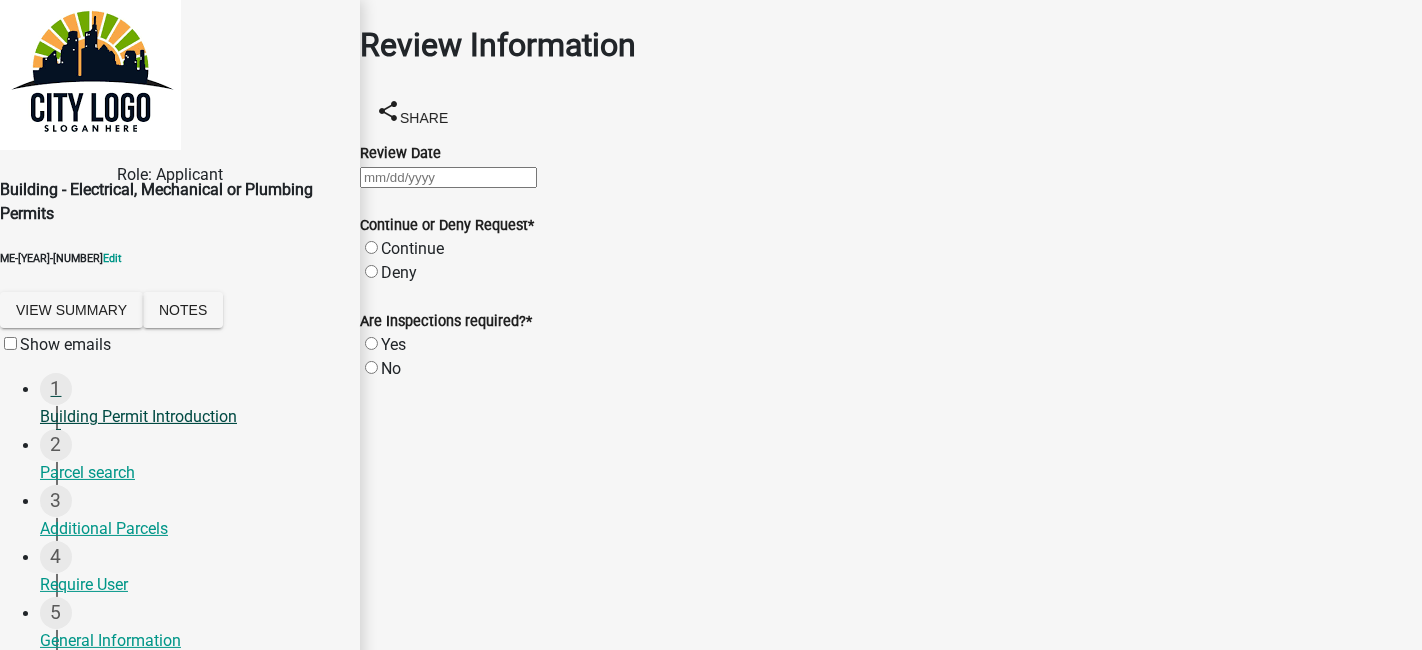 click on "1     Building Permit Introduction" at bounding box center [200, 401] 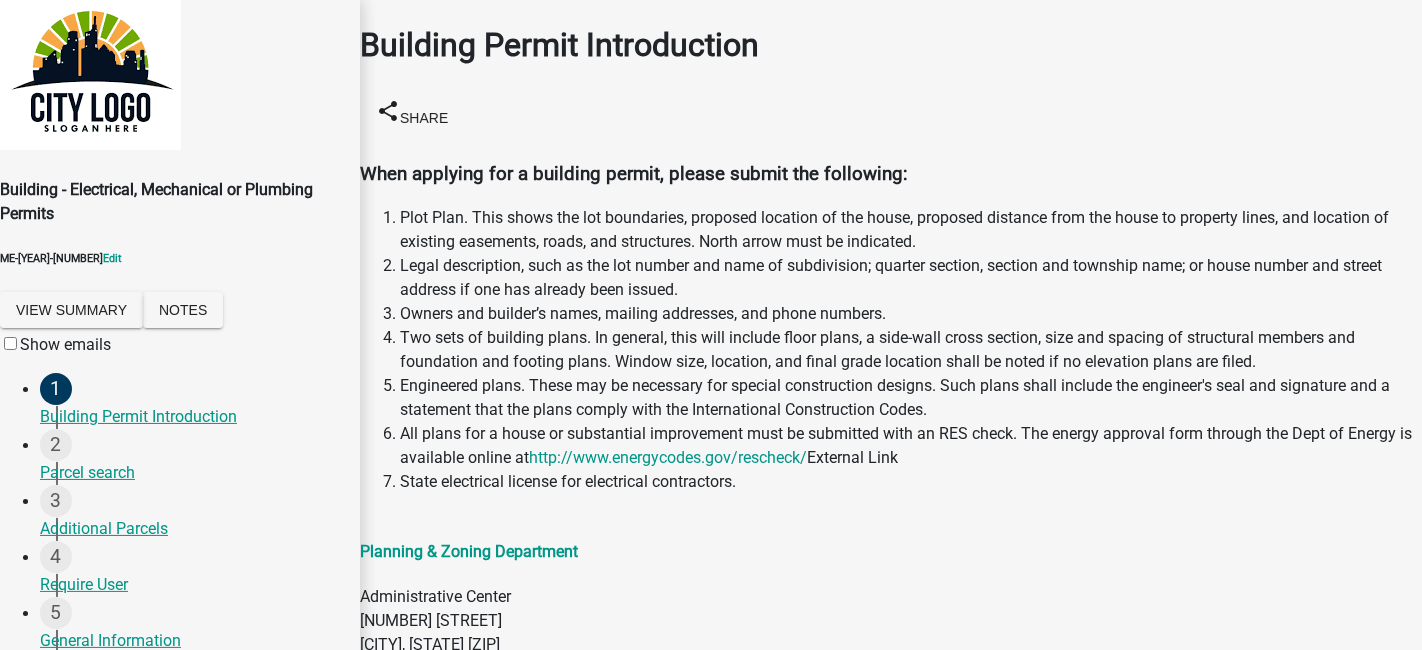 scroll, scrollTop: 254, scrollLeft: 0, axis: vertical 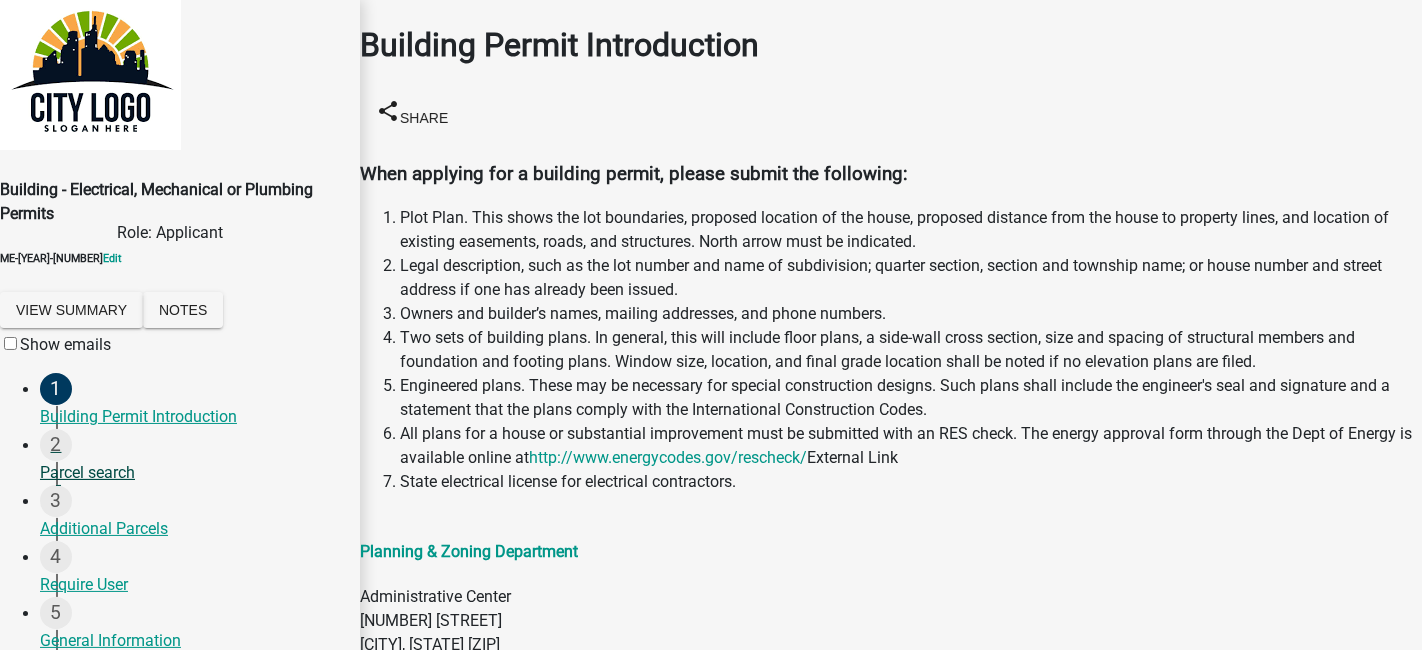 click on "Parcel search" at bounding box center (192, 473) 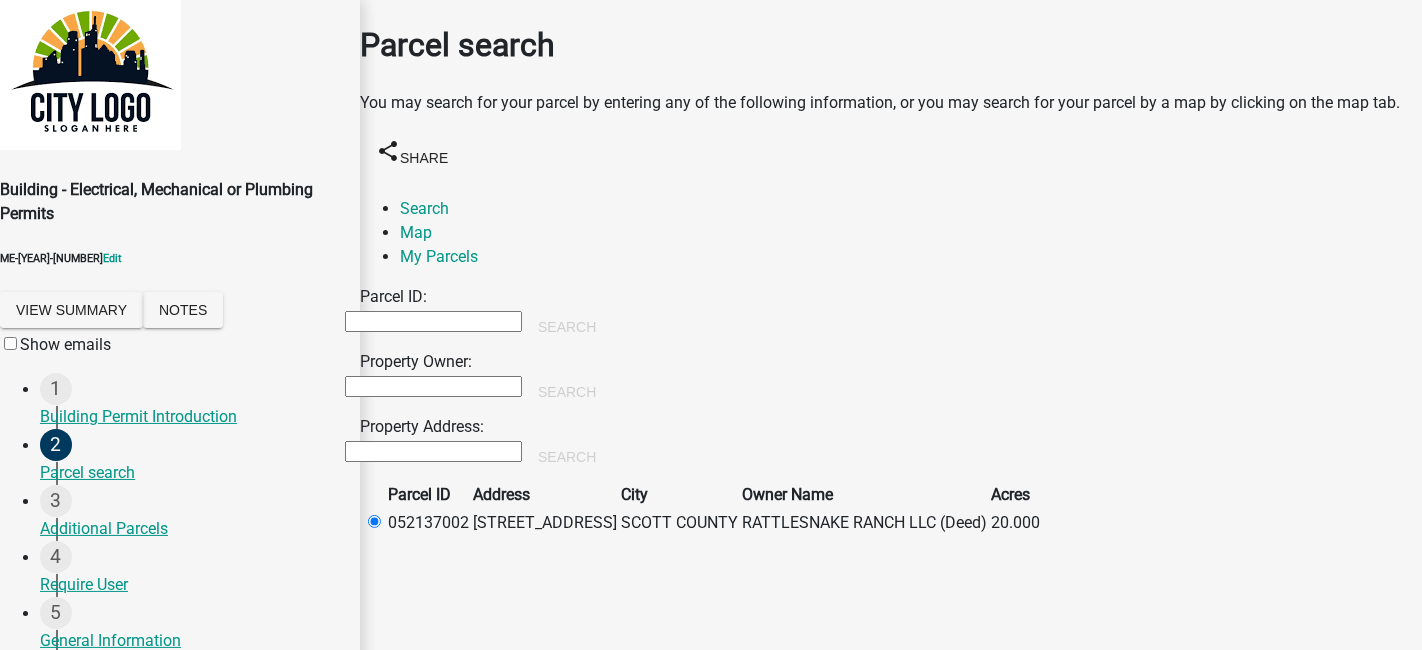 scroll, scrollTop: 71, scrollLeft: 0, axis: vertical 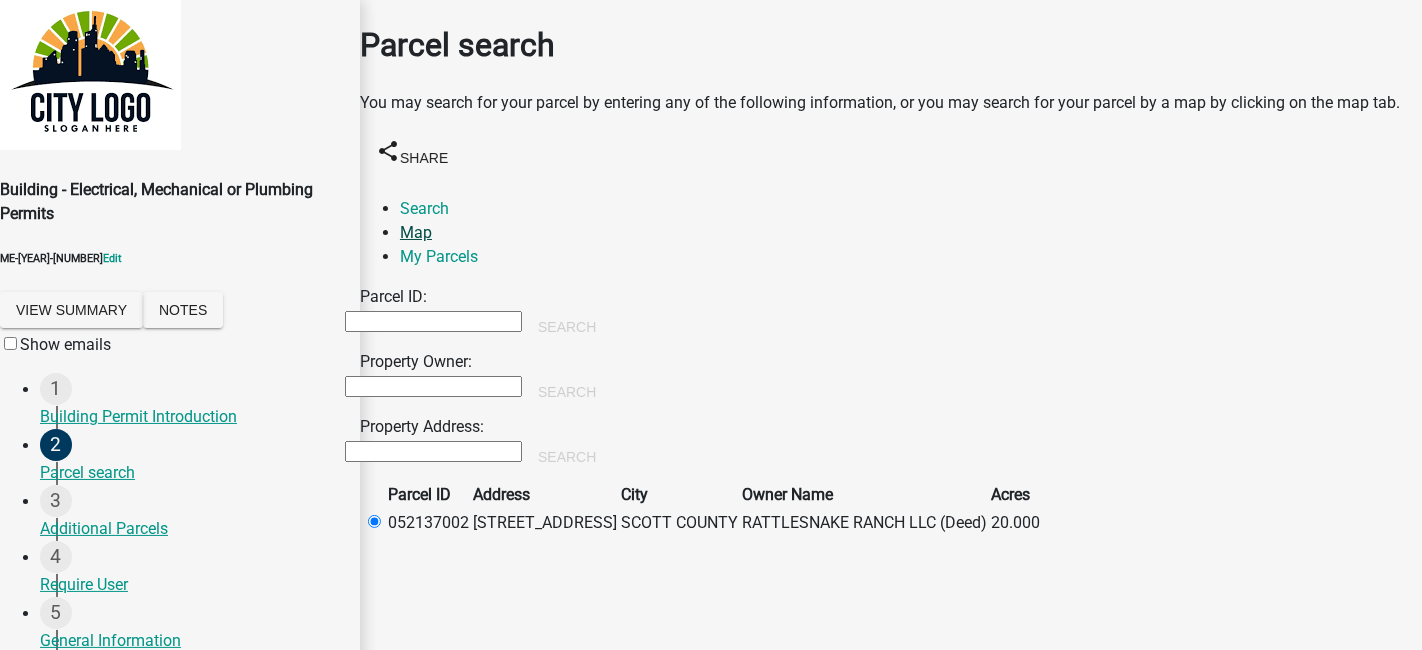 click on "Map" at bounding box center [416, 232] 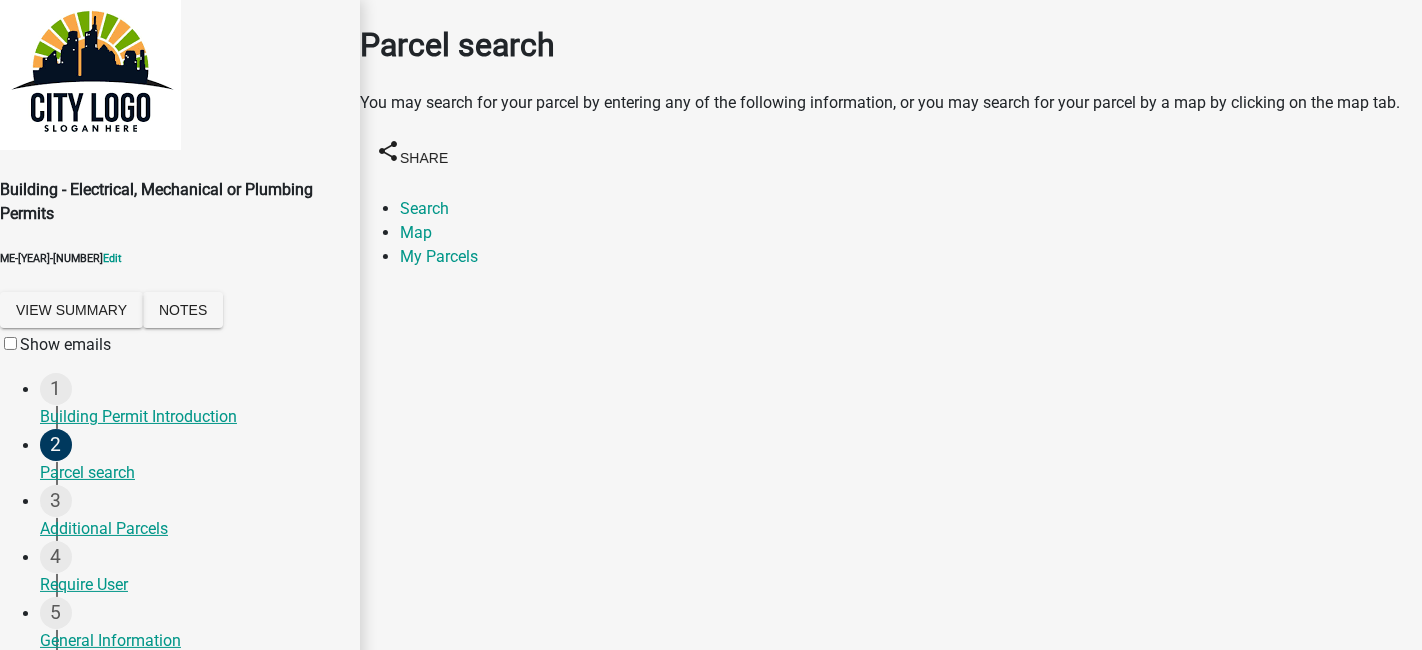 scroll, scrollTop: 314, scrollLeft: 0, axis: vertical 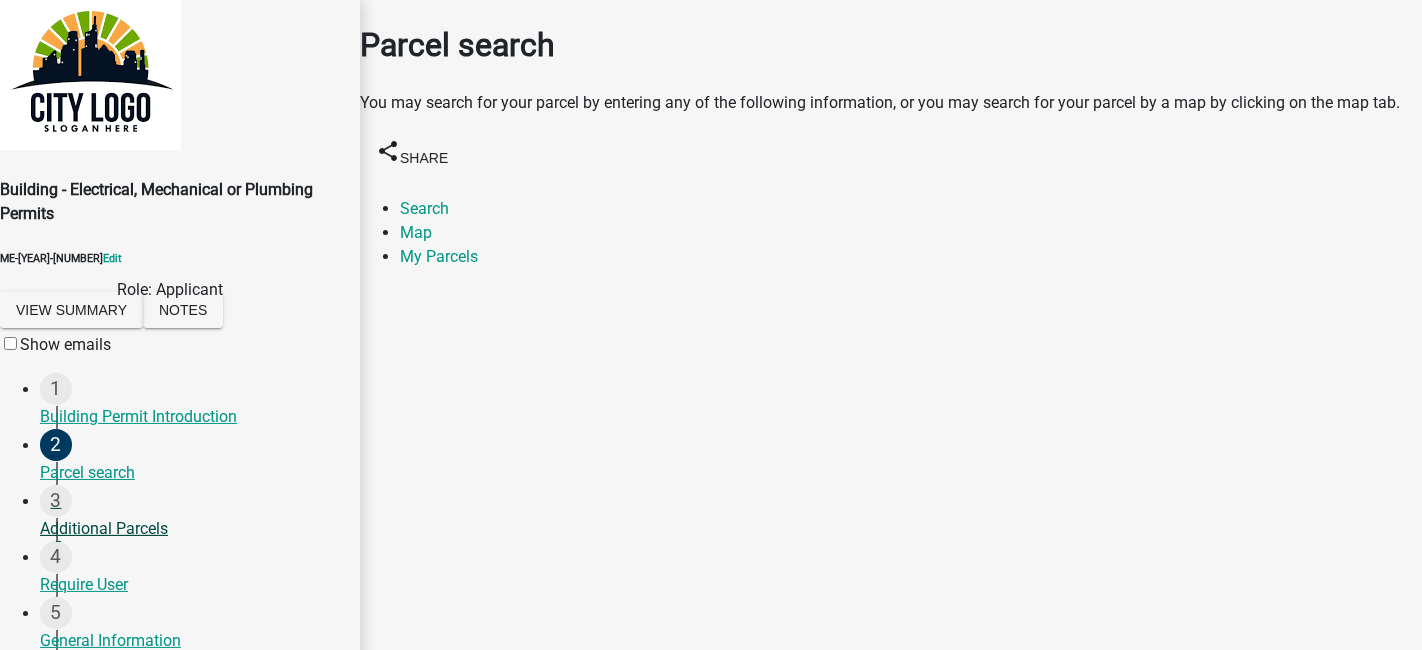click on "3     Additional Parcels" at bounding box center [192, 513] 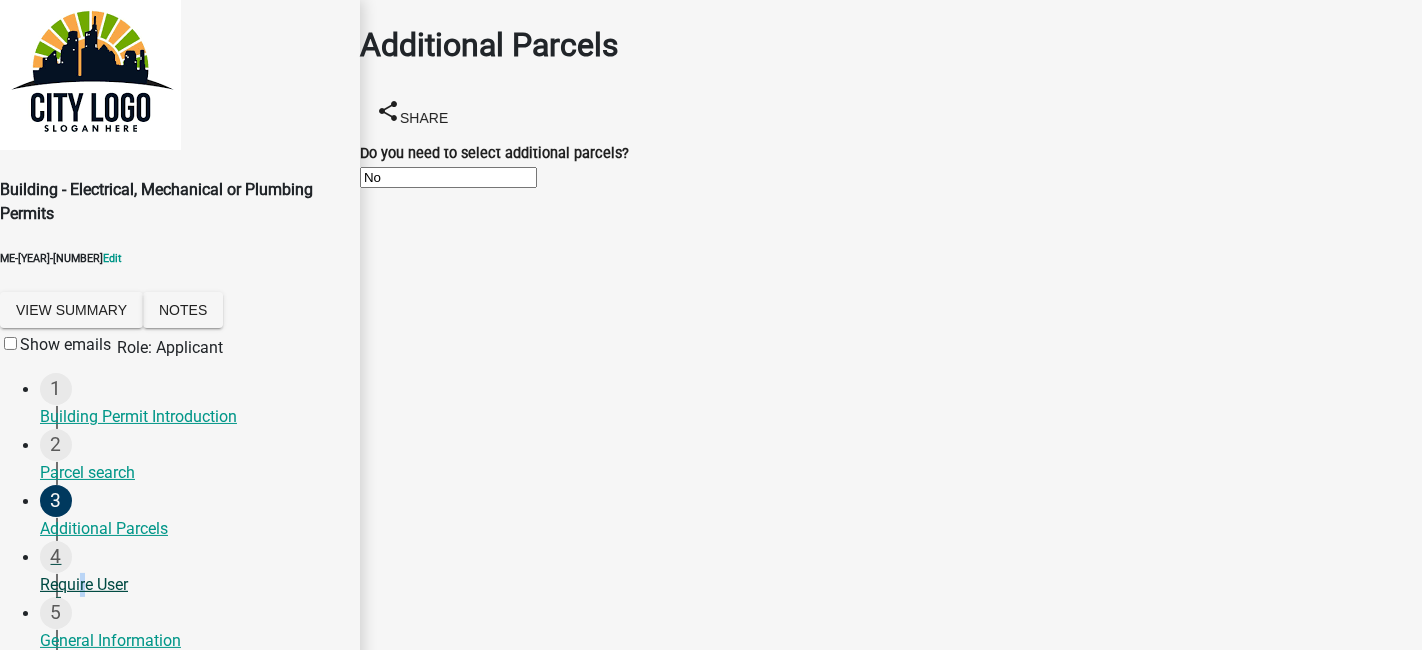 click on "4     Require User" at bounding box center [192, 569] 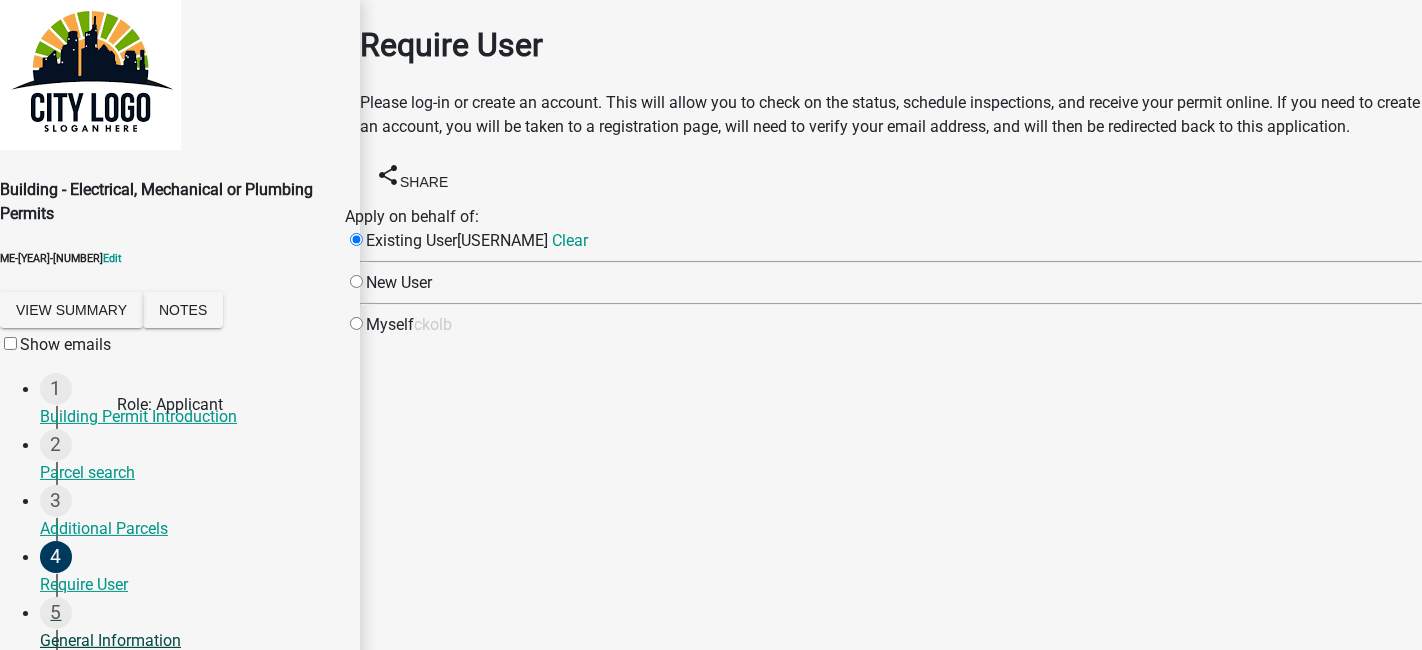 click on "General Information" at bounding box center (192, 641) 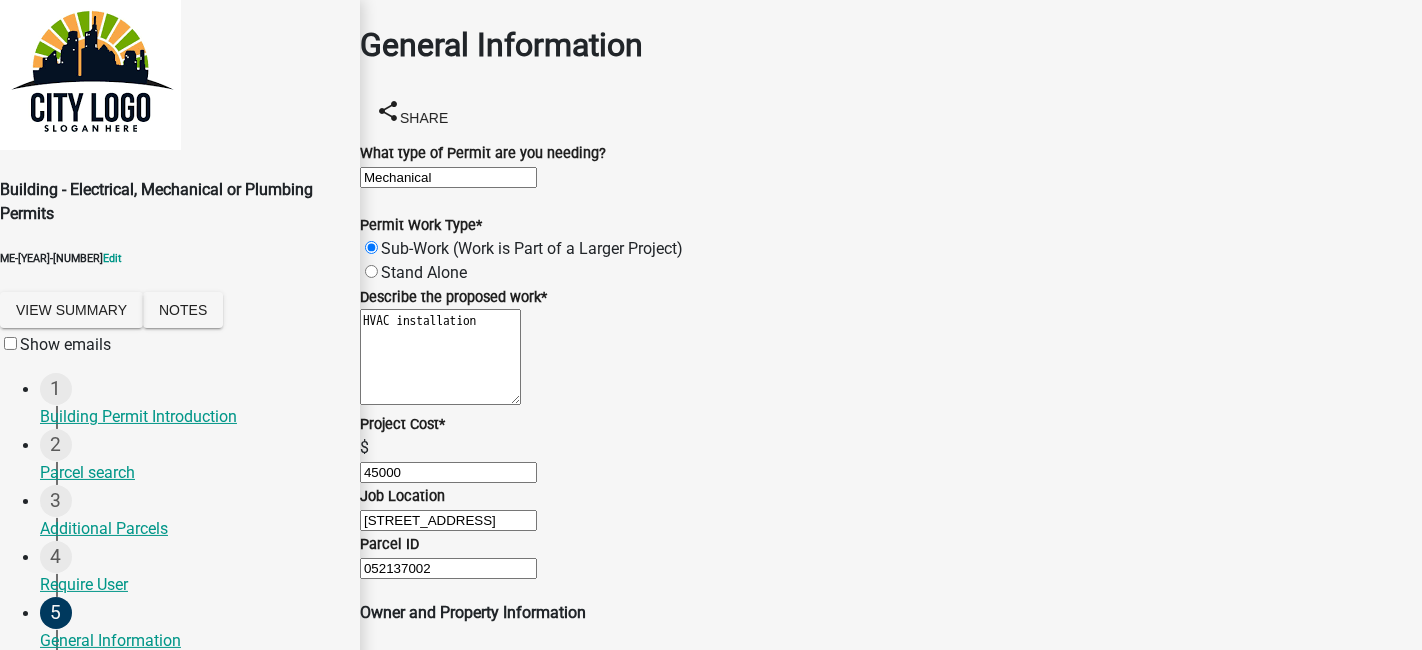 scroll, scrollTop: 0, scrollLeft: 0, axis: both 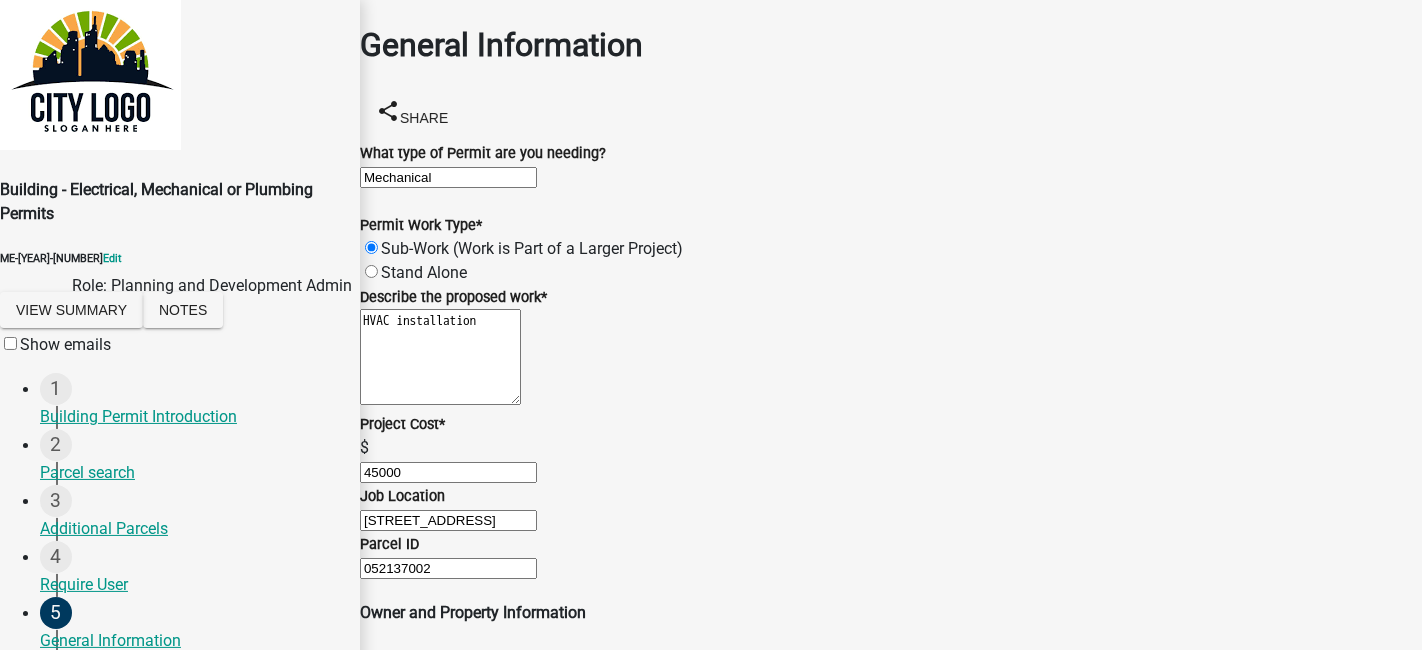 click on "13     Review Information" at bounding box center (192, 1073) 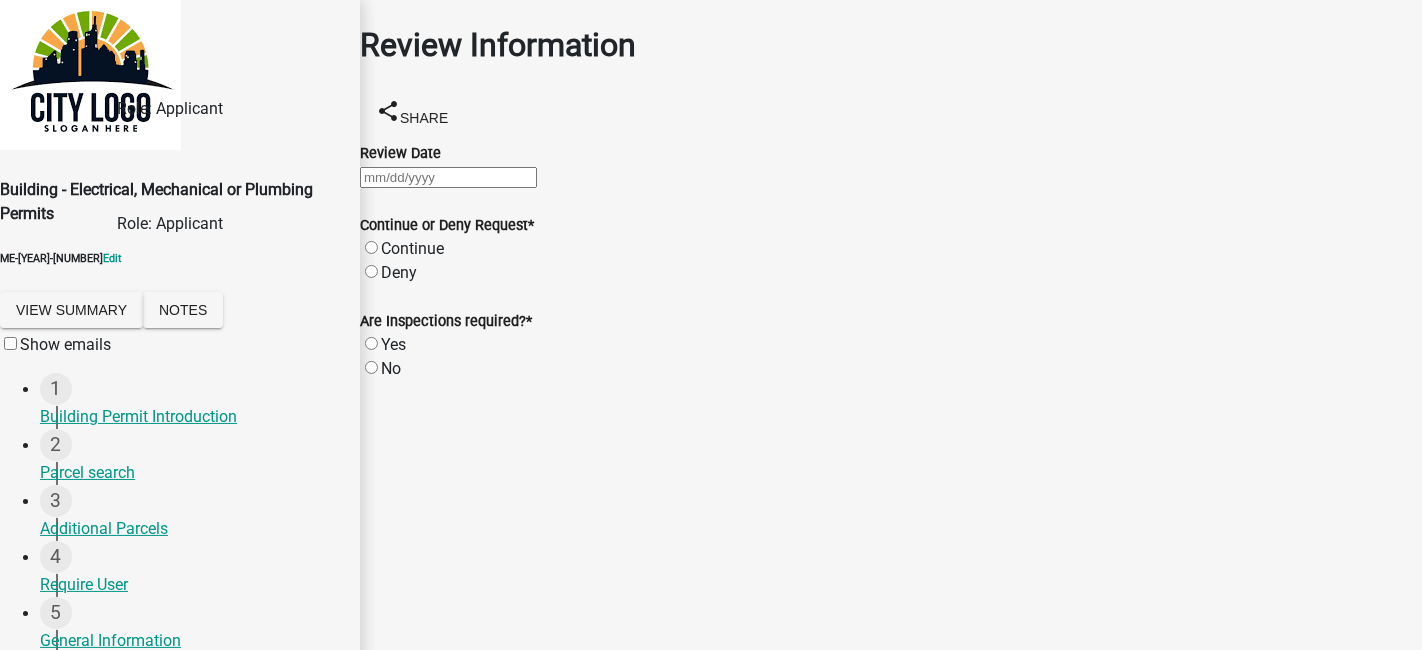 scroll, scrollTop: 691, scrollLeft: 0, axis: vertical 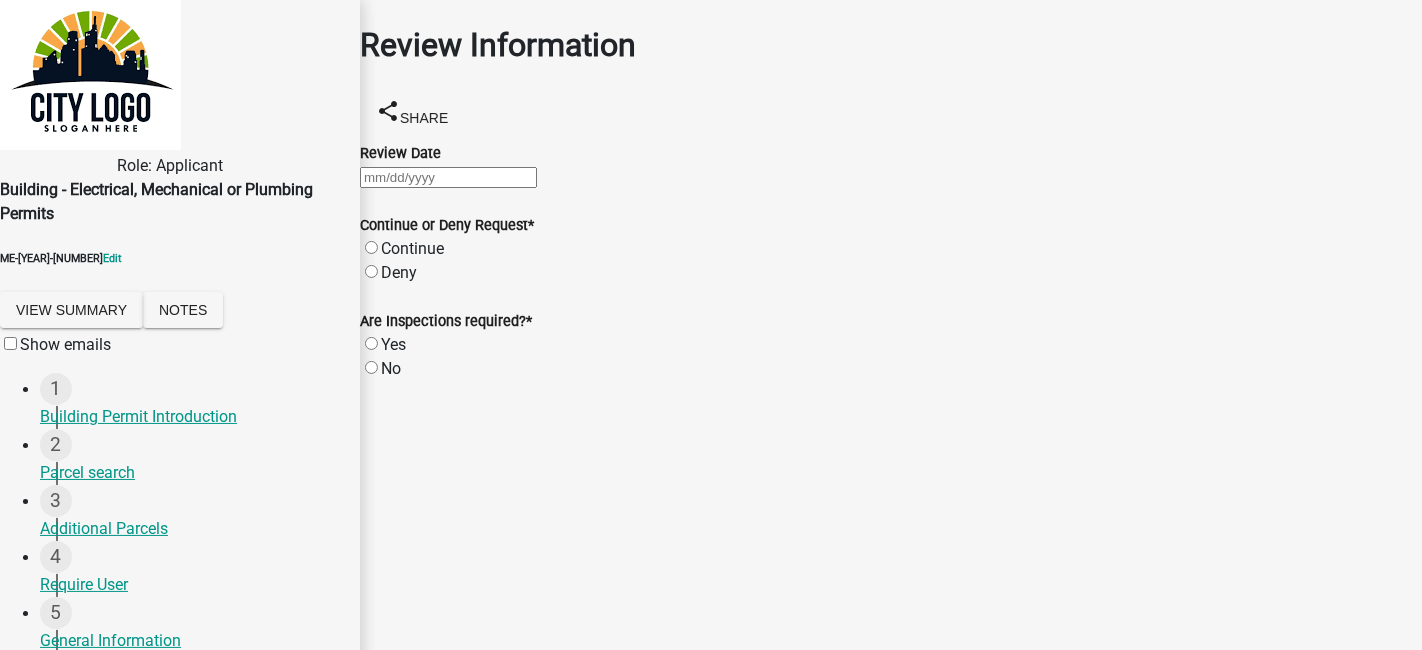 click on "Payment" at bounding box center (192, 865) 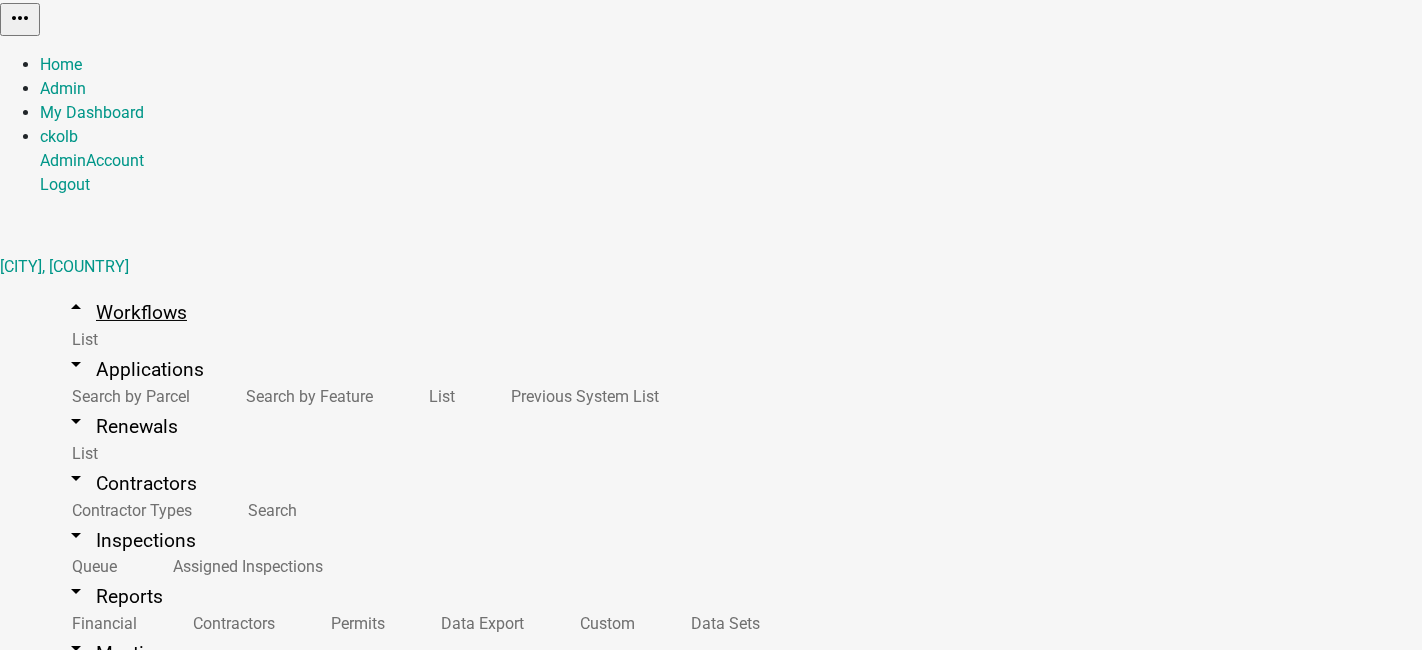 click on "arrow_drop_up   Workflows" at bounding box center (125, 312) 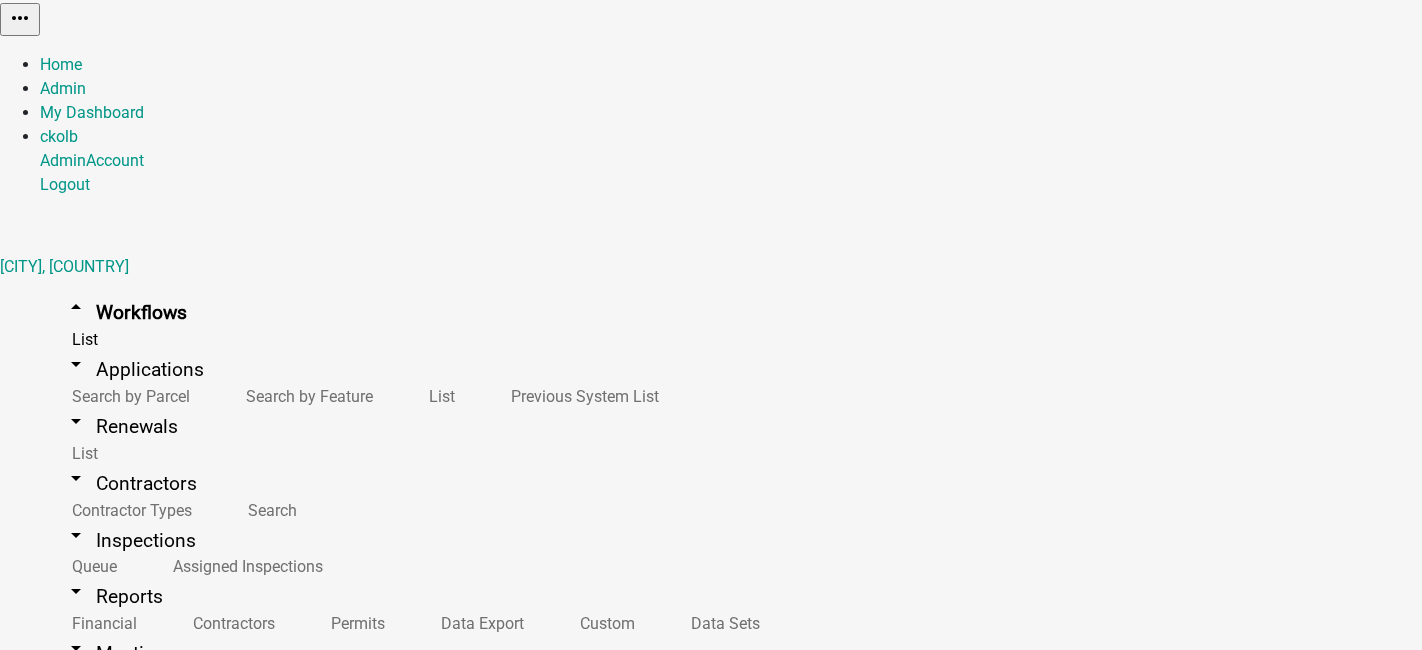 click on "Builder" at bounding box center [697, 1090] 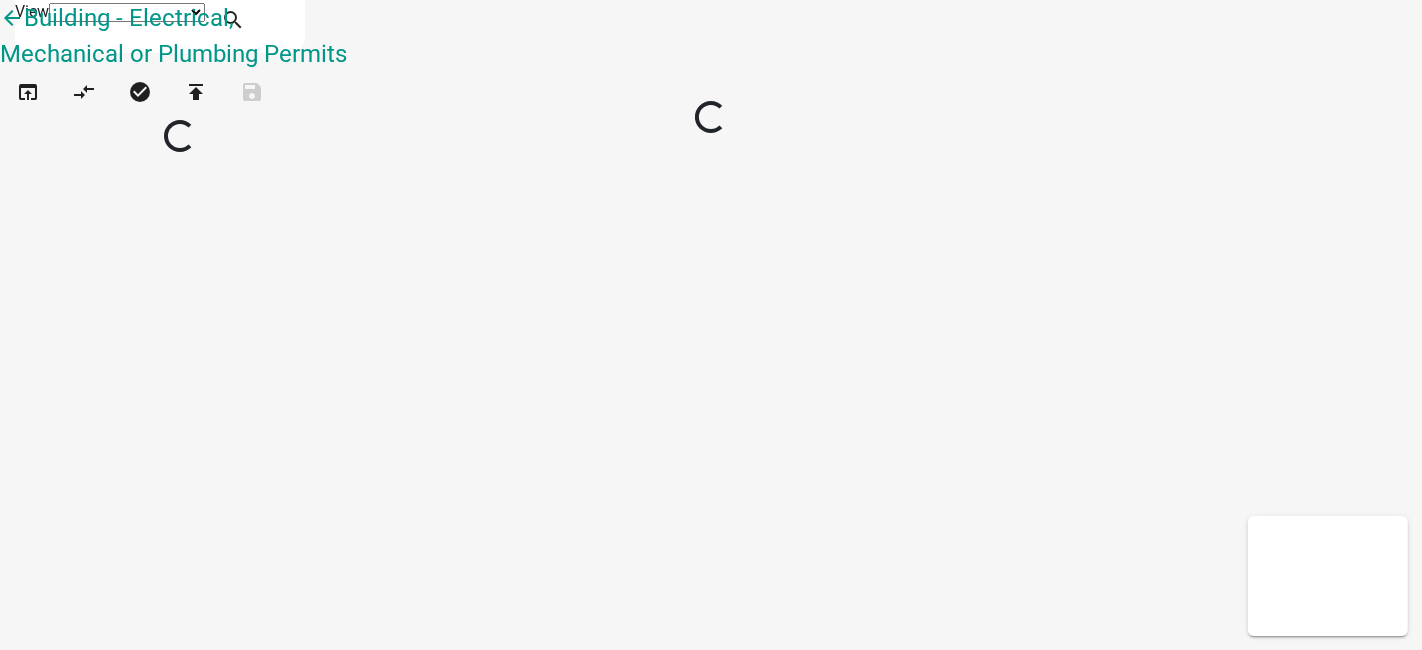 select on "1" 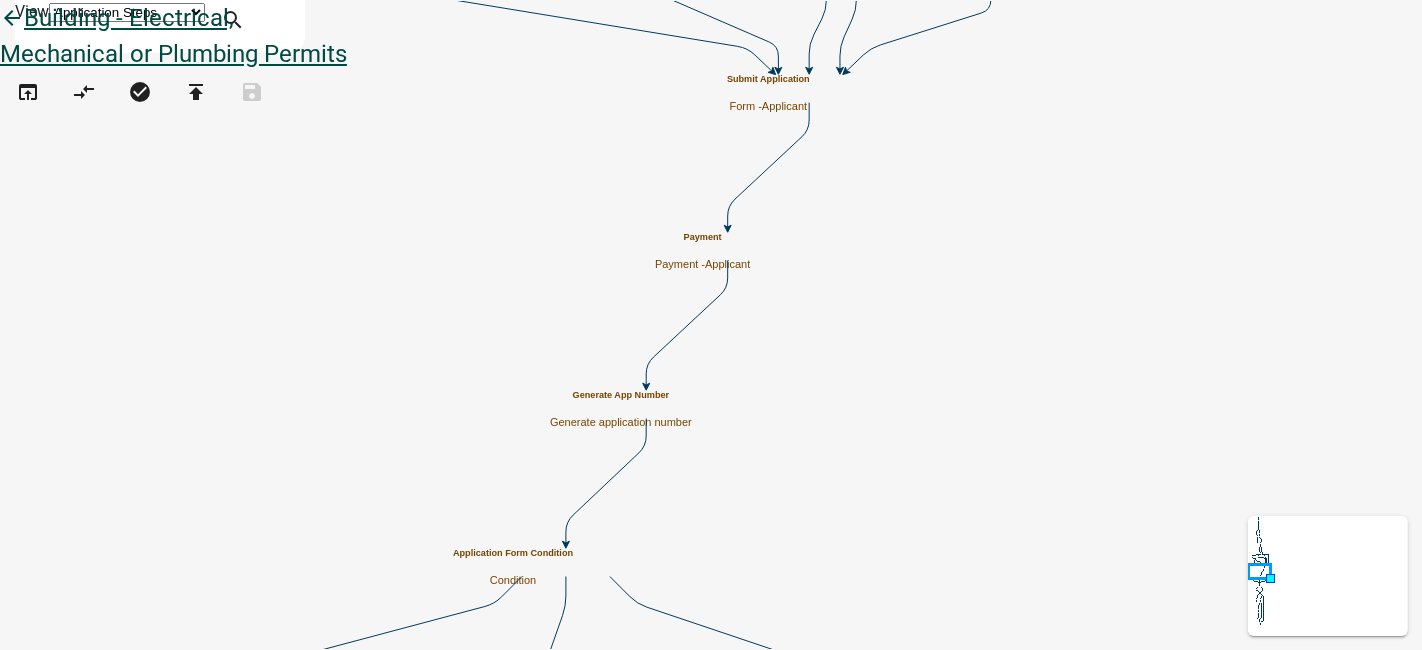 click on "arrow_back" at bounding box center (12, 20) 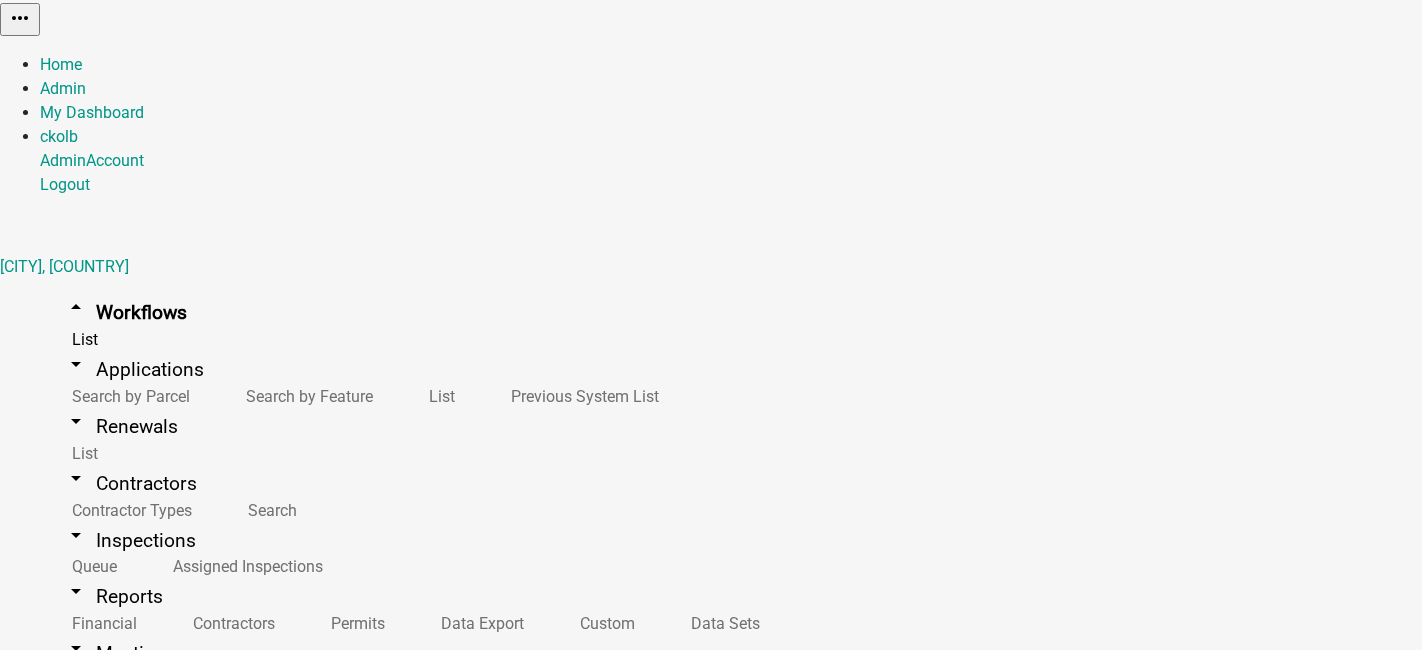click on "Builder" at bounding box center [697, 1090] 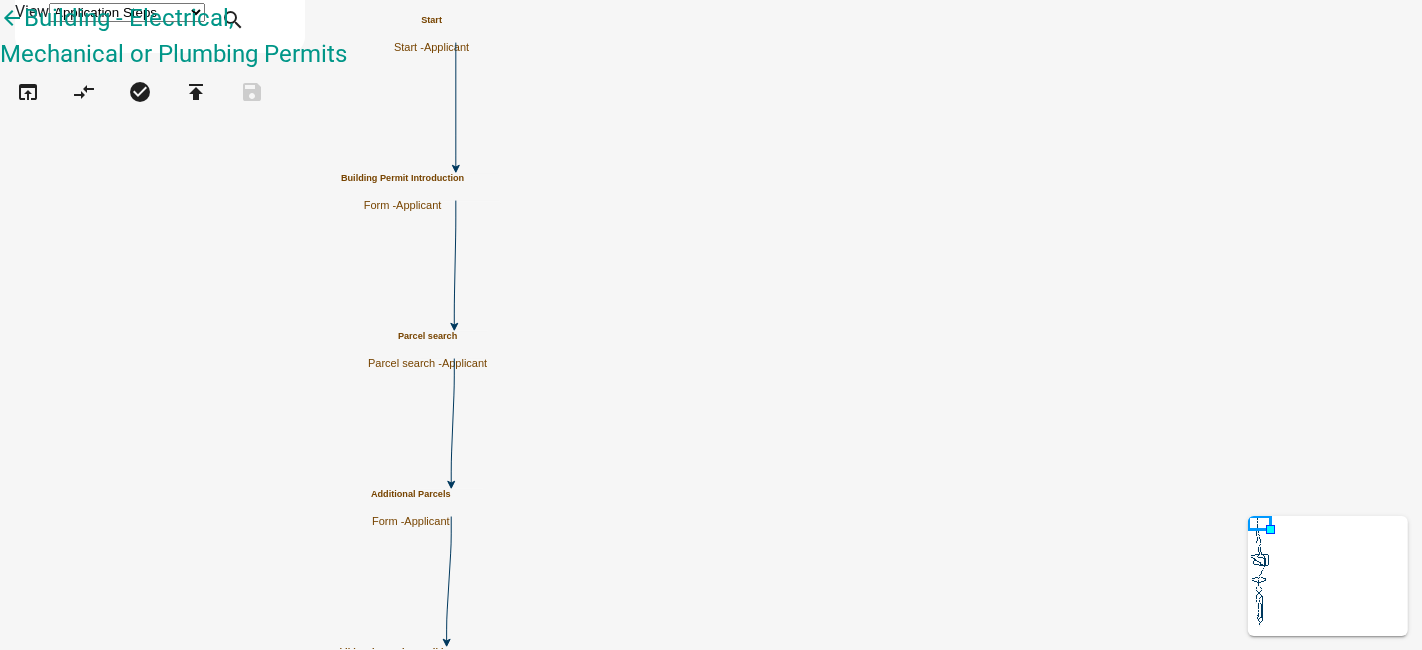 scroll, scrollTop: 555, scrollLeft: 0, axis: vertical 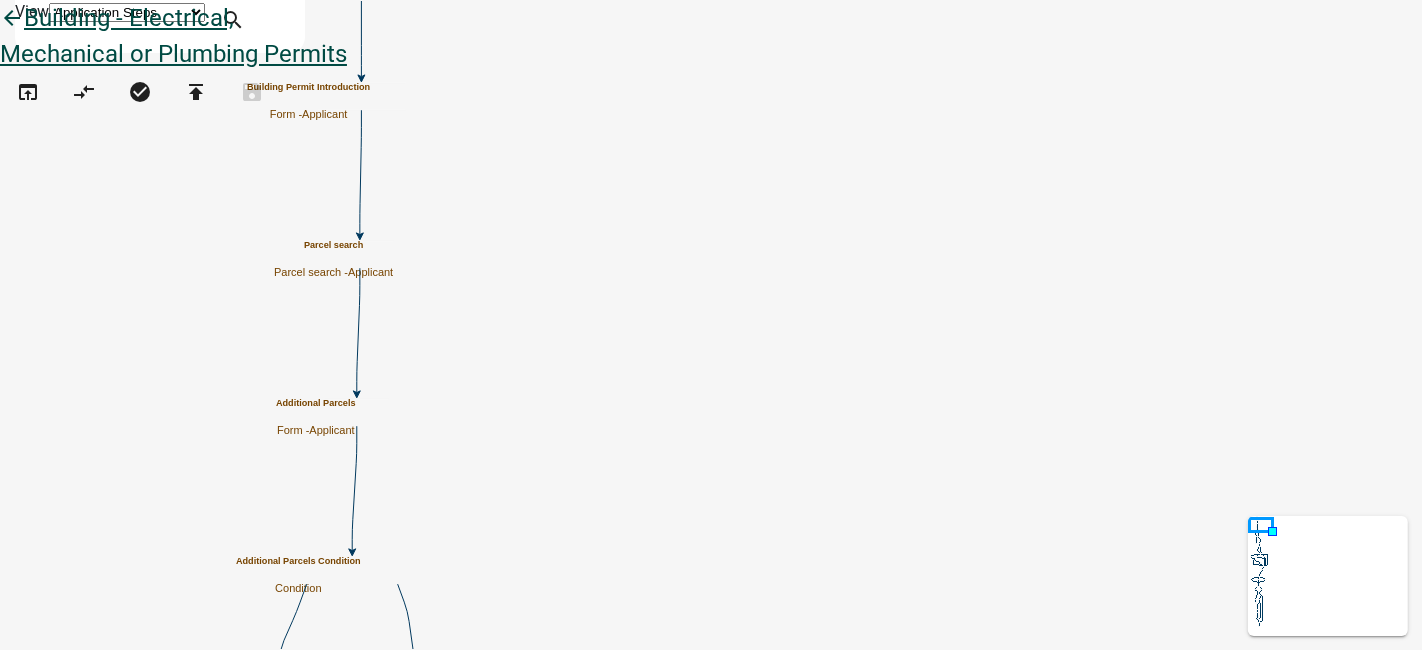 click on "arrow_back" at bounding box center (12, 20) 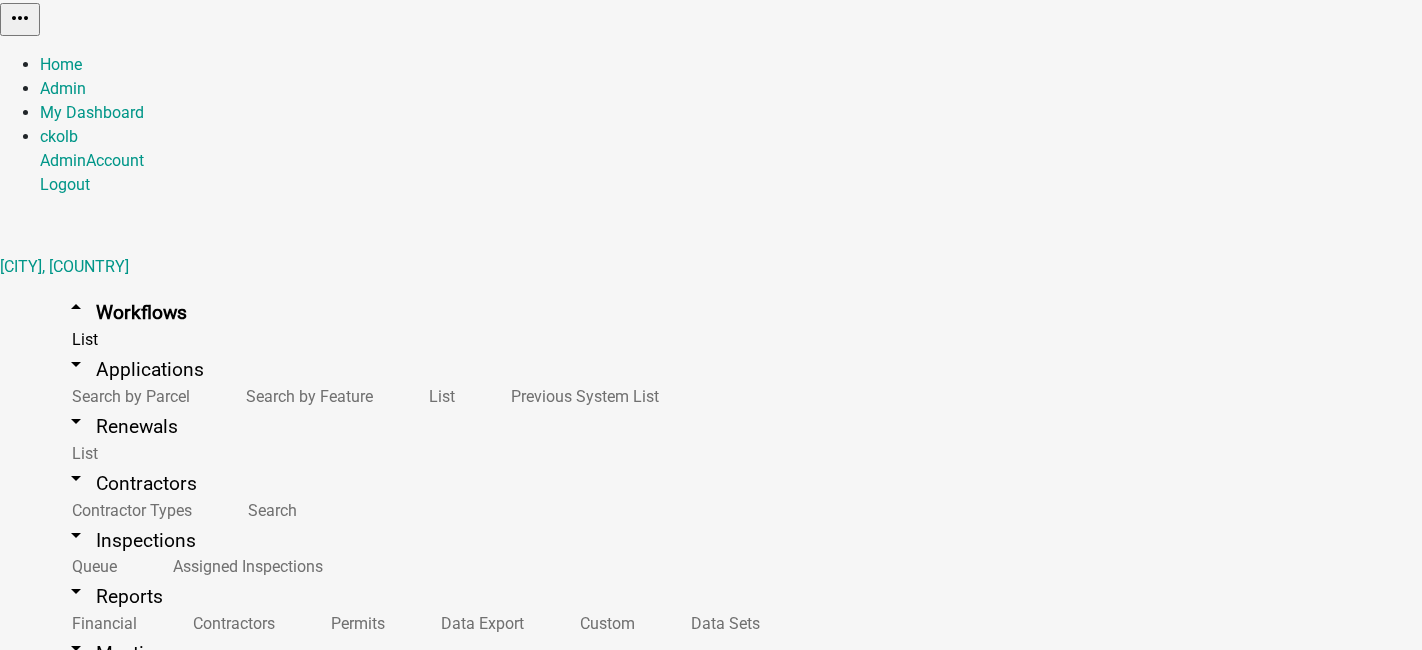 click on "Builder" at bounding box center (697, 1159) 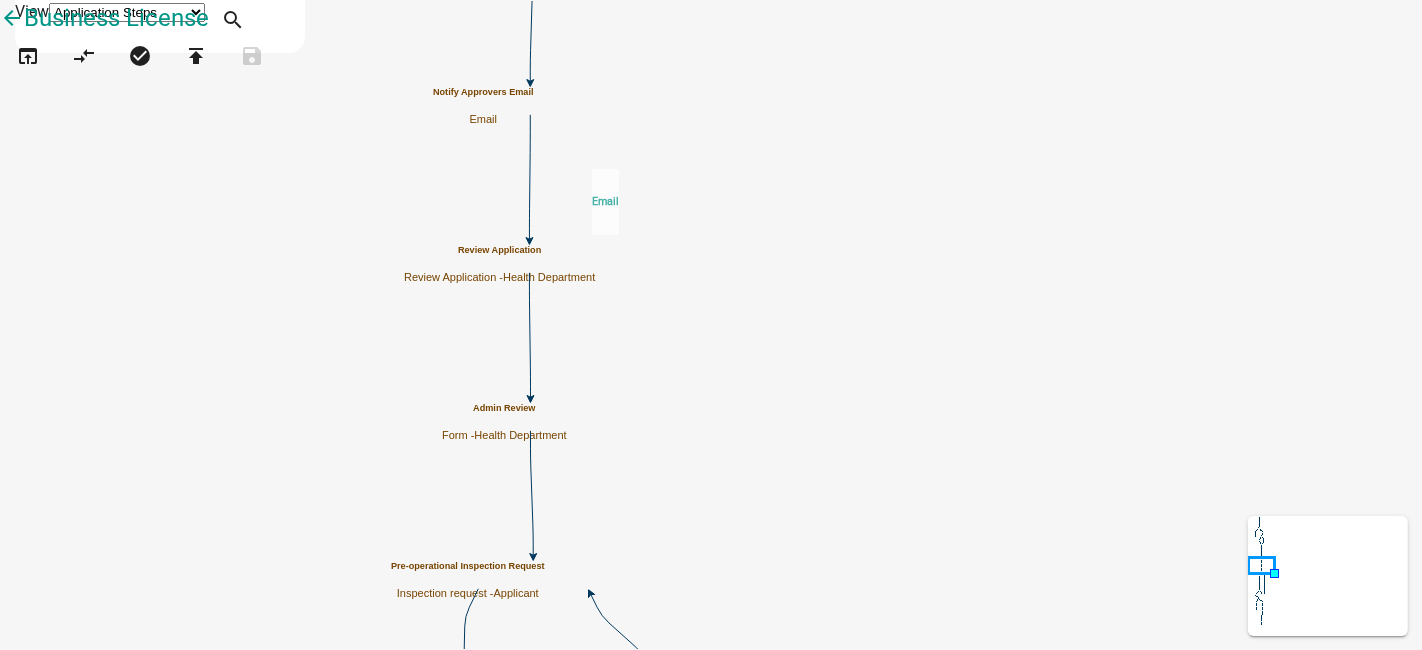 drag, startPoint x: 74, startPoint y: 598, endPoint x: 592, endPoint y: 152, distance: 683.54956 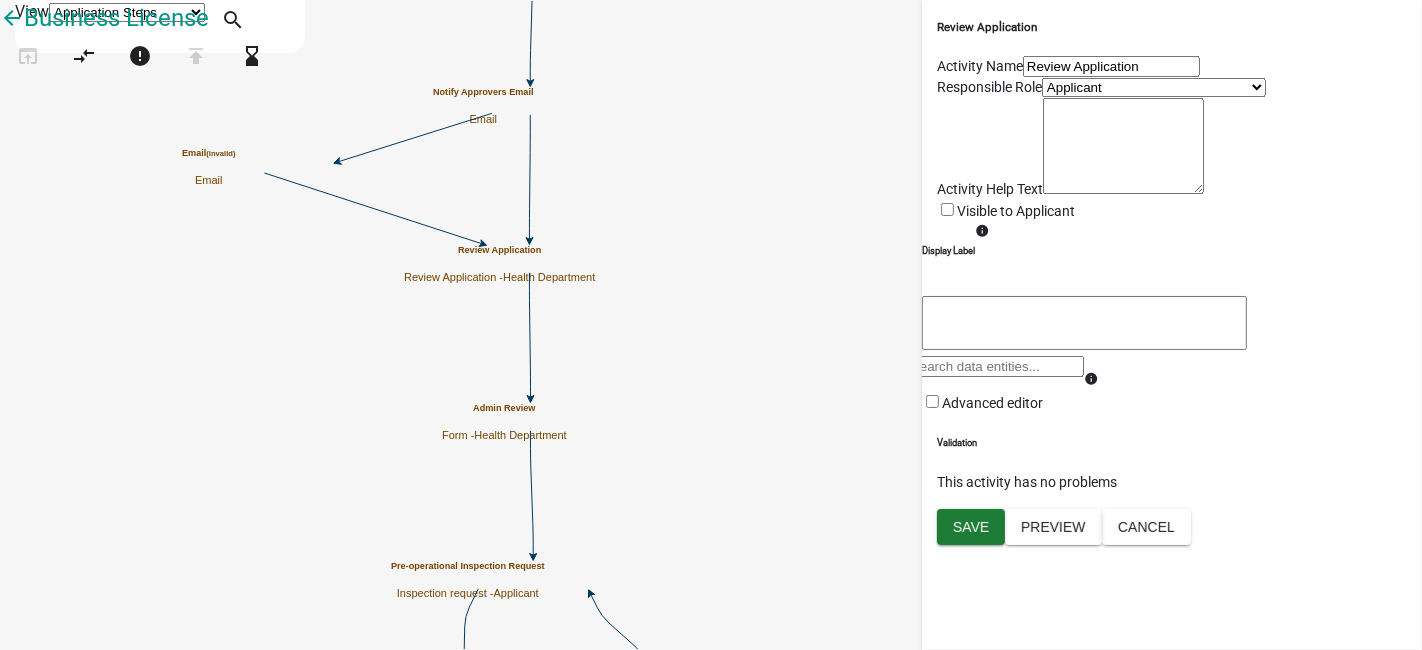 click on "Start
Start -  Applicant
Parcel search
Parcel search -  Applicant
Require User
Require user
Business Contact and Location Information
Form -  Applicant
Notify Approvers Email  End  Denied" 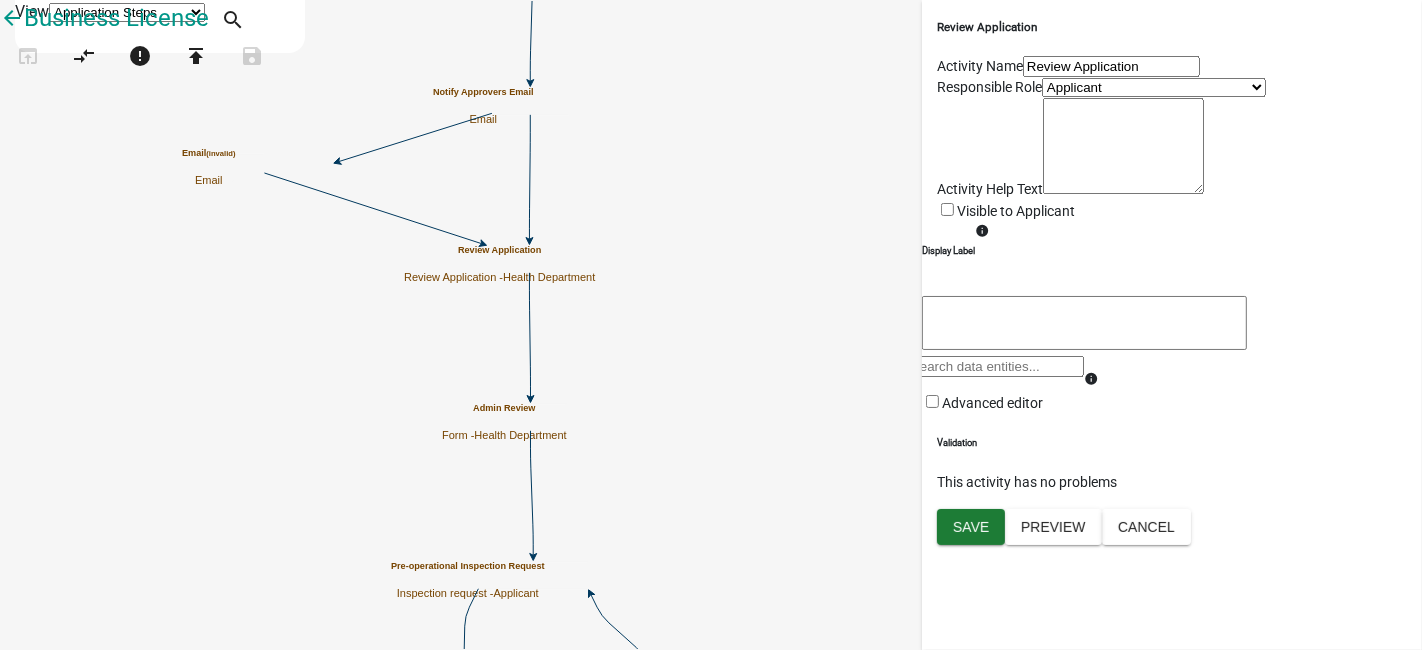 click 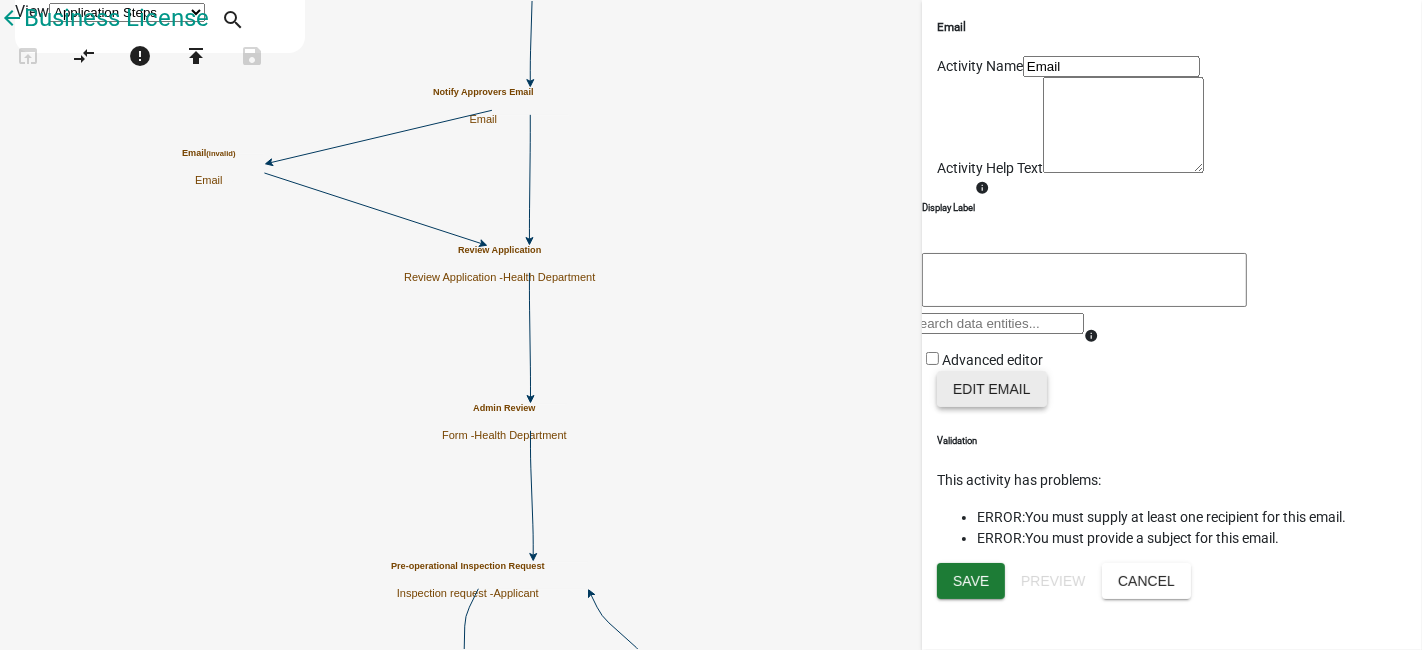 click on "Edit Email" at bounding box center (992, 389) 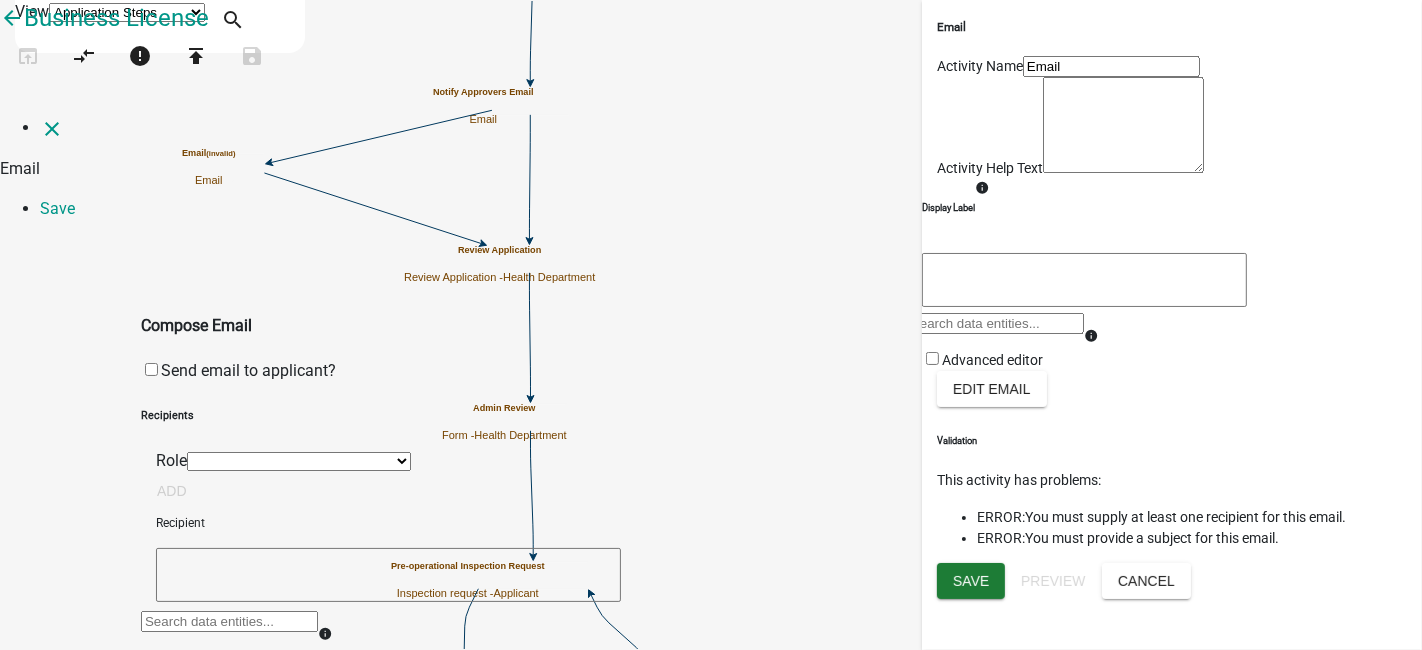 scroll, scrollTop: 0, scrollLeft: 0, axis: both 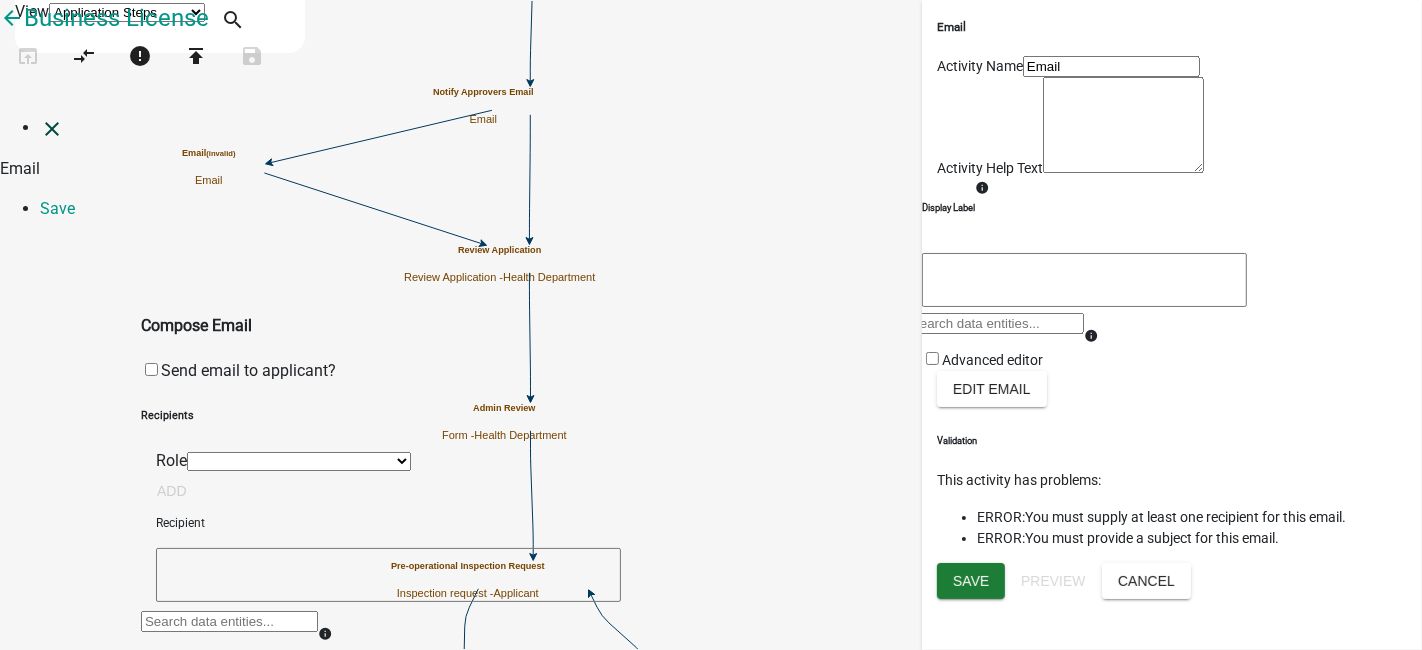 click on "close" 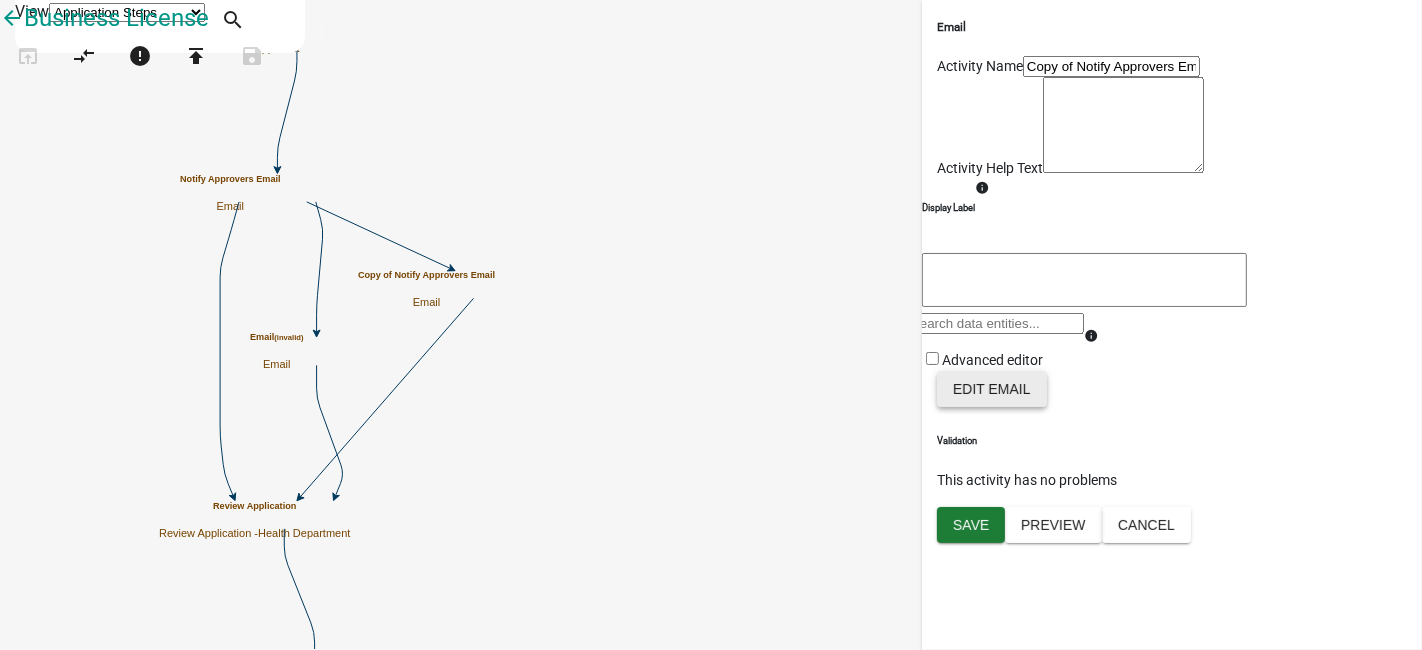 click on "Edit Email" at bounding box center [992, 389] 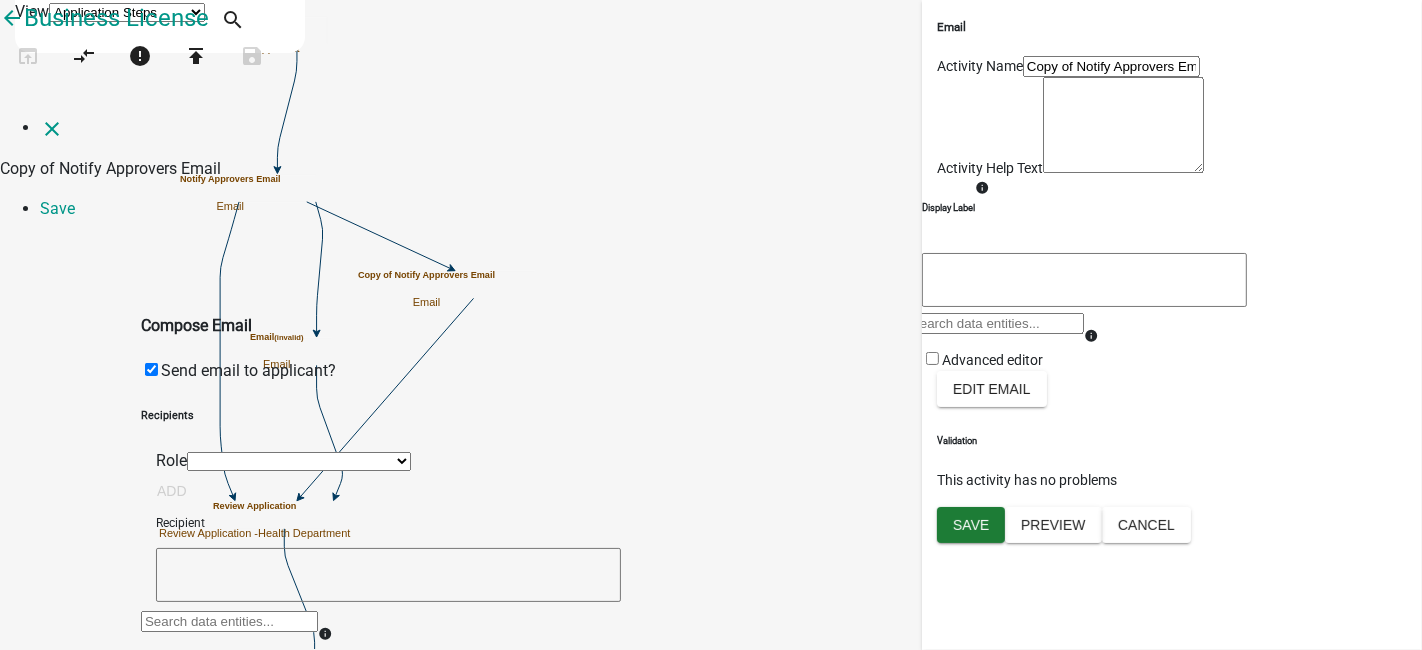 scroll, scrollTop: 0, scrollLeft: 0, axis: both 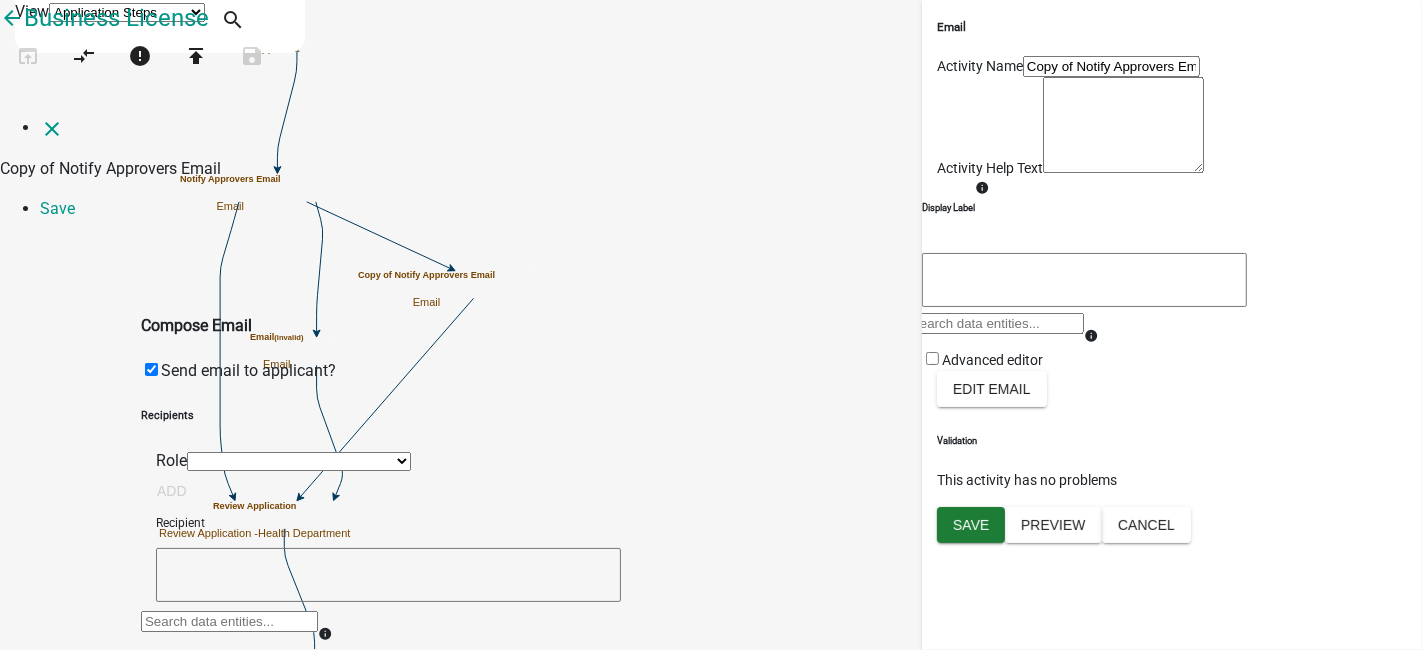 click on "Thank you for your application.  At this time, our staff is reviewing your application.  Please contact us at our office with any questions. Thank you, Health Department [NUMBER] [STREET]  [CITY], [STATE]  Office: [PHONE]  Email:  health@[DOMAIN] There are no Email Footers available. Manage Email Footers  Warning: Do not insert private data entities or images, such as credit card numbers, SSN’s, DL numbers, medical info, ID images, etc. Do not attach files containing similar private information.   Attachments  Nothing will be attached to this email Data  Search  ActiveRegistrationExpDate  add   Subject   Body   Recipient  AffSelect  add   Subject   Body   Recipient  ALL_FEE_RECIPIENTS  add   Subject   Body   Recipient  APPLICANT_CITY  add   Subject   Body   Recipient  APPLICANT_EMAIL_ADDRESS  add   Subject   Body   Recipient  APPLICANT_FULL_NAME  add   Subject   Body   Recipient  APPLICANT_PHONE_NUMBER  add   Subject   Body   Recipient  APPLICANT_STATE" 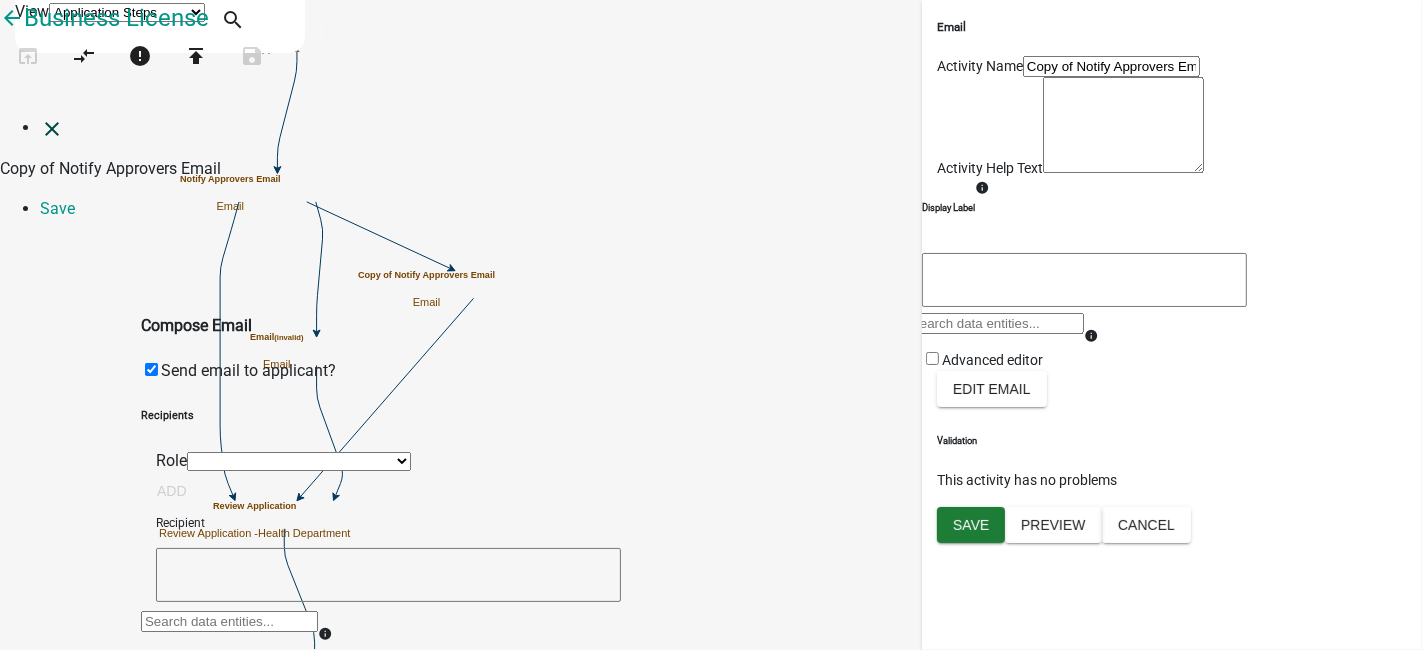 click on "close" 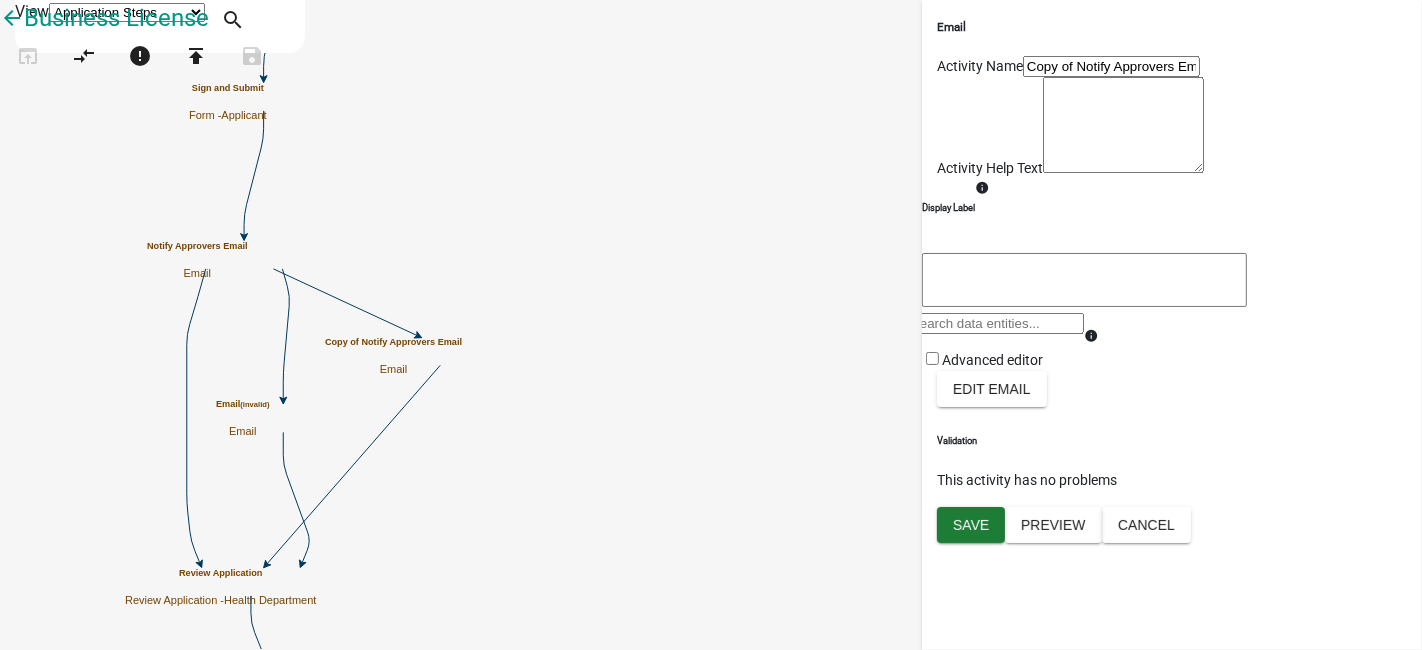 click on "Start
Start -  Applicant
Parcel search
Parcel search -  Applicant
Require User
Require user
Business Contact and Location Information
Form -  Applicant
Notify Approvers Email  End  Denied" 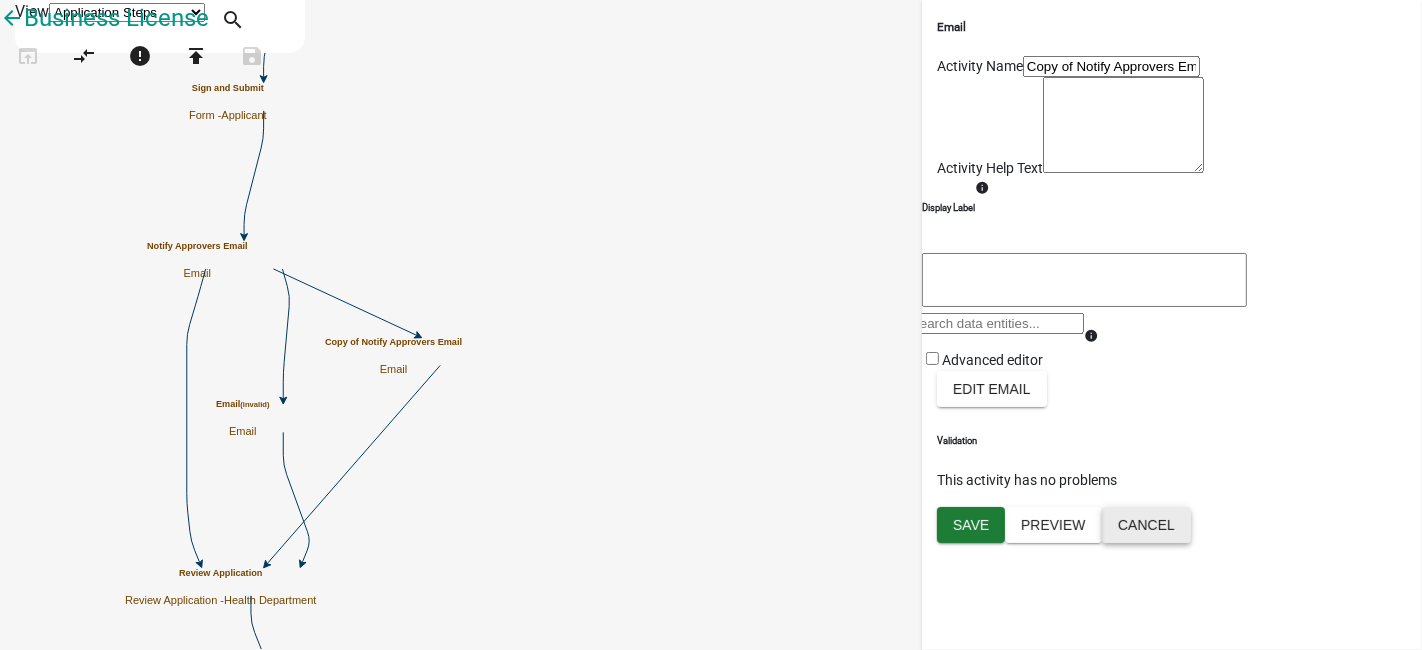 click on "Cancel" 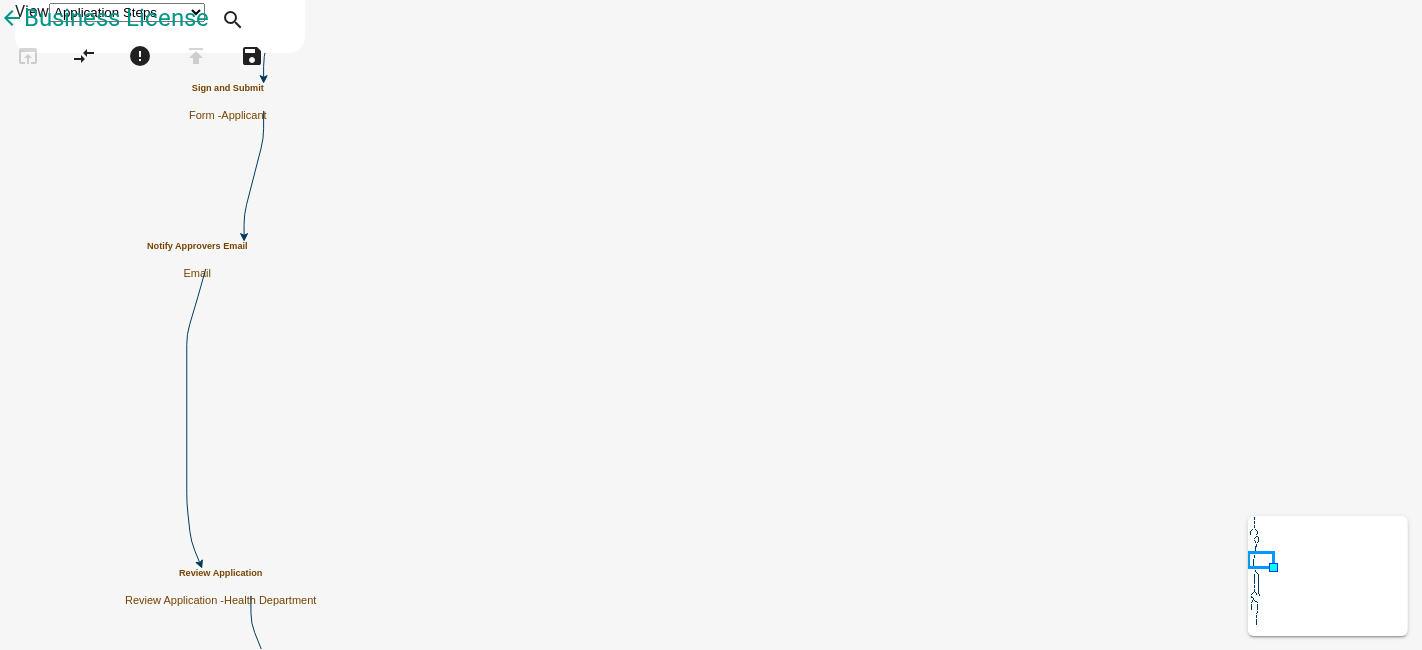 click on "Start
Start -  Applicant
Parcel search
Parcel search -  Applicant
Require User
Require user
Business Contact and Location Information
Form -  Applicant
Notify Approvers Email  End  Denied" 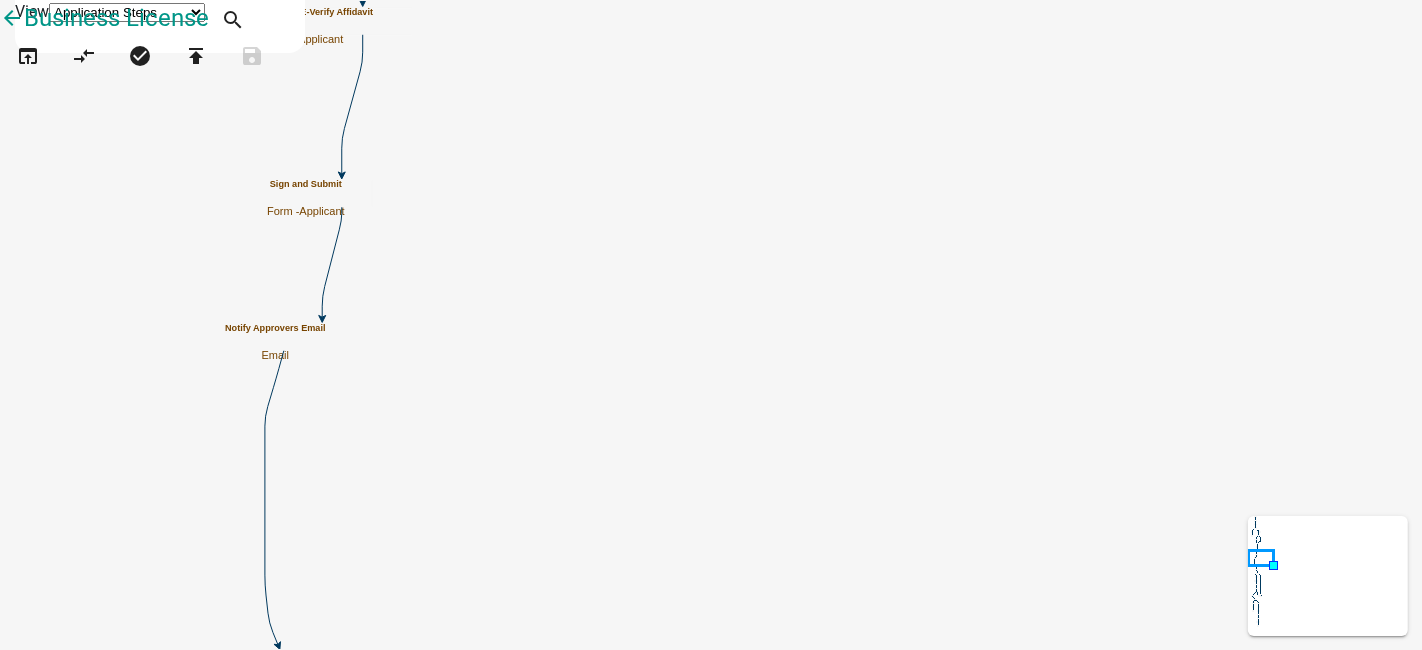 click on "Start
Start -  Applicant
Parcel search
Parcel search -  Applicant
Require User
Require user
Business Contact and Location Information
Form -  Applicant
Notify Approvers Email  End  Denied" 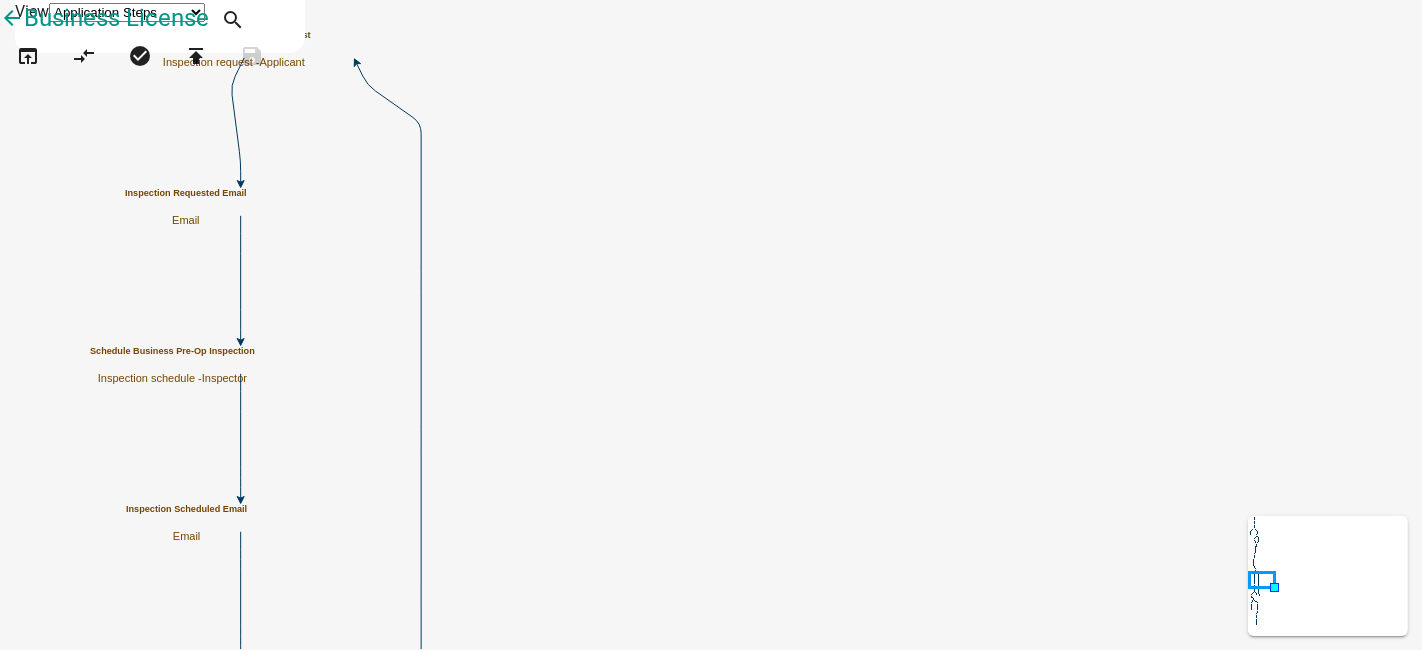 click on "Start
Start -  Applicant
Parcel search
Parcel search -  Applicant
Require User
Require user
Business Contact and Location Information
Form -  Applicant
Notify Approvers Email  End  Denied" 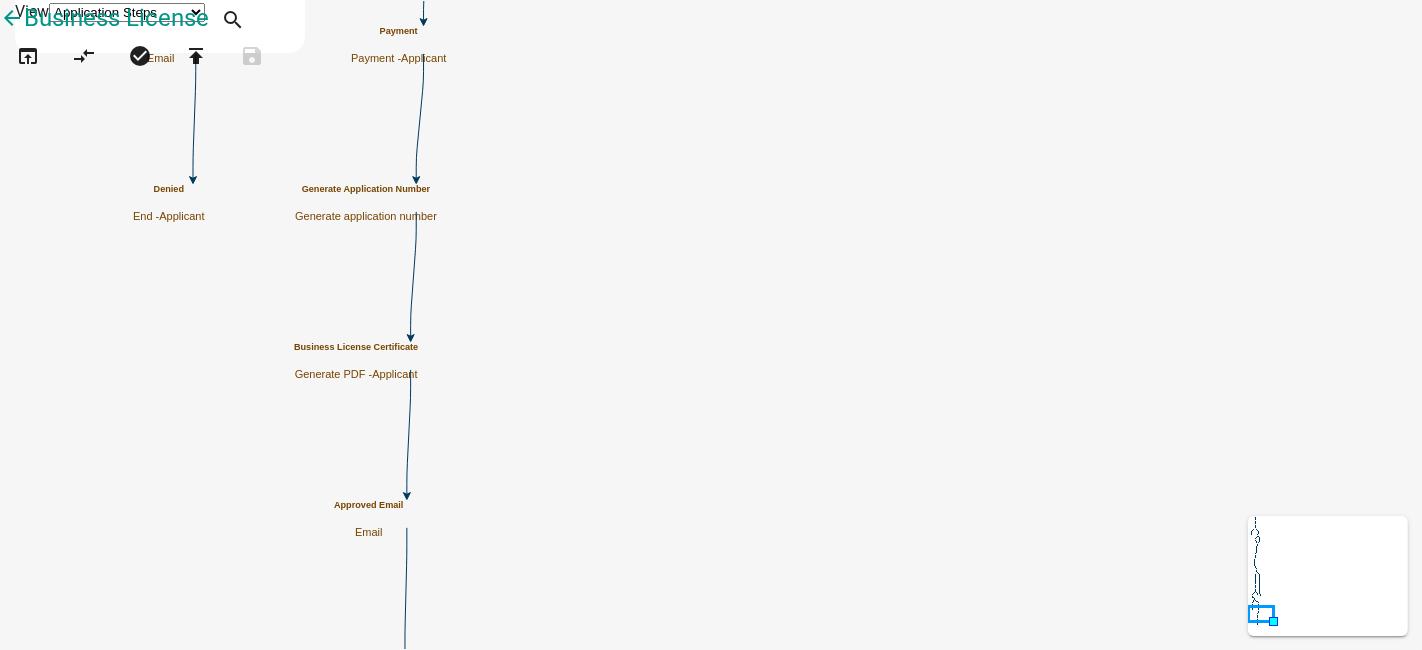 click on "Business License Certificate
Generate PDF -  Applicant" at bounding box center [356, 361] 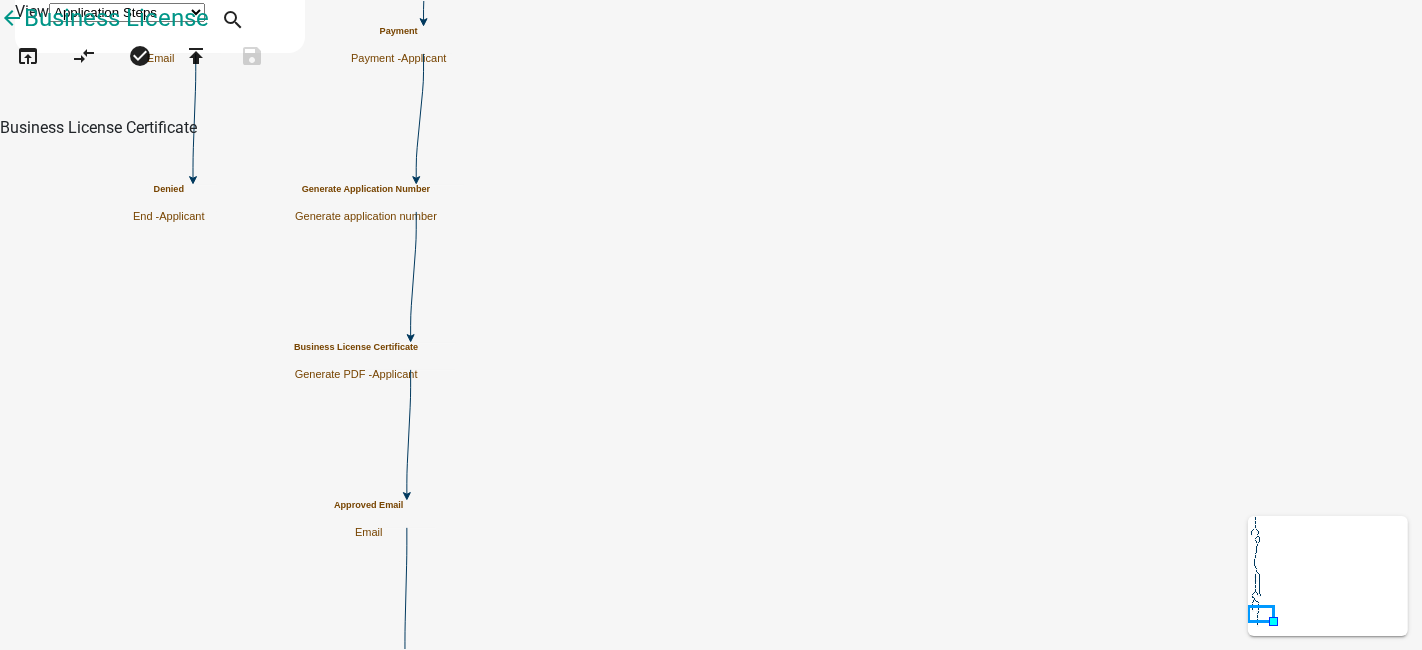 click on "Business License Certificate
Generate PDF -  Applicant" at bounding box center (356, 361) 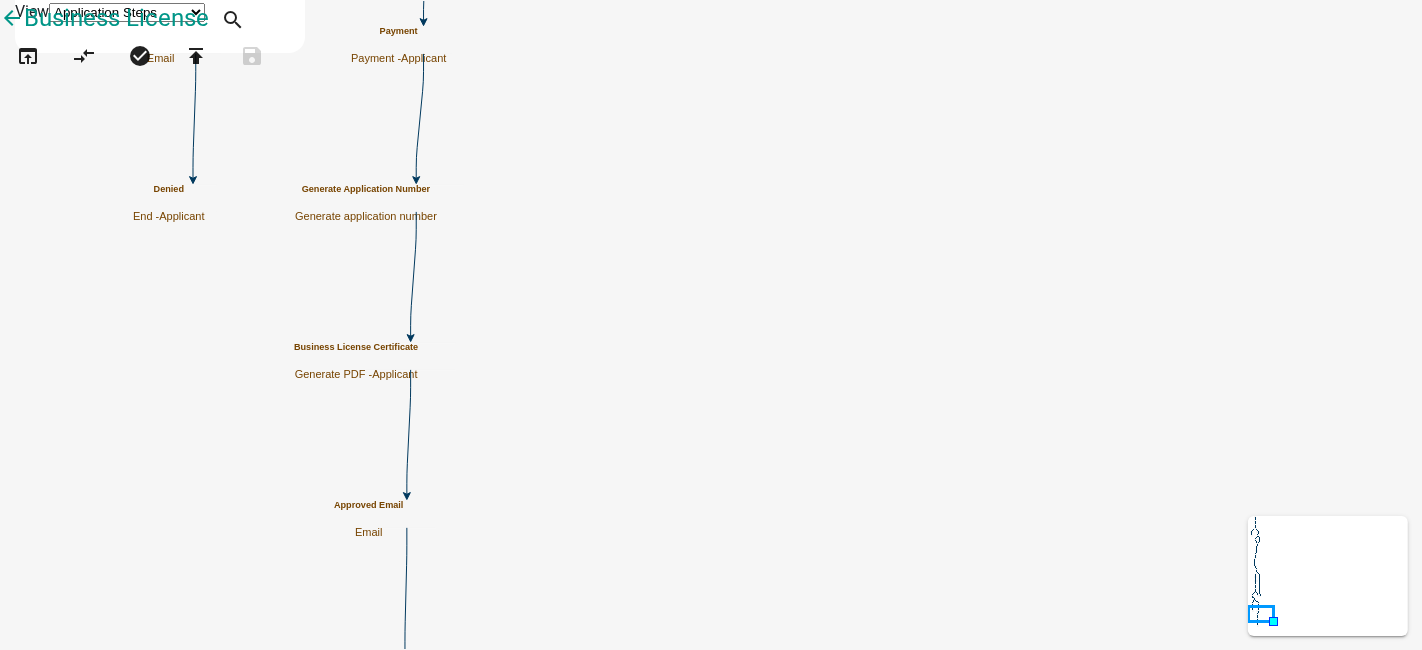 click on "Business License Certificate
Generate PDF -  Applicant" at bounding box center [356, 361] 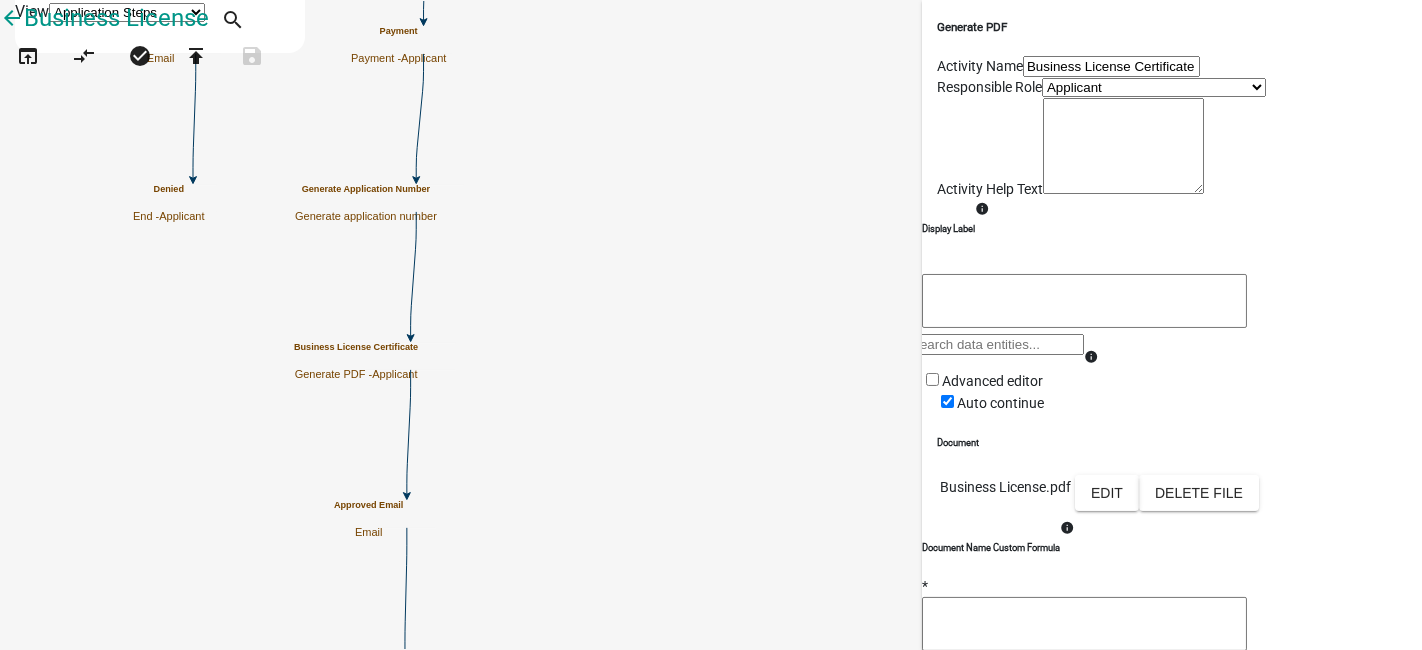 scroll, scrollTop: 333, scrollLeft: 0, axis: vertical 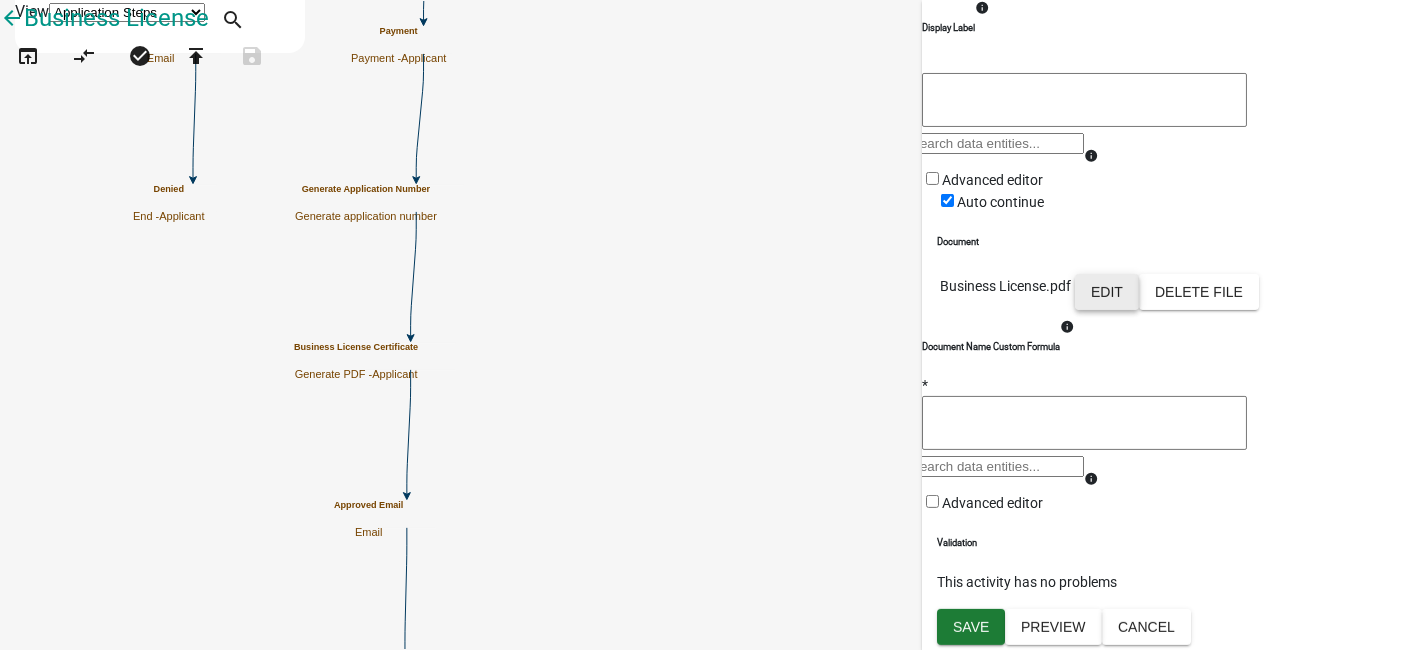 click on "Edit" at bounding box center (1107, 292) 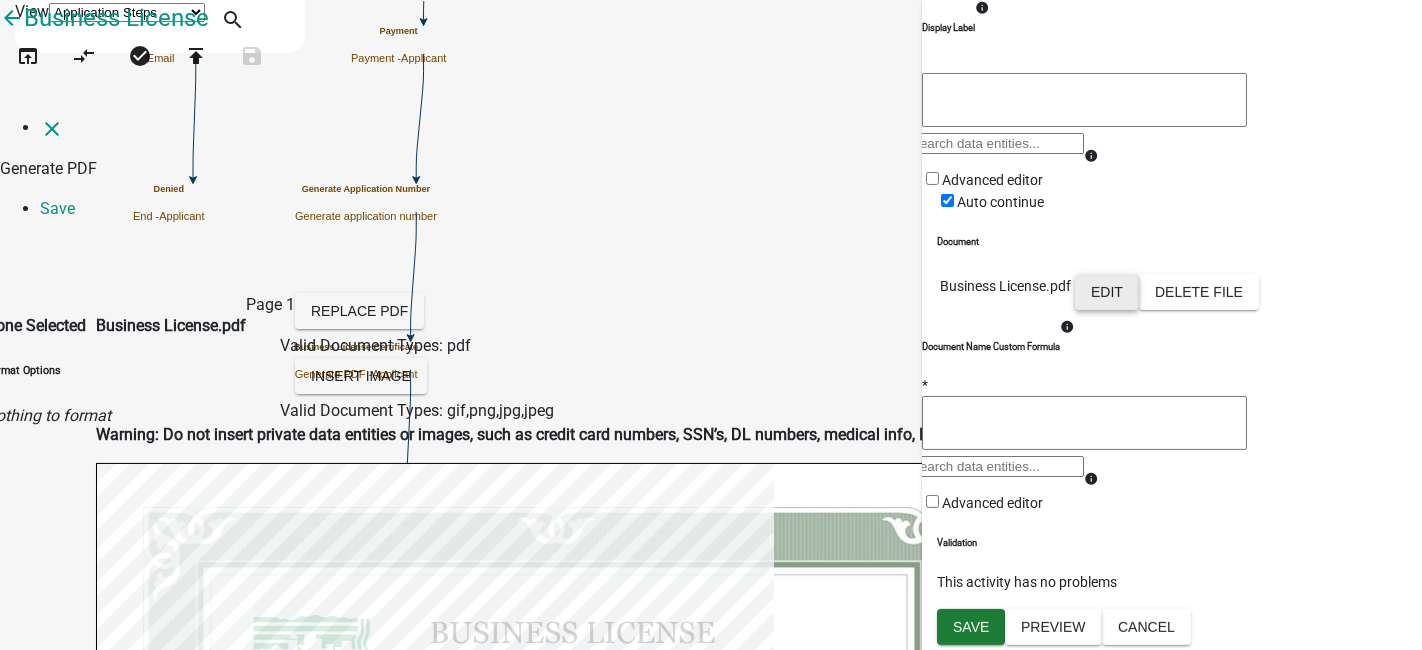 scroll, scrollTop: 222, scrollLeft: 0, axis: vertical 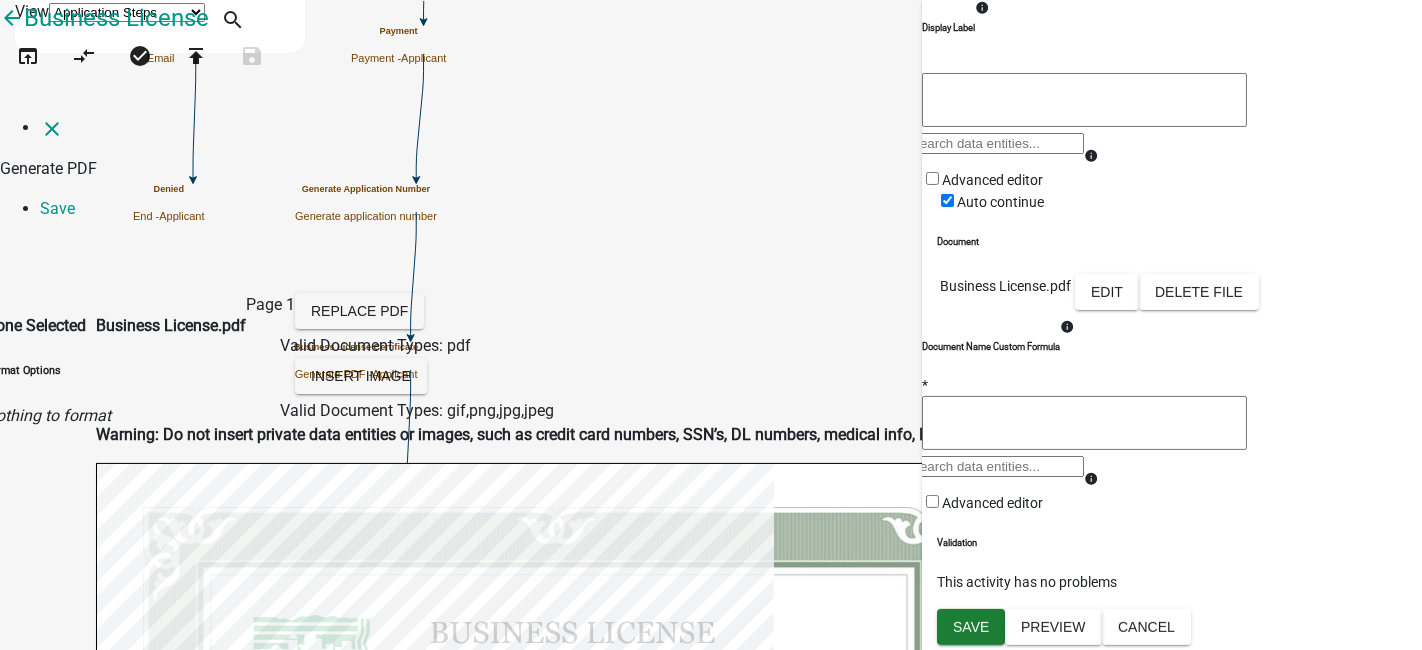select 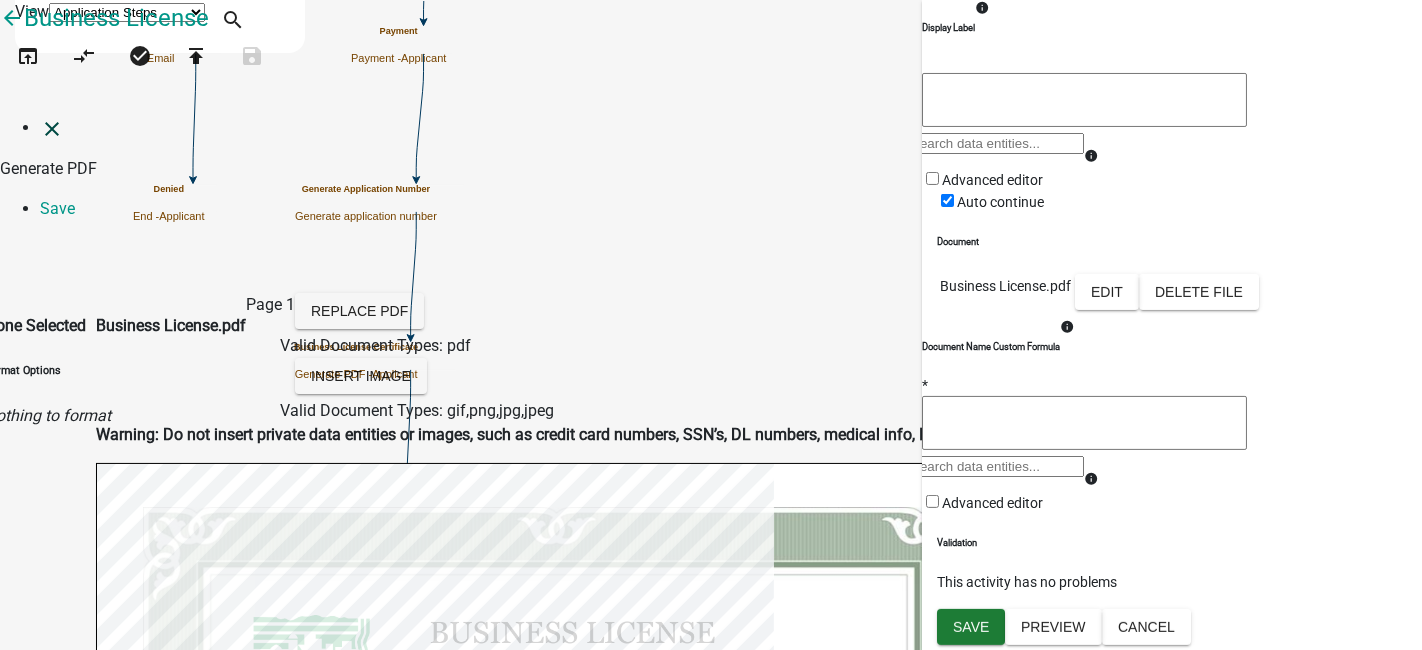 click on "close" 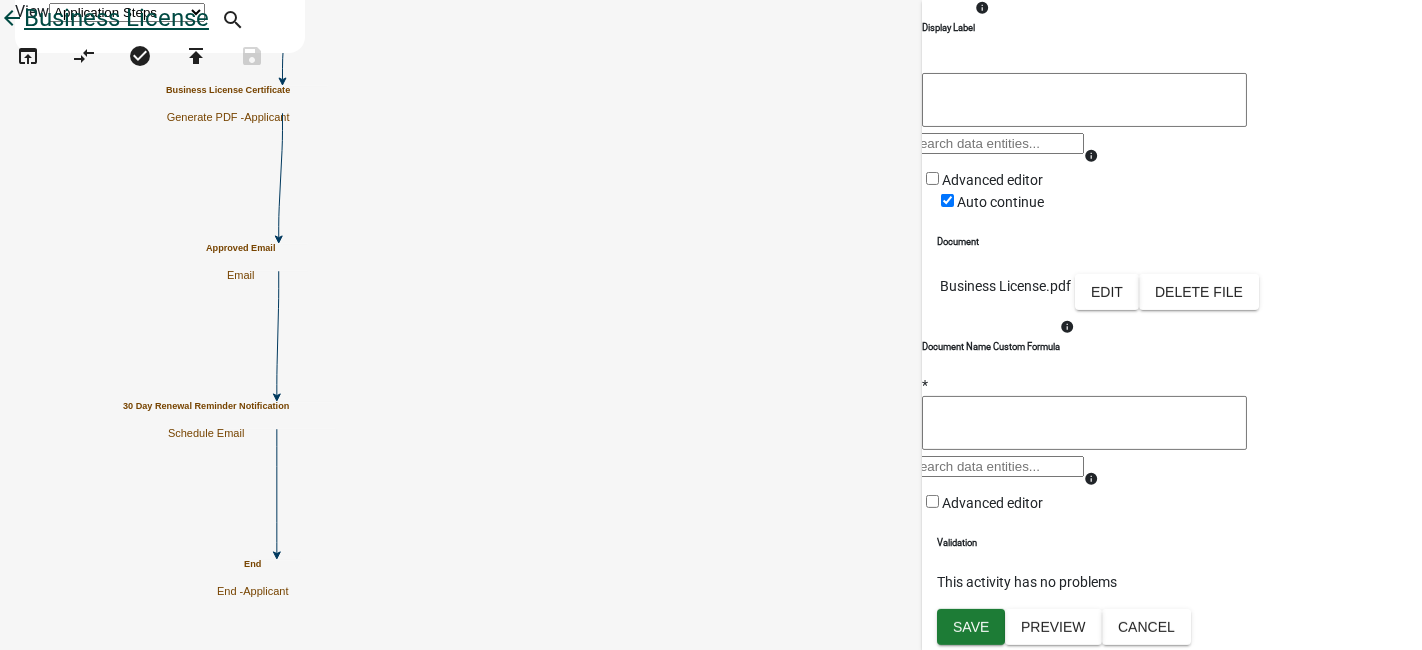 click on "arrow_back" at bounding box center (12, 20) 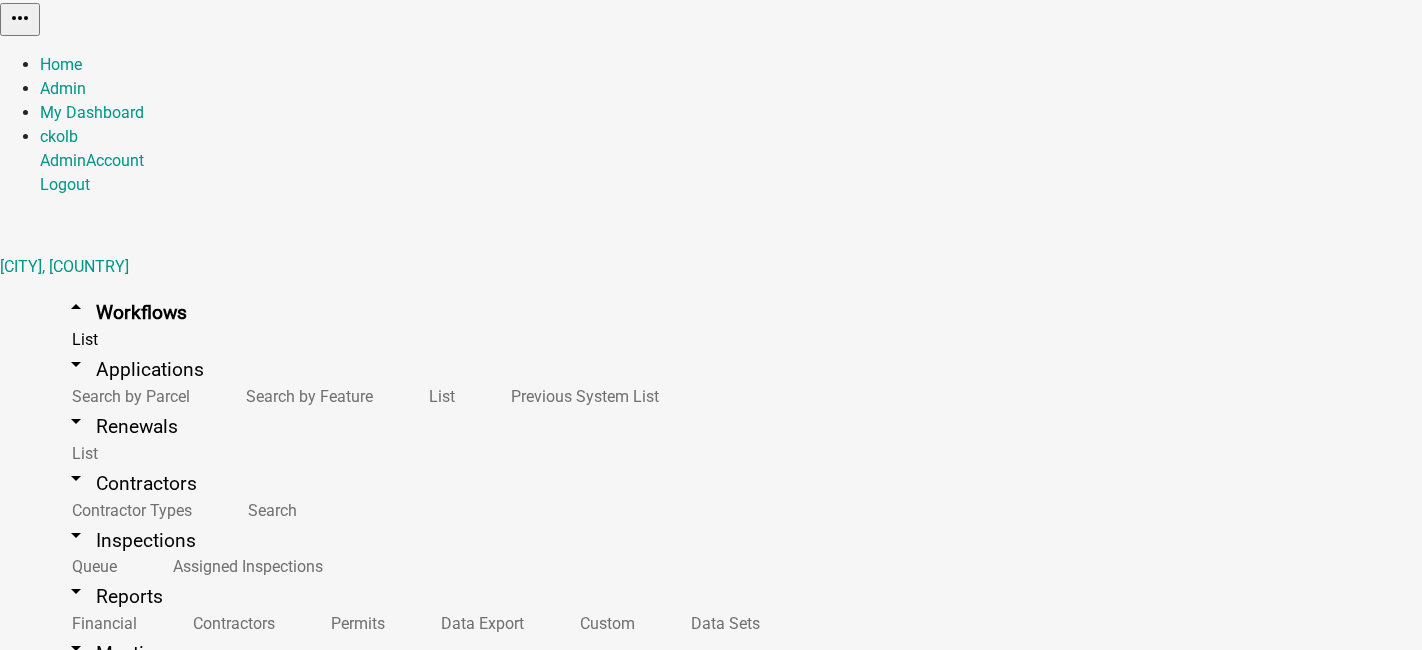 click on "Workflows" 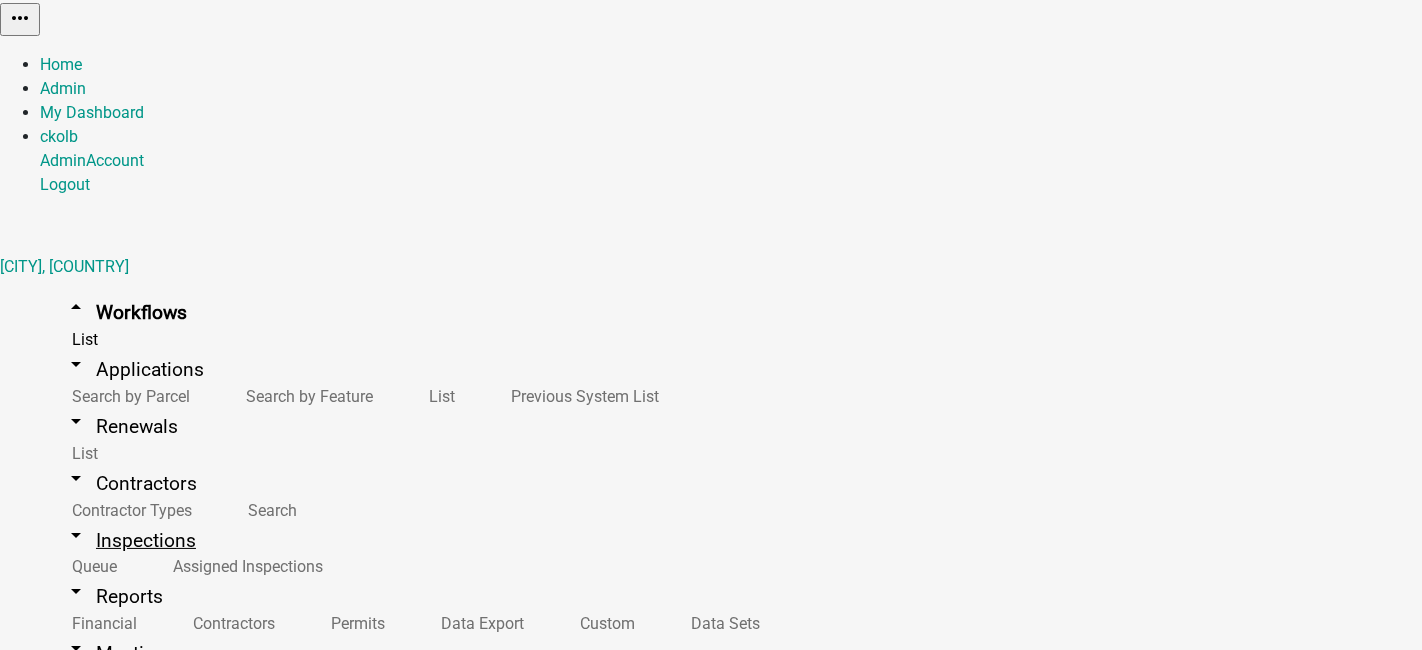 click on "arrow_drop_down   Inspections" at bounding box center [130, 540] 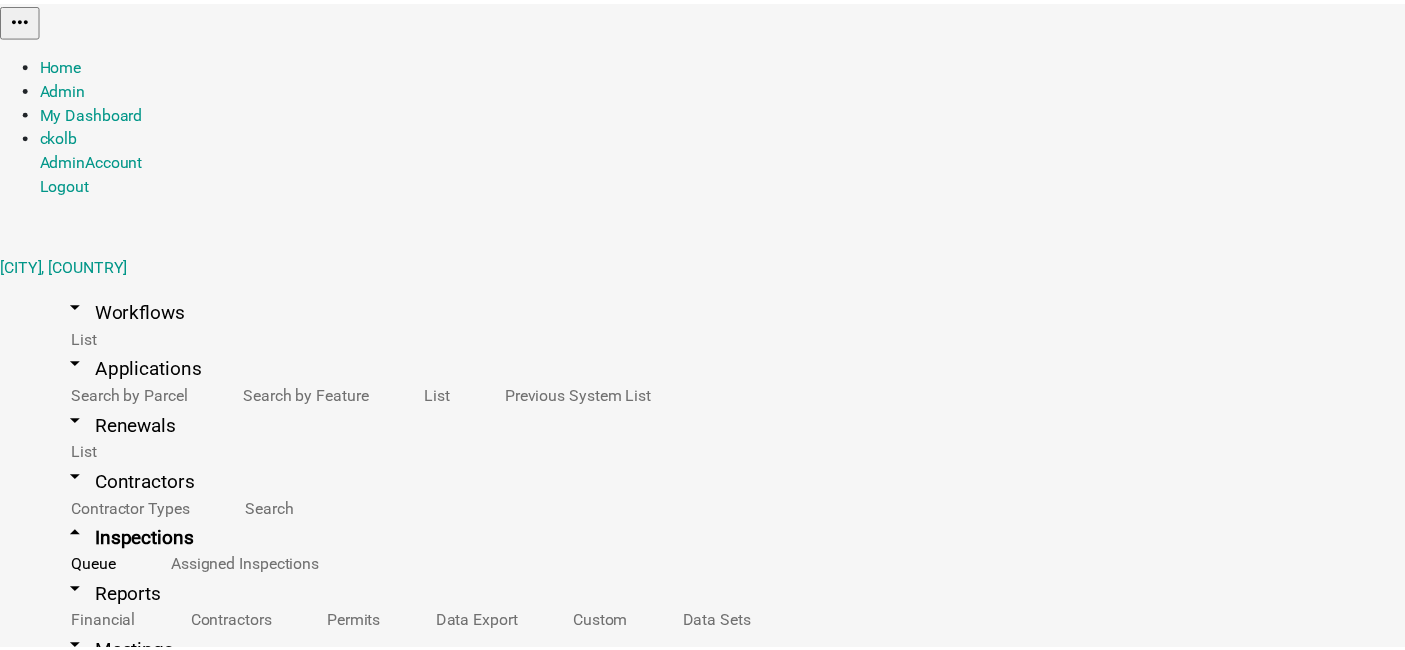 scroll, scrollTop: 111, scrollLeft: 0, axis: vertical 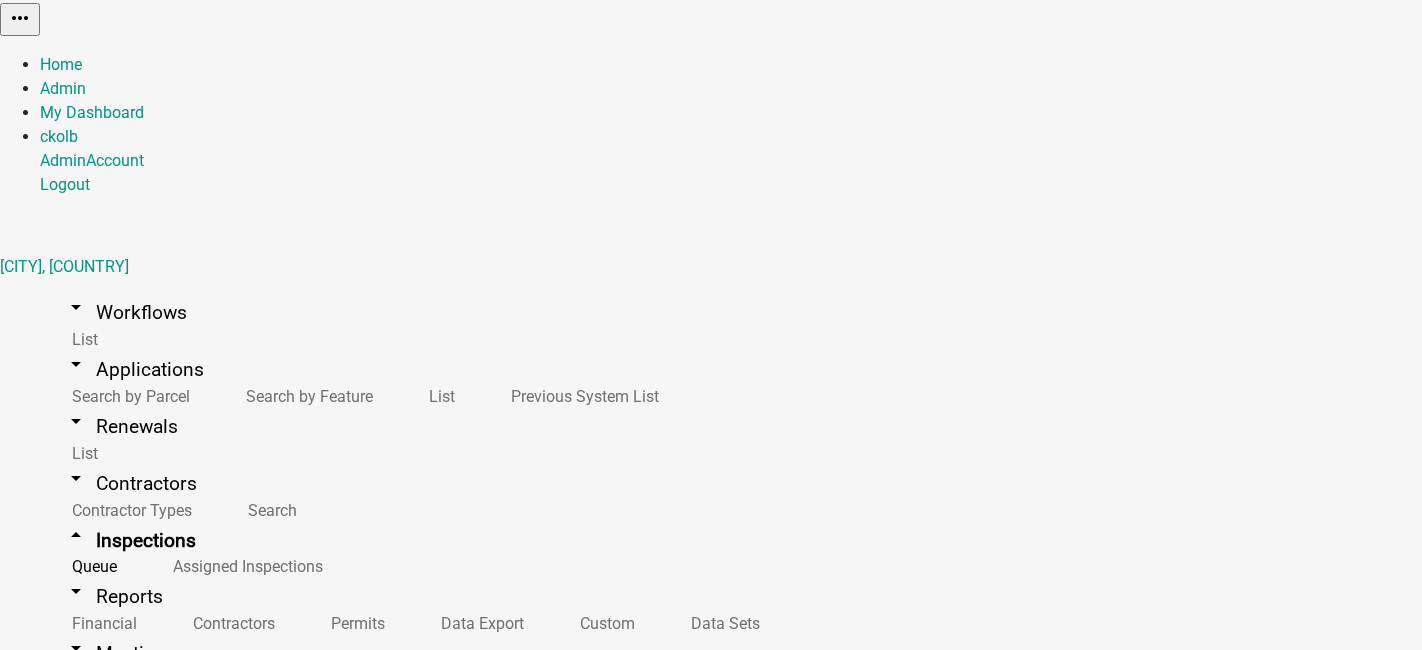 click on "Columns" 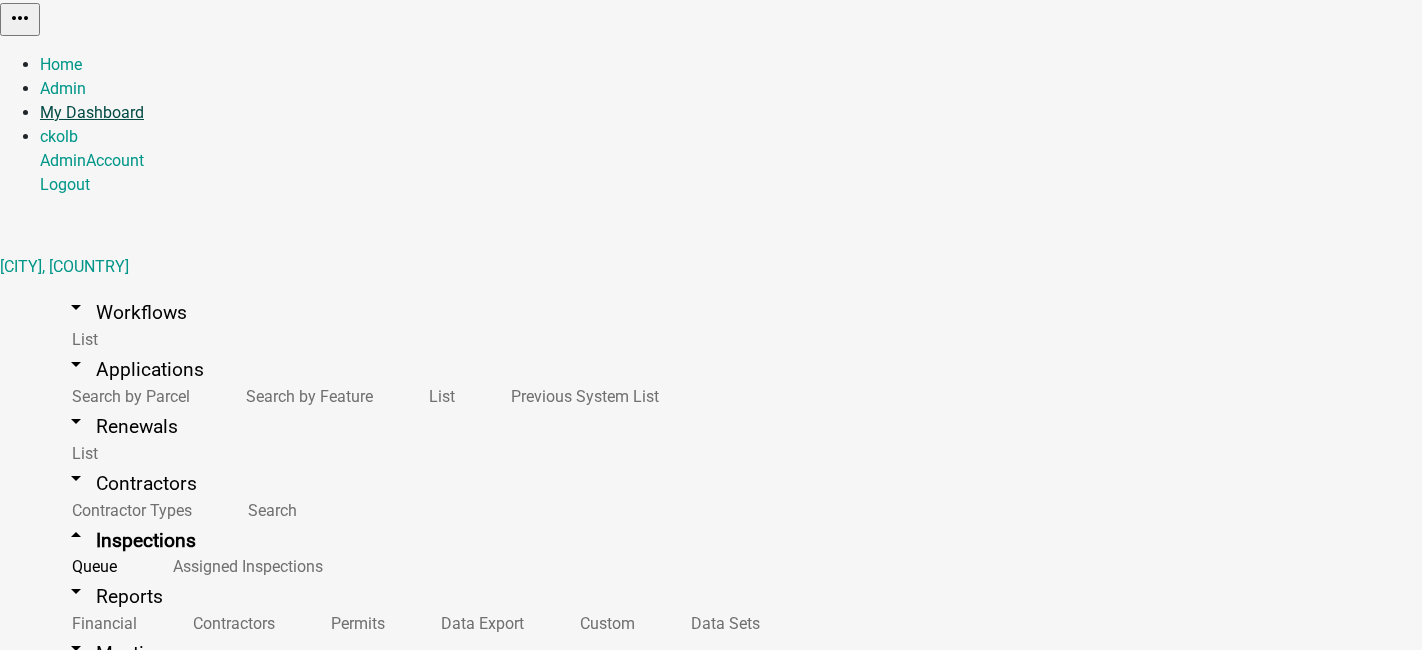 click on "My Dashboard" at bounding box center [92, 112] 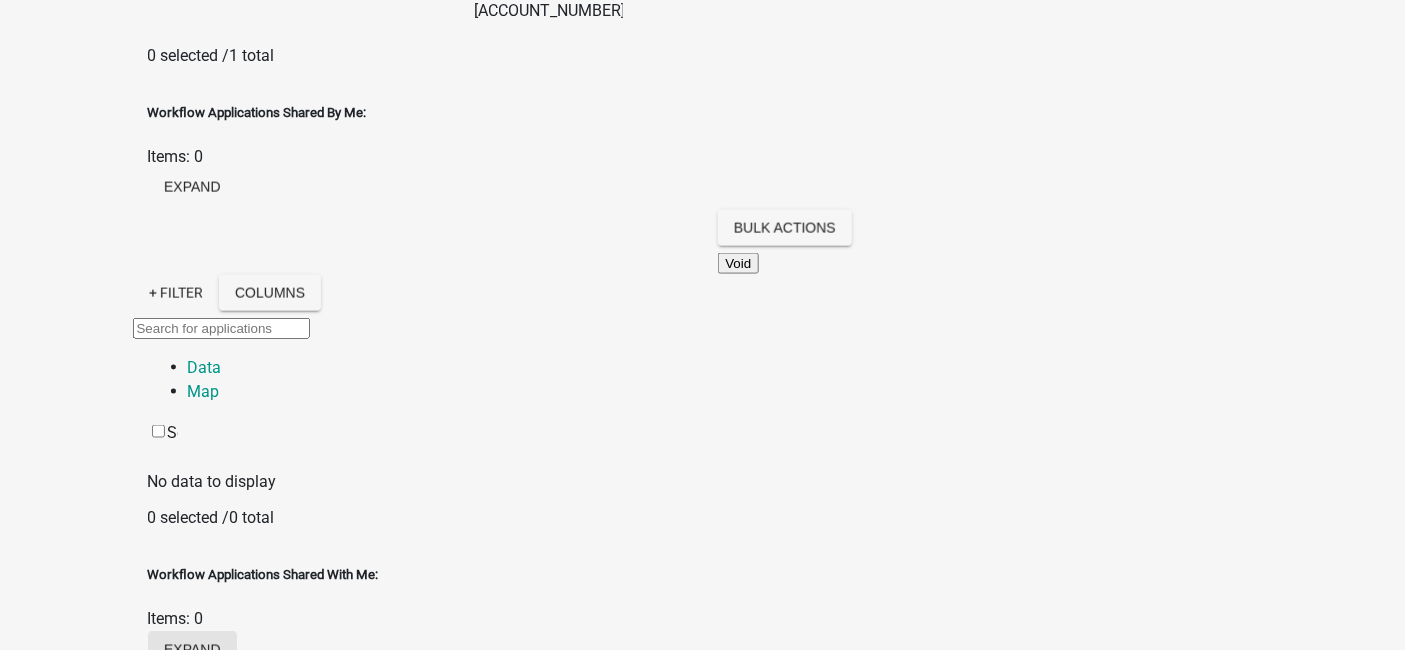 scroll, scrollTop: 555, scrollLeft: 0, axis: vertical 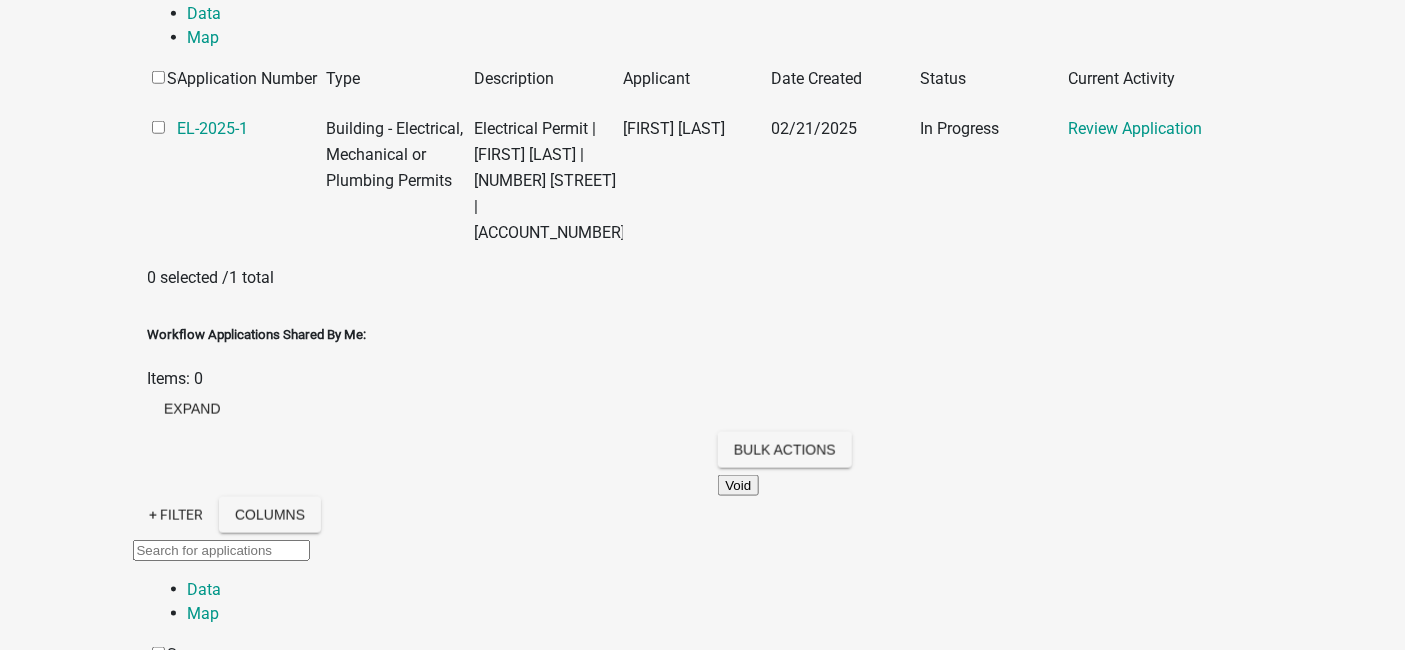 click on "collapse" at bounding box center [201, 1311] 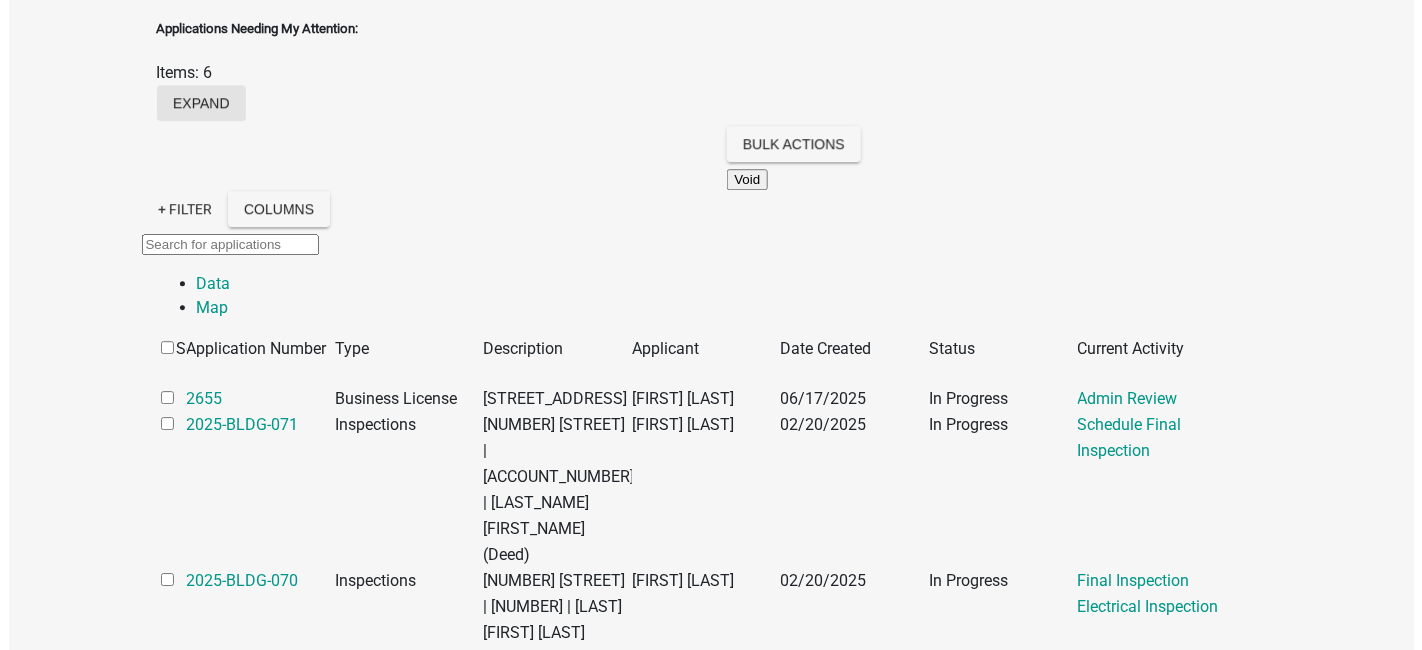 scroll, scrollTop: 1777, scrollLeft: 0, axis: vertical 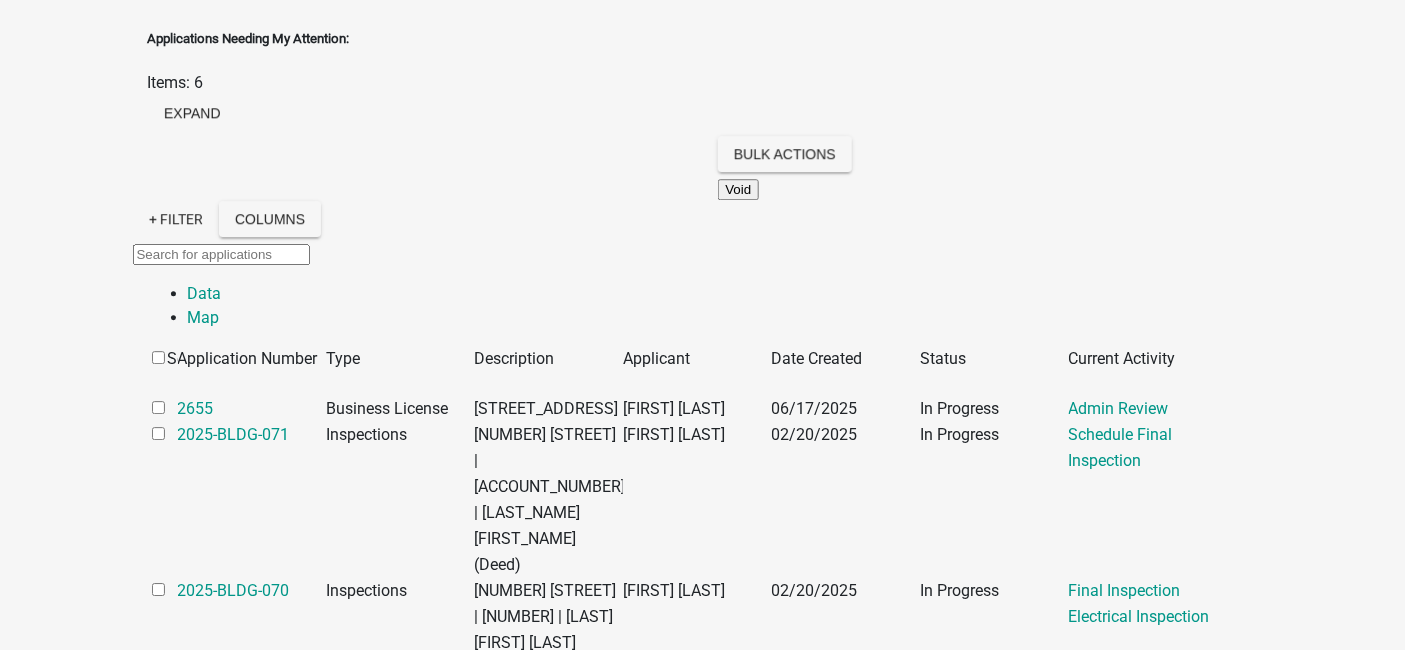 click on "Action" at bounding box center [1153, 2825] 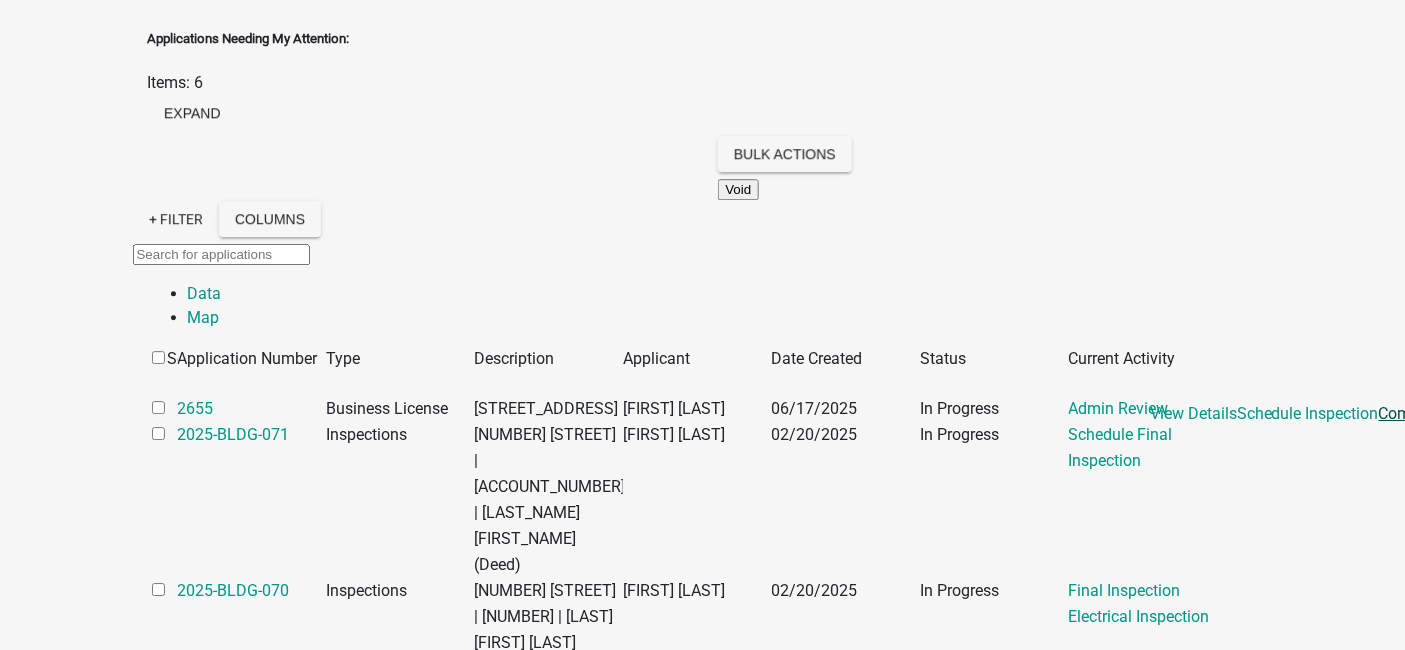 click on "Complete Inspection" at bounding box center (1451, 413) 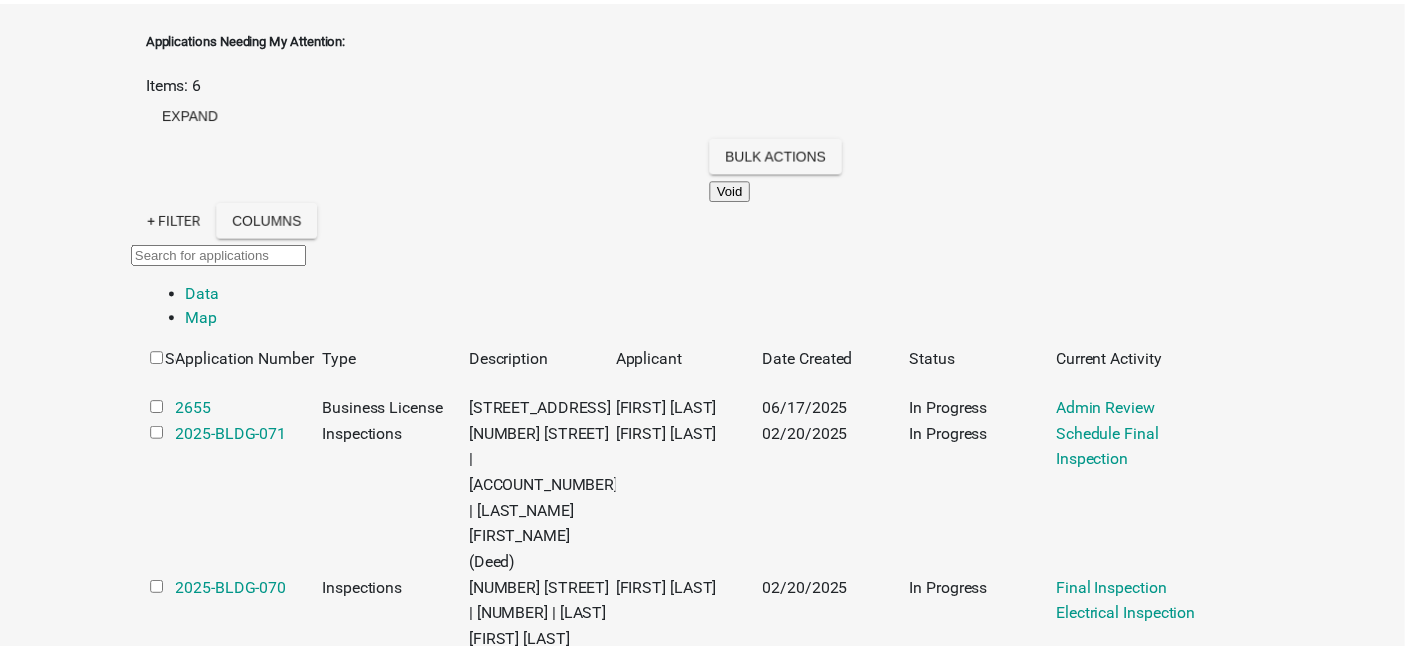 scroll, scrollTop: 108, scrollLeft: 0, axis: vertical 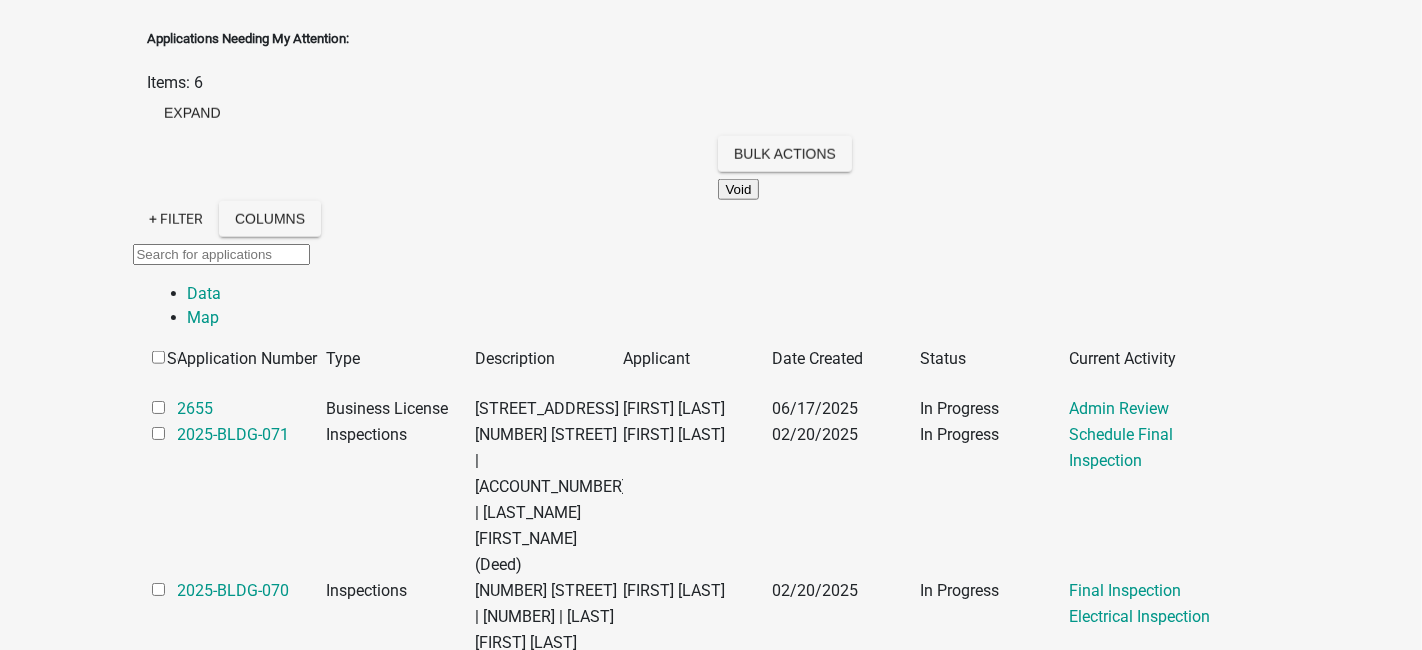 click on "Cancel" 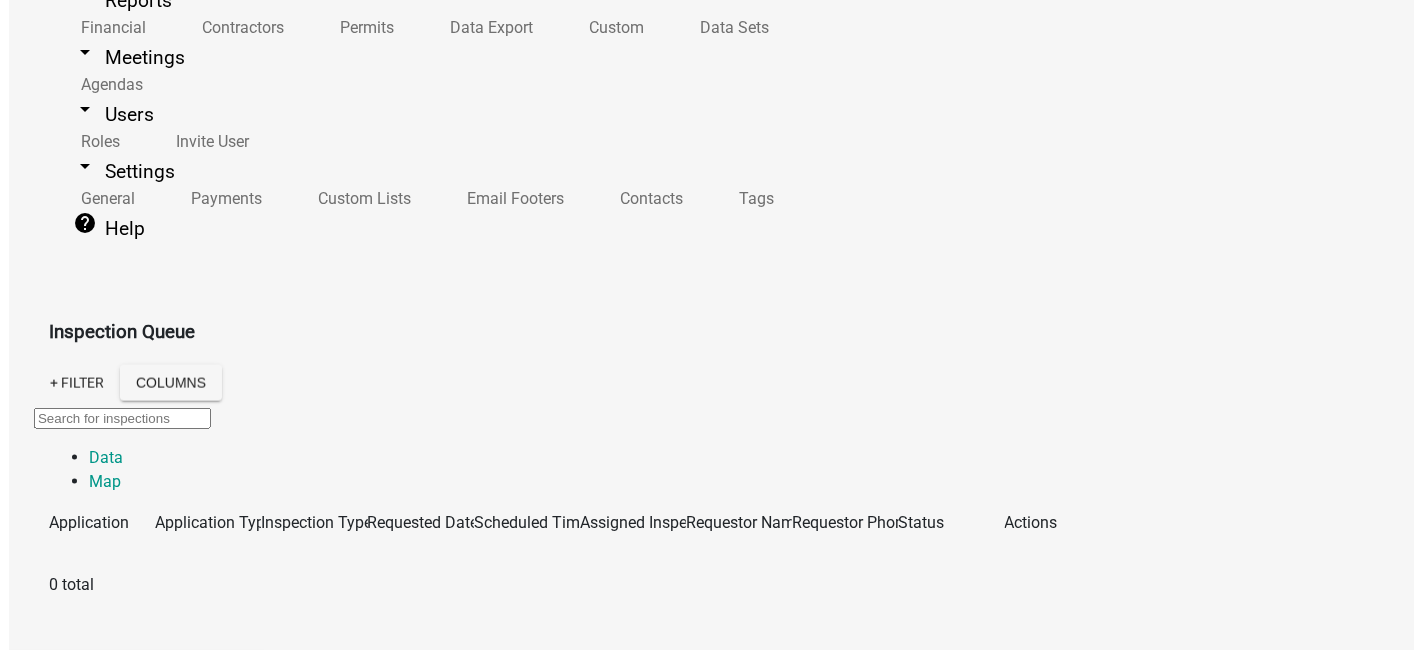 scroll, scrollTop: 0, scrollLeft: 0, axis: both 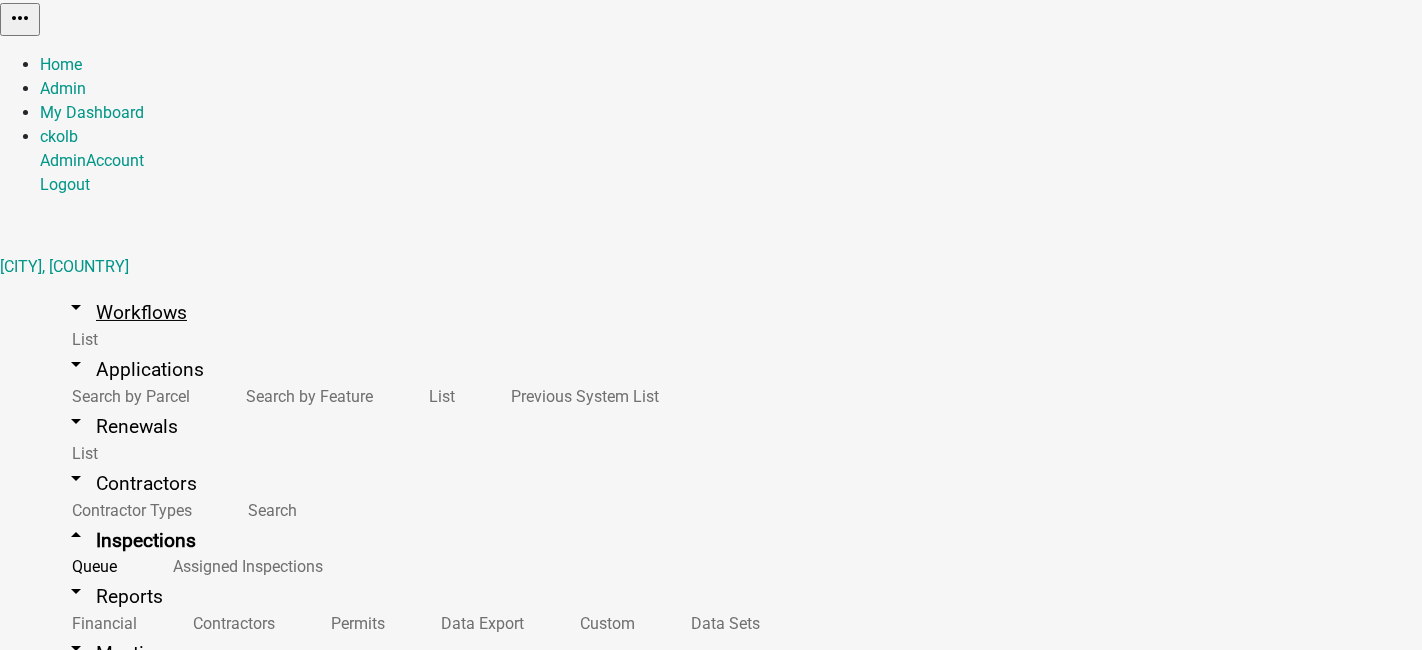 click on "arrow_drop_down   Workflows" at bounding box center (125, 312) 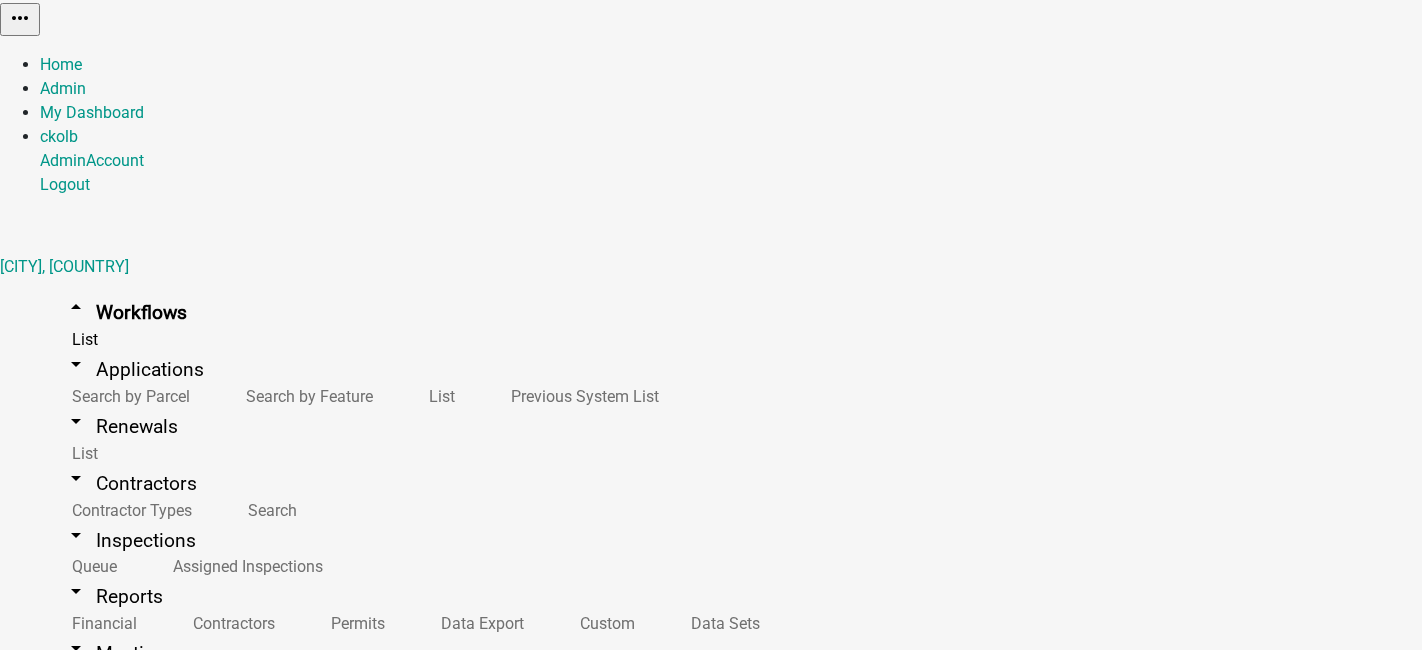 scroll, scrollTop: 94, scrollLeft: 0, axis: vertical 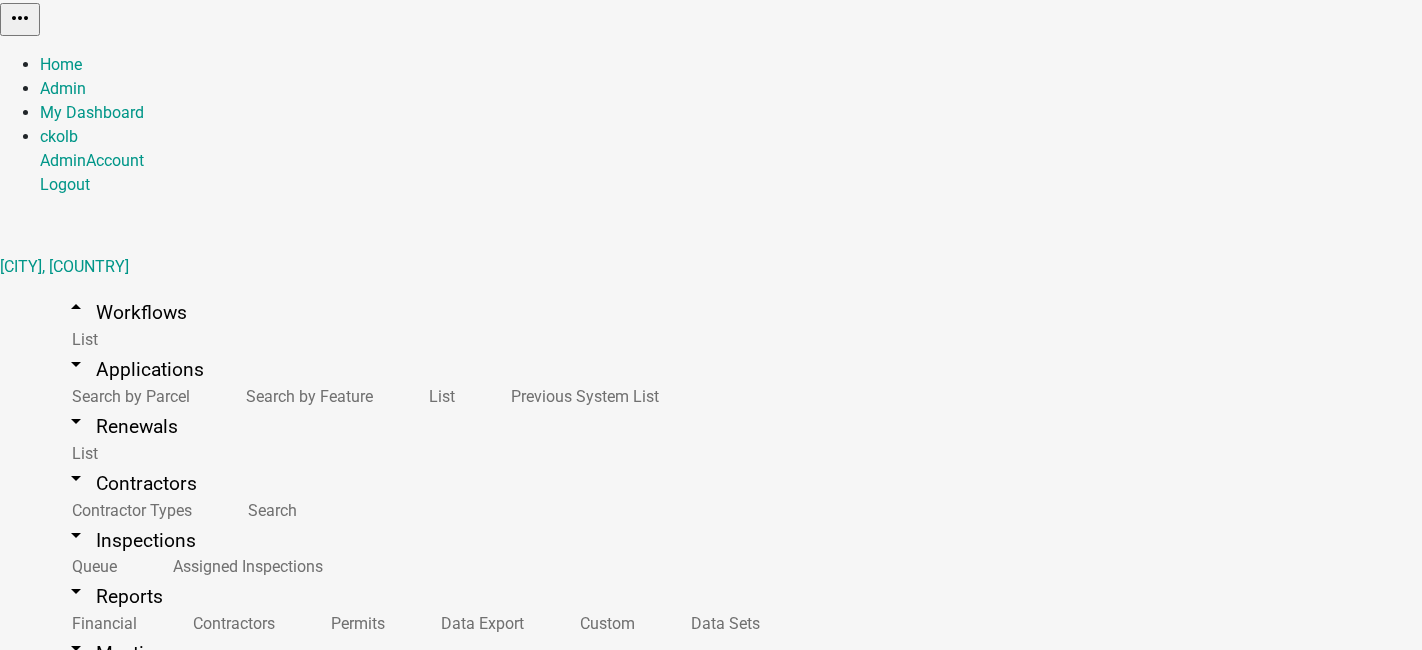 click on "[YEAR]-BLDG-[NUMBER]" 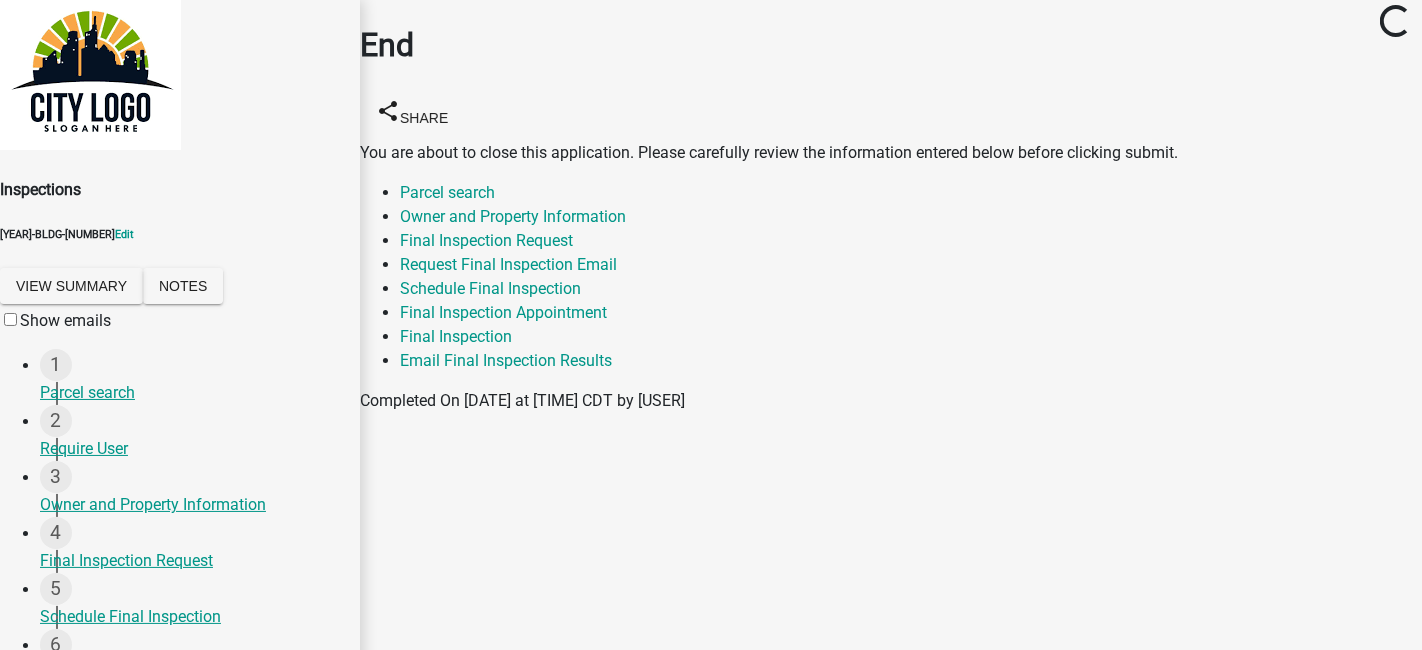 scroll, scrollTop: 118, scrollLeft: 0, axis: vertical 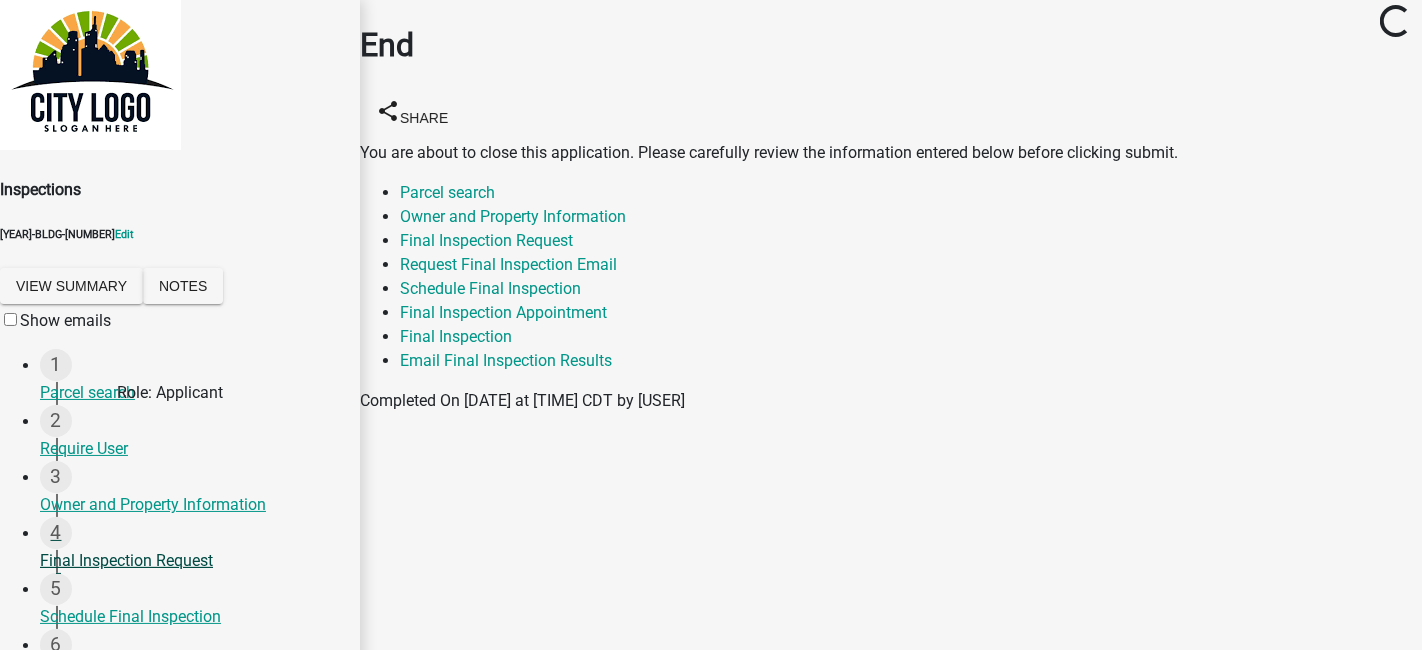 click on "Final Inspection Request" at bounding box center [192, 561] 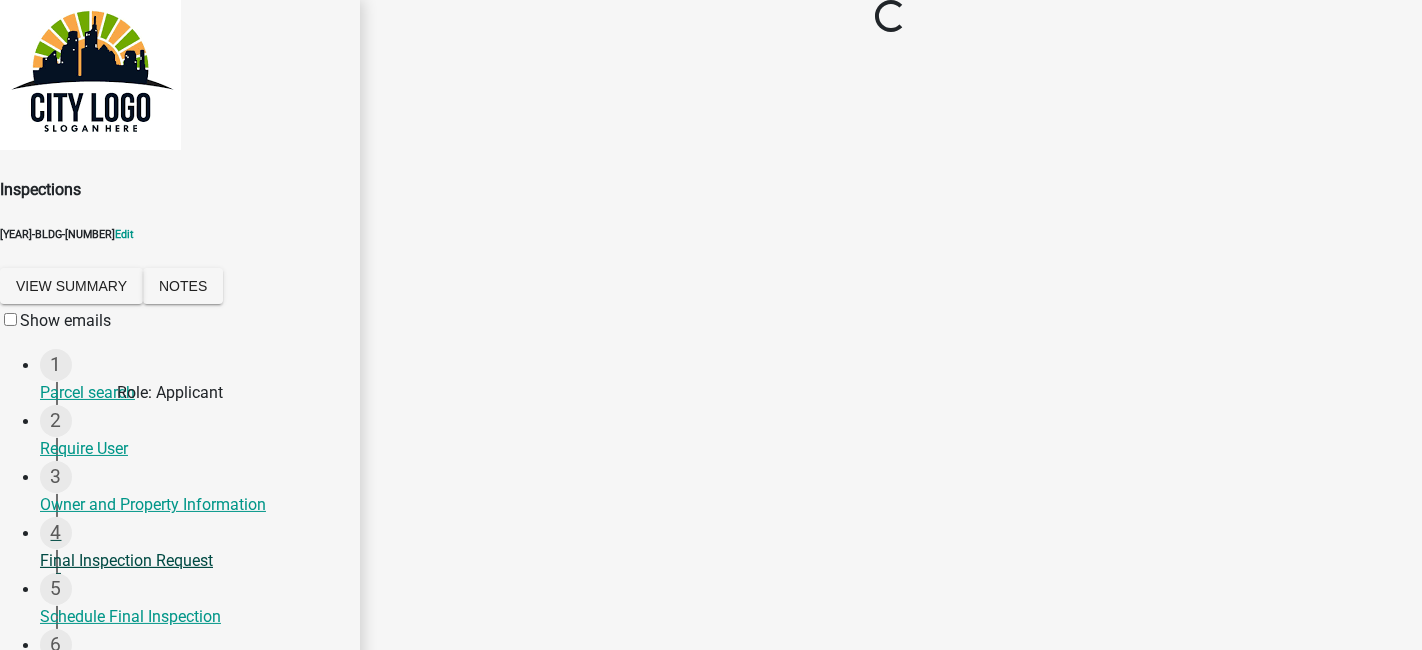select on "[UUID]" 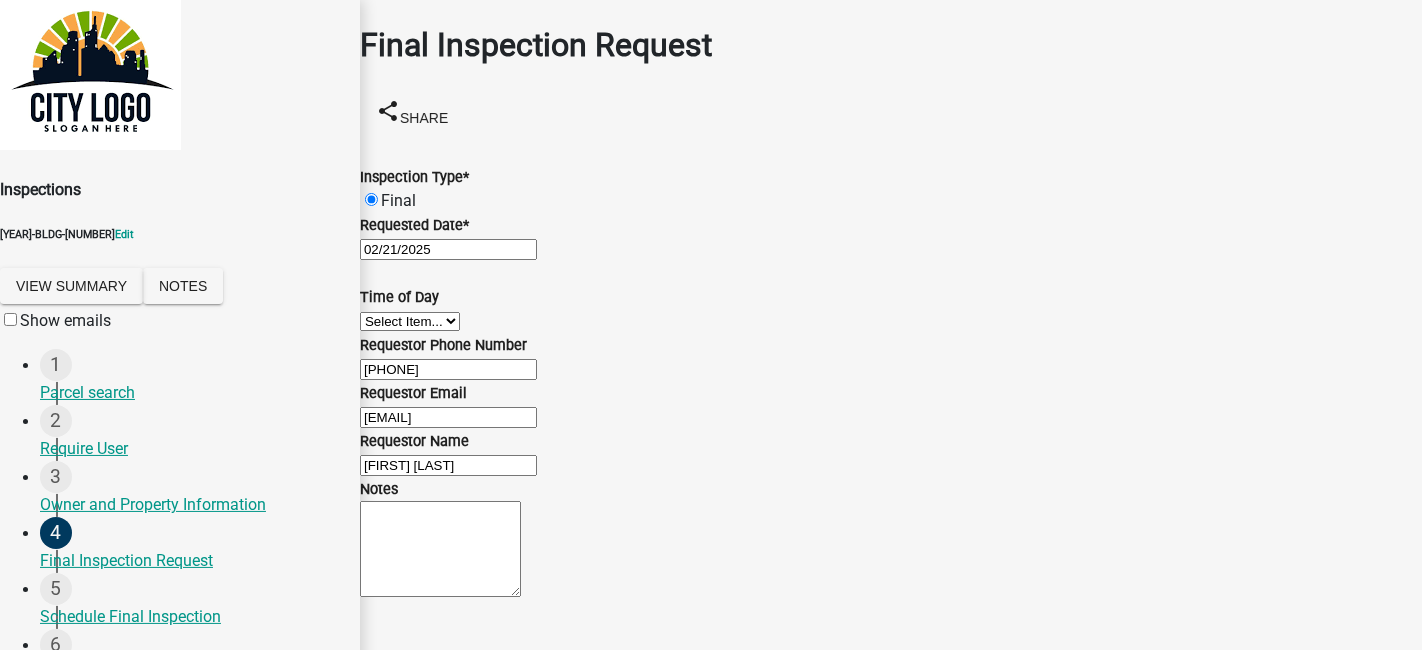 scroll, scrollTop: 424, scrollLeft: 0, axis: vertical 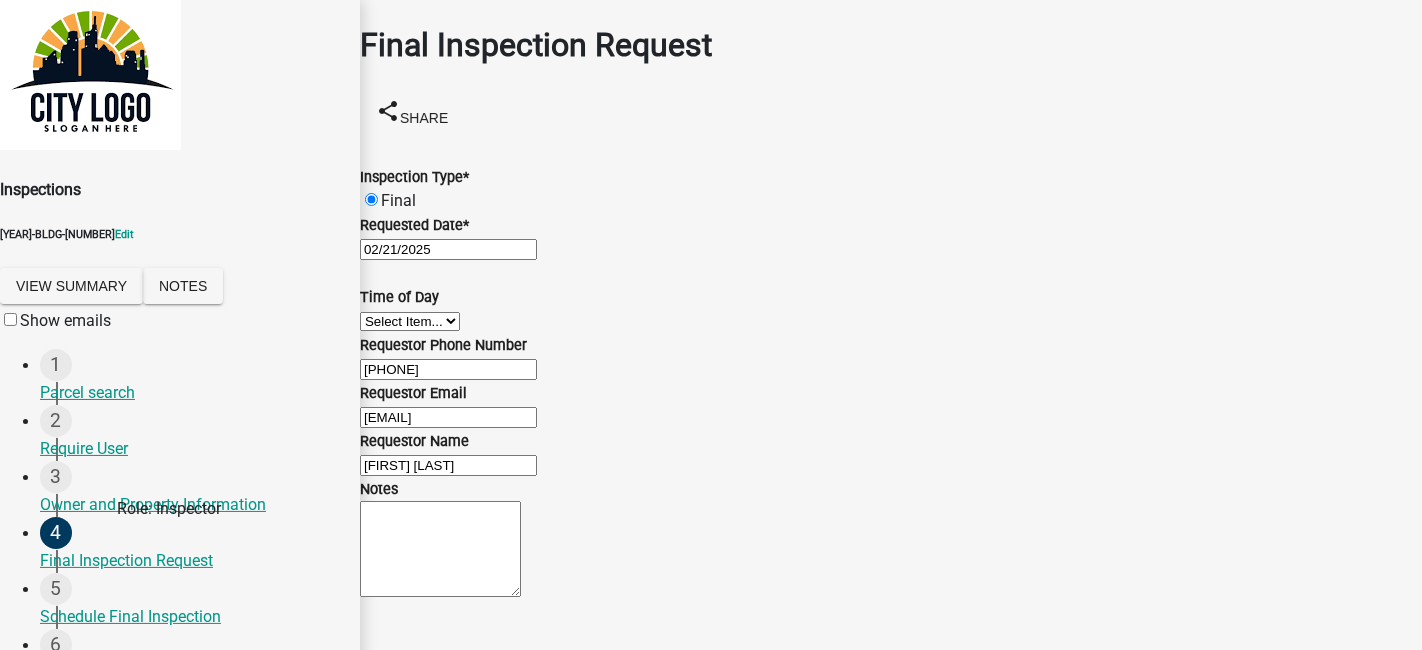 click on "6     Final Inspection" at bounding box center [192, 657] 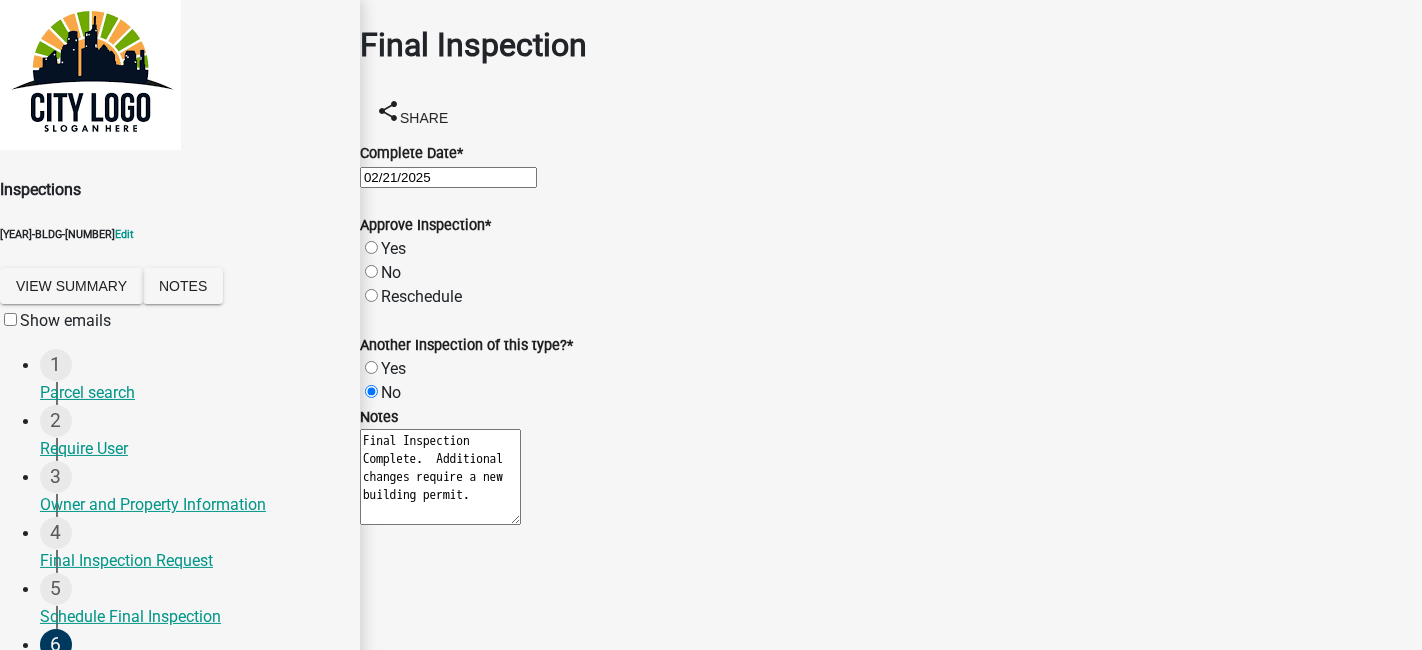 scroll, scrollTop: 0, scrollLeft: 0, axis: both 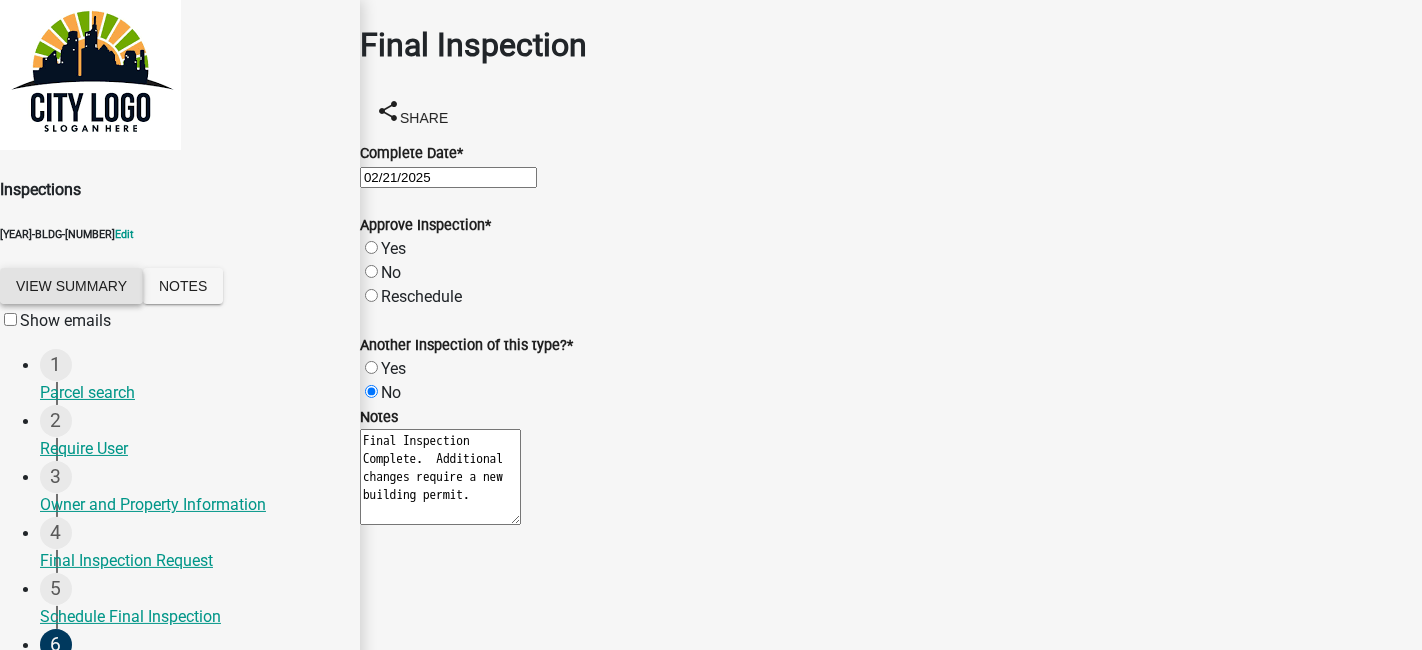 click on "View Summary" at bounding box center (71, 286) 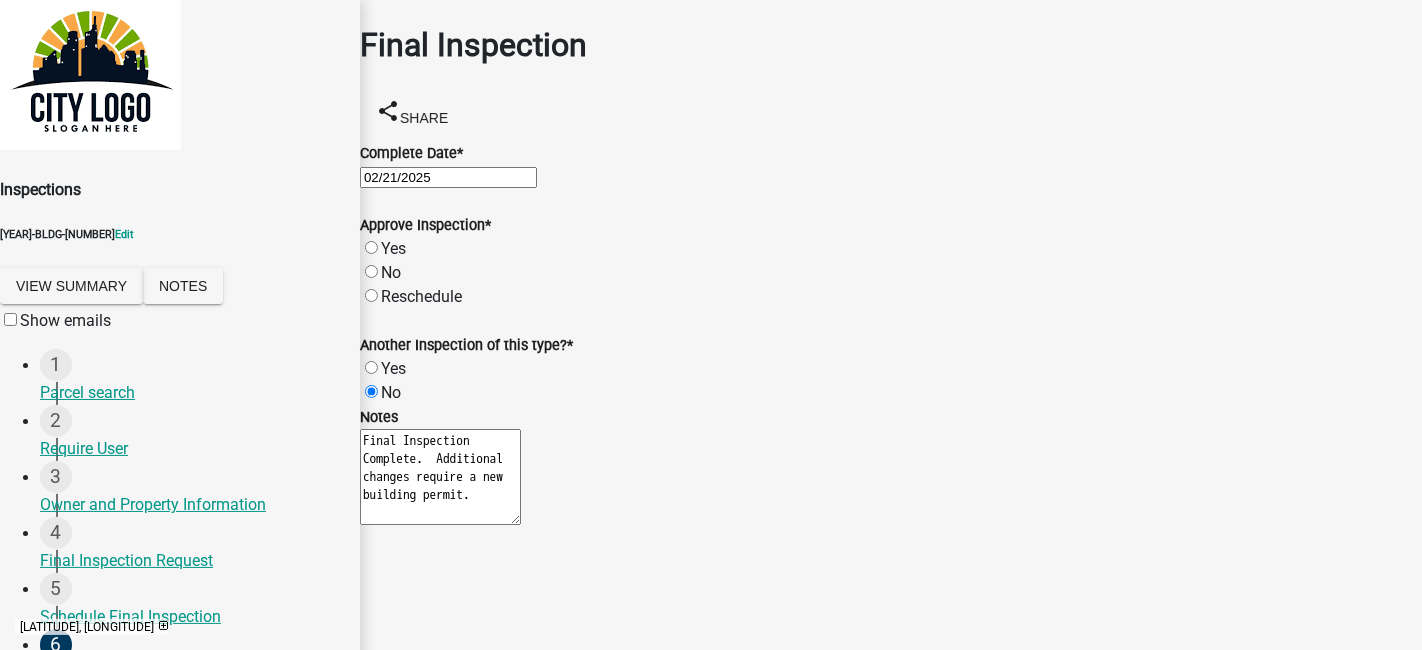 click on "Final Inspection" at bounding box center [96, 1166] 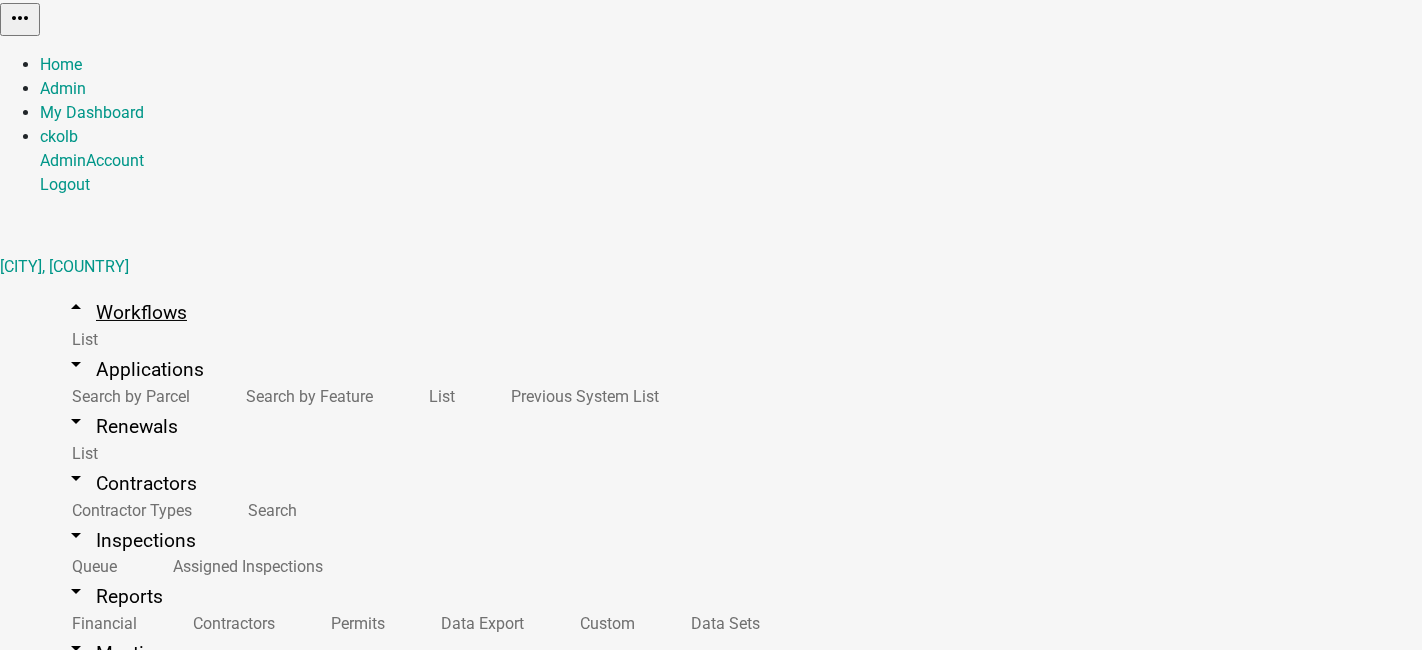 click on "arrow_drop_up   Workflows" at bounding box center (125, 312) 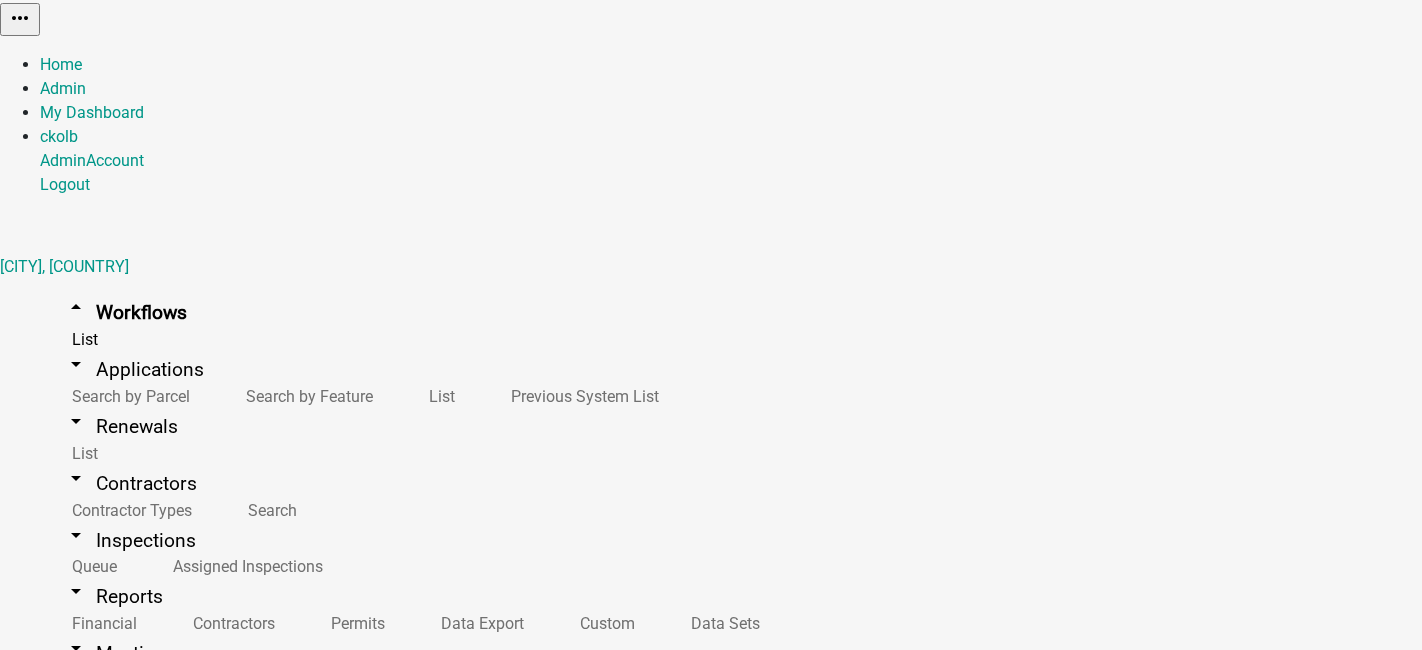 scroll, scrollTop: 94, scrollLeft: 0, axis: vertical 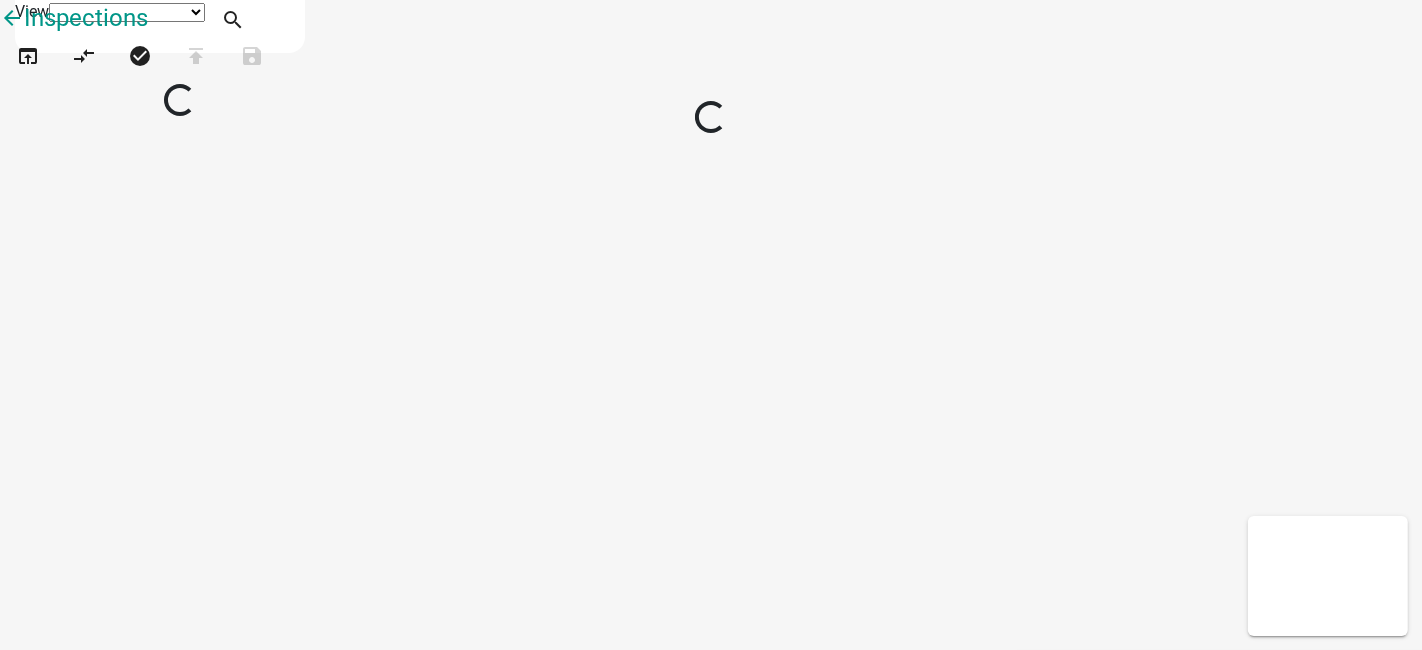 select on "1" 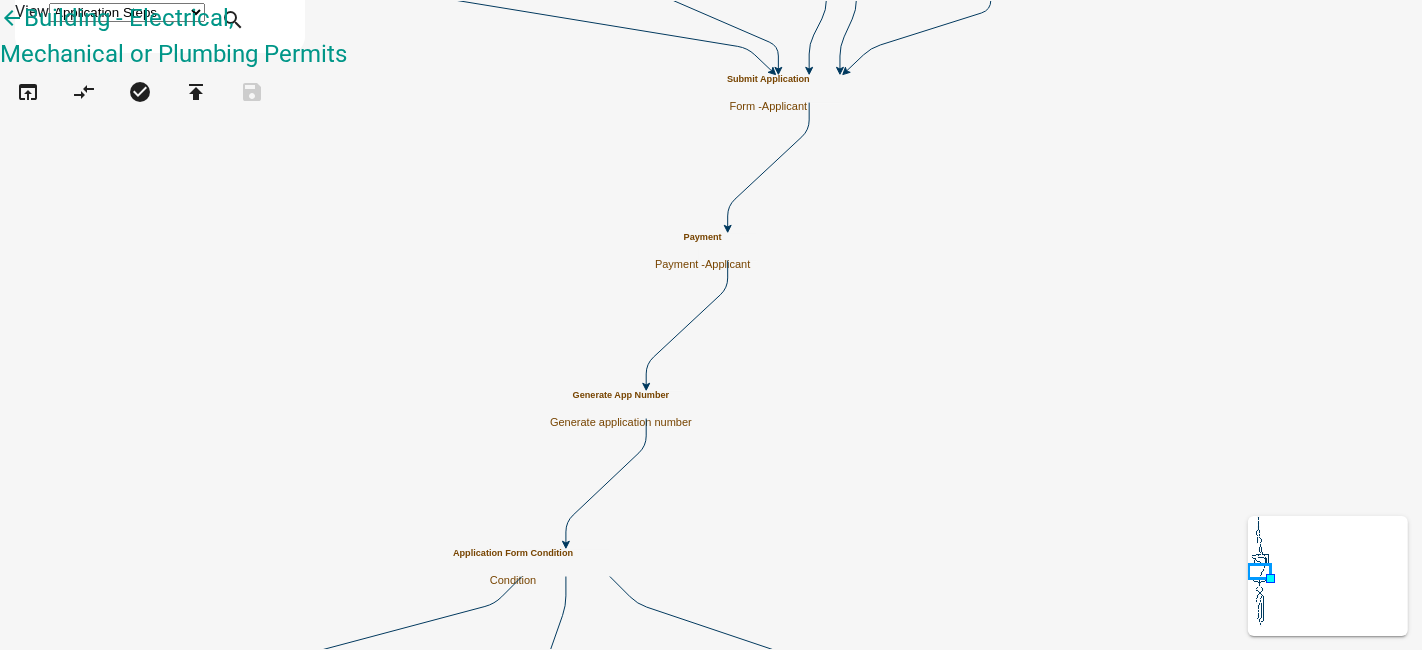 click on "Start
Start -  Applicant
Parcel search
Parcel search -  Applicant
Require User
Require user
General Information
Form -  Applicant
End
End -  End" 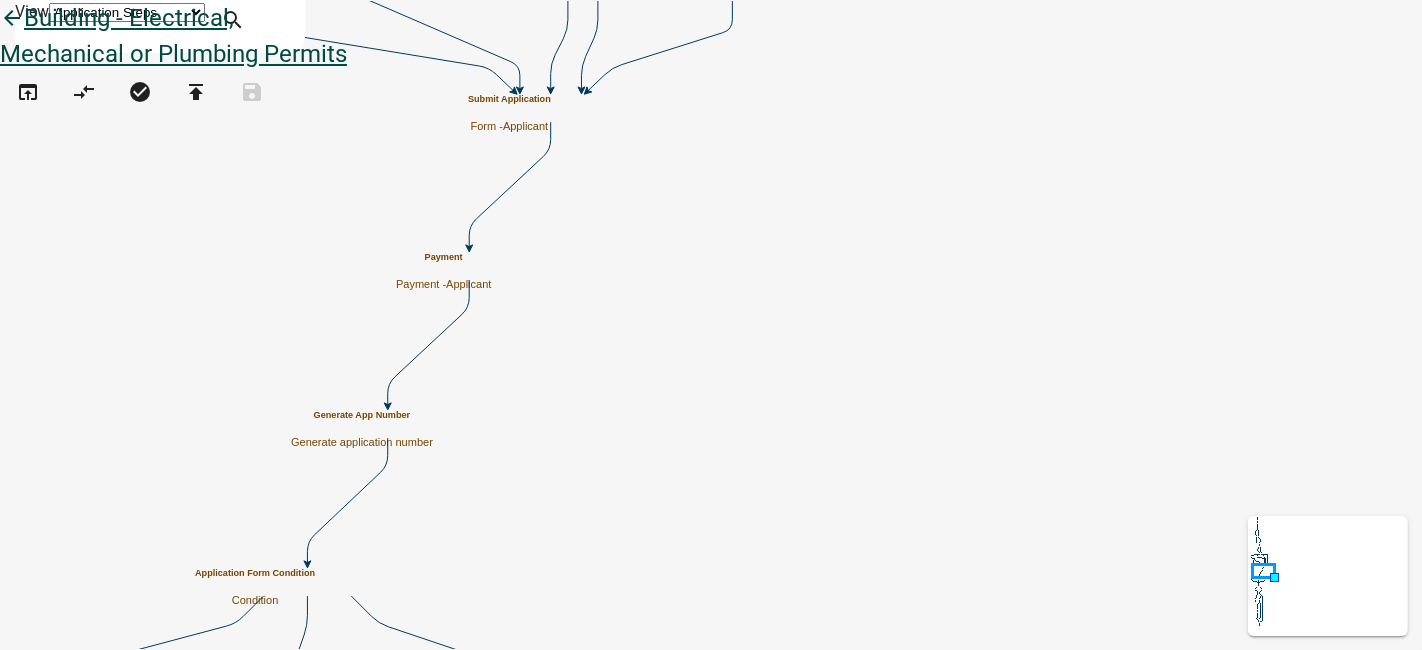 click on "arrow_back" at bounding box center [12, 20] 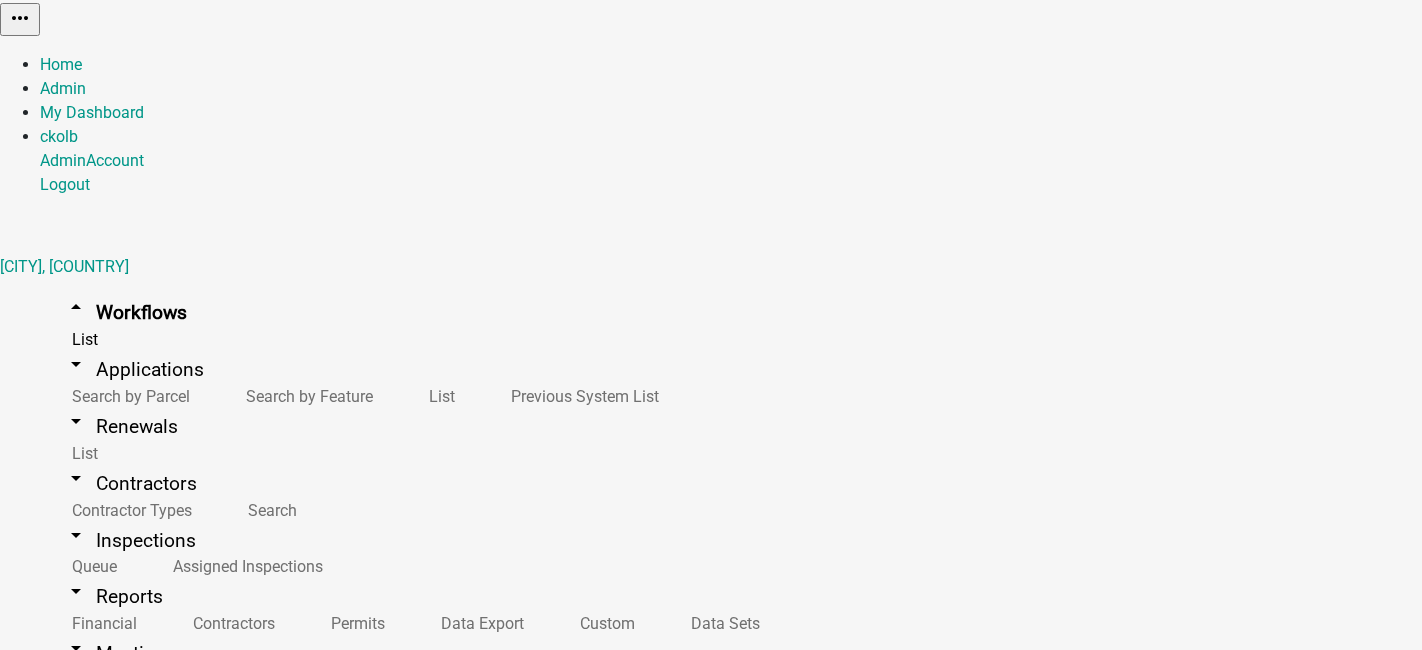 scroll, scrollTop: 94, scrollLeft: 0, axis: vertical 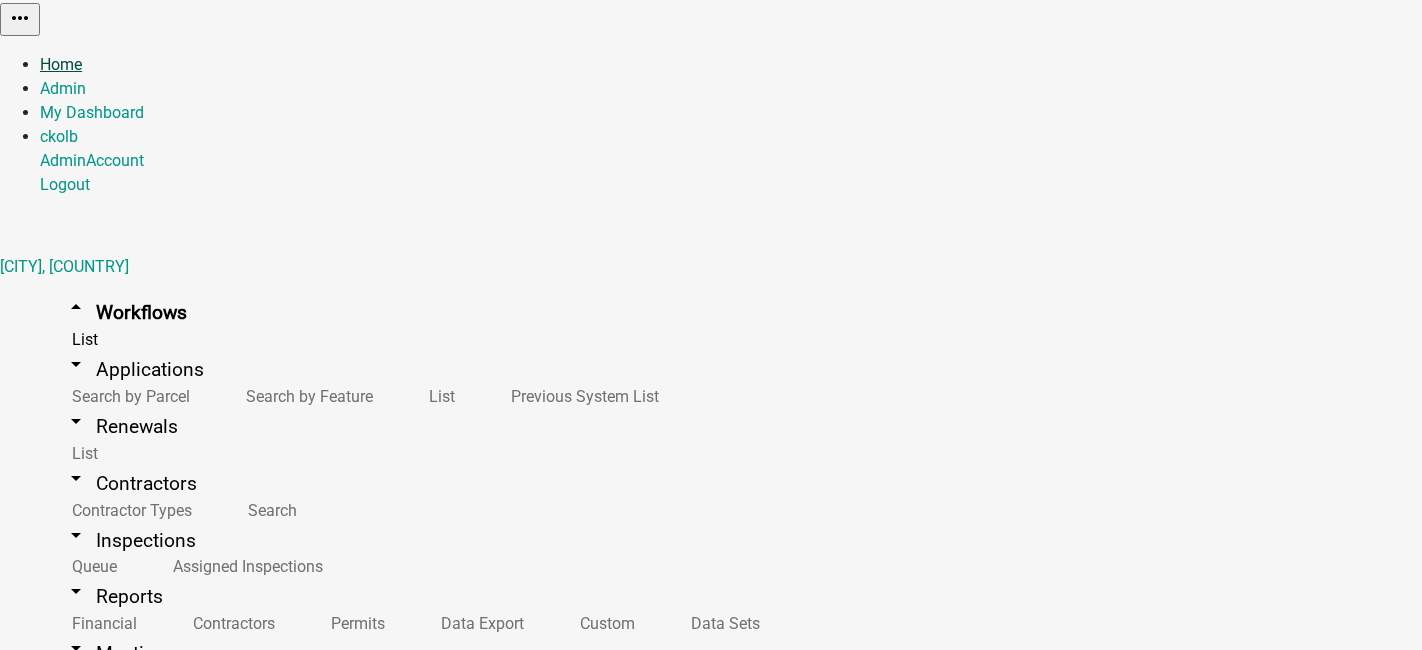 click on "Home" at bounding box center [61, 64] 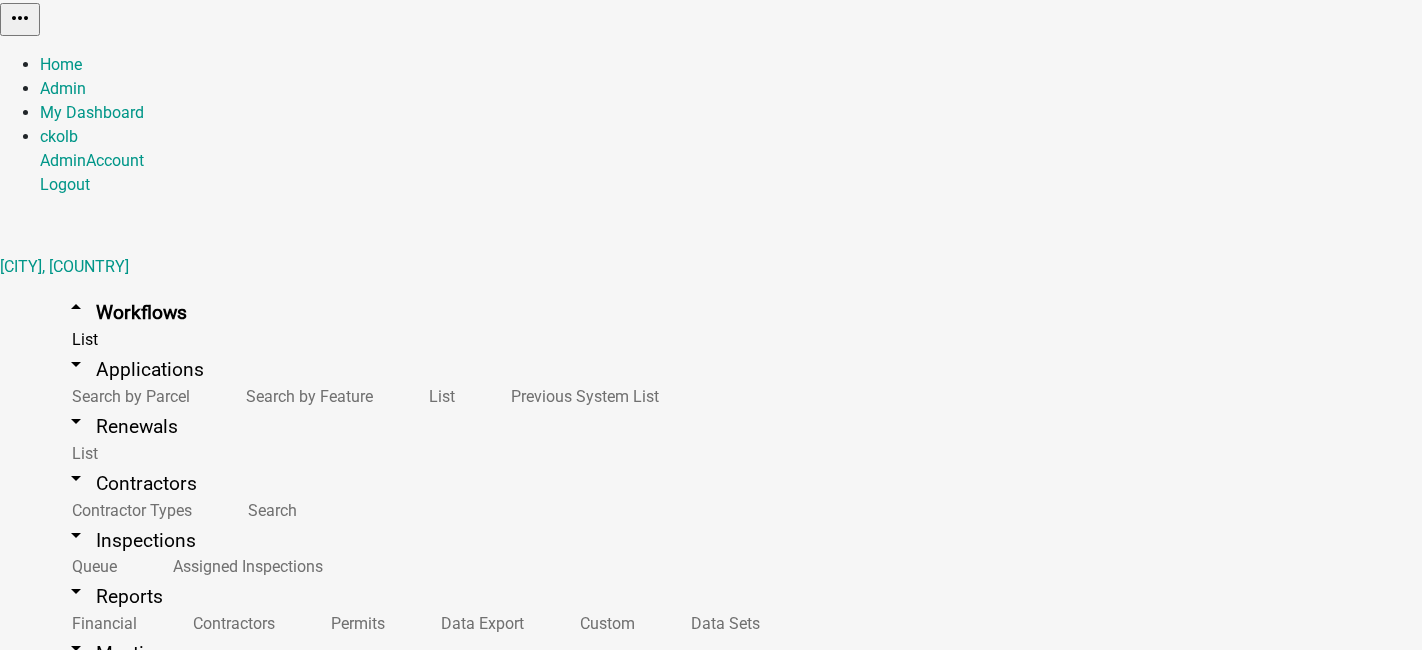 click on "Workflows Archive" 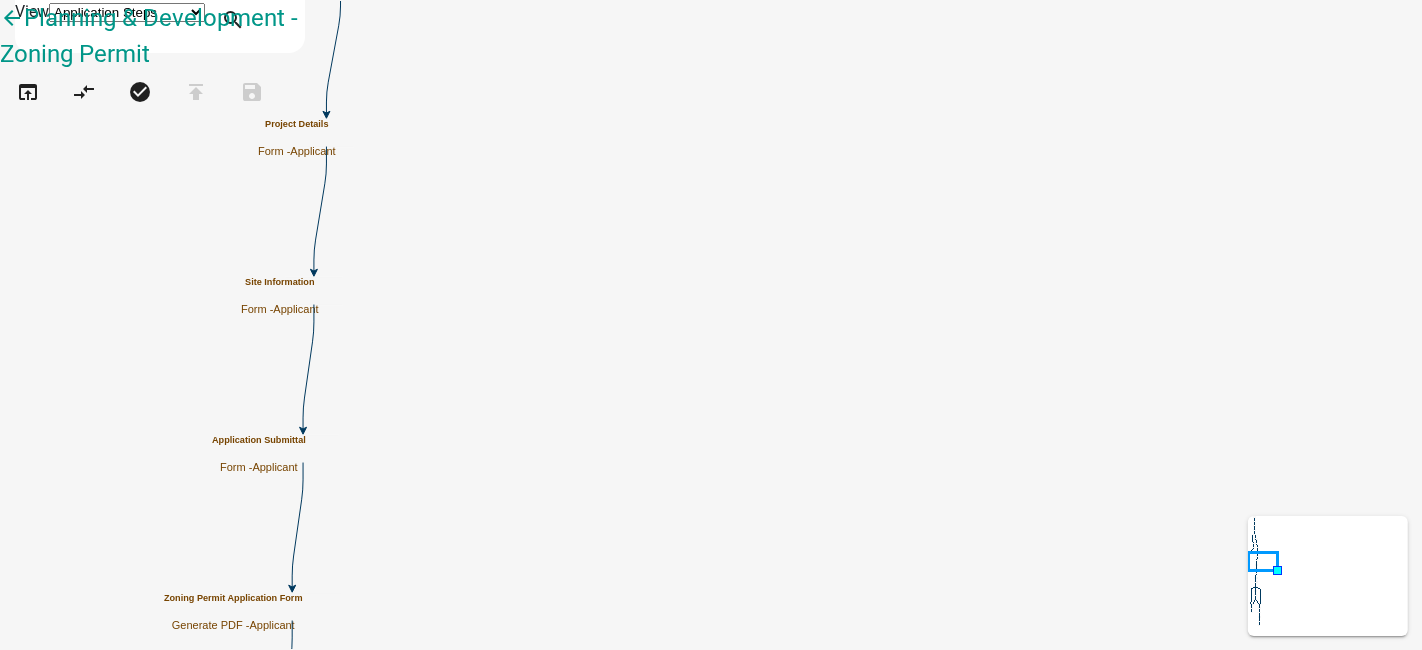 click on "Form -  Applicant" at bounding box center [280, 309] 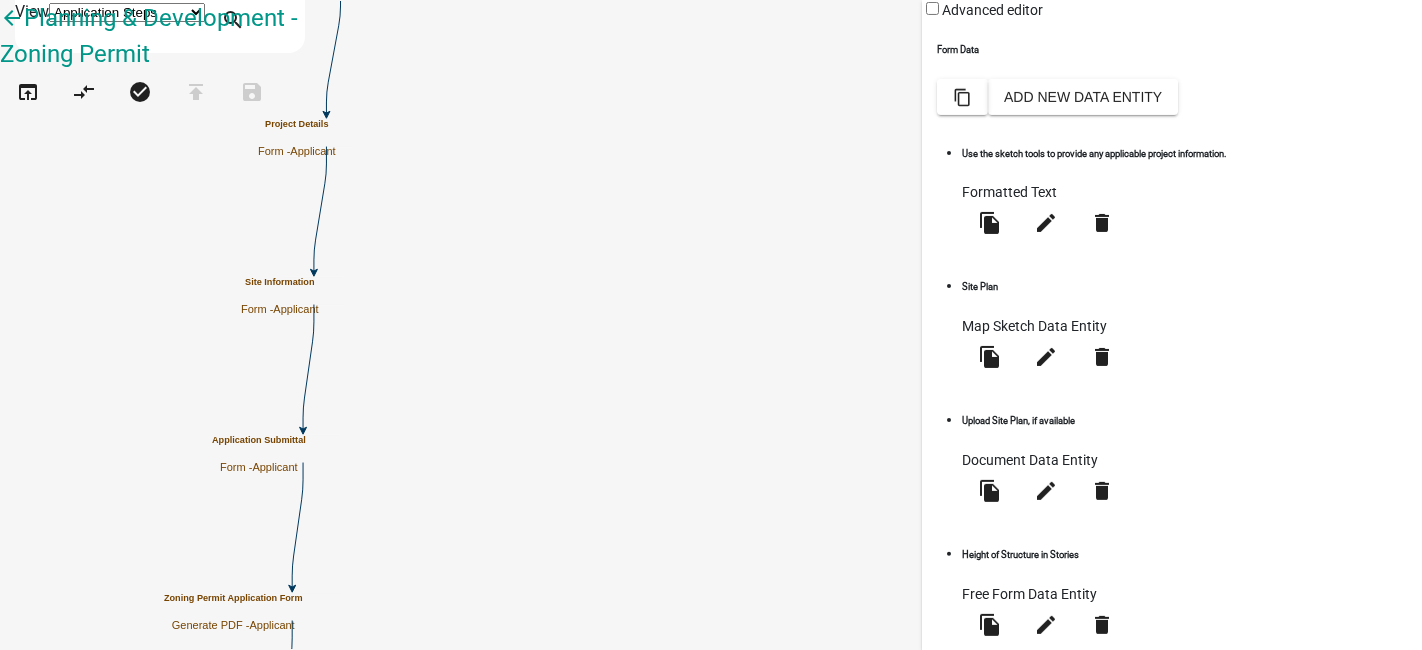 scroll, scrollTop: 38, scrollLeft: 0, axis: vertical 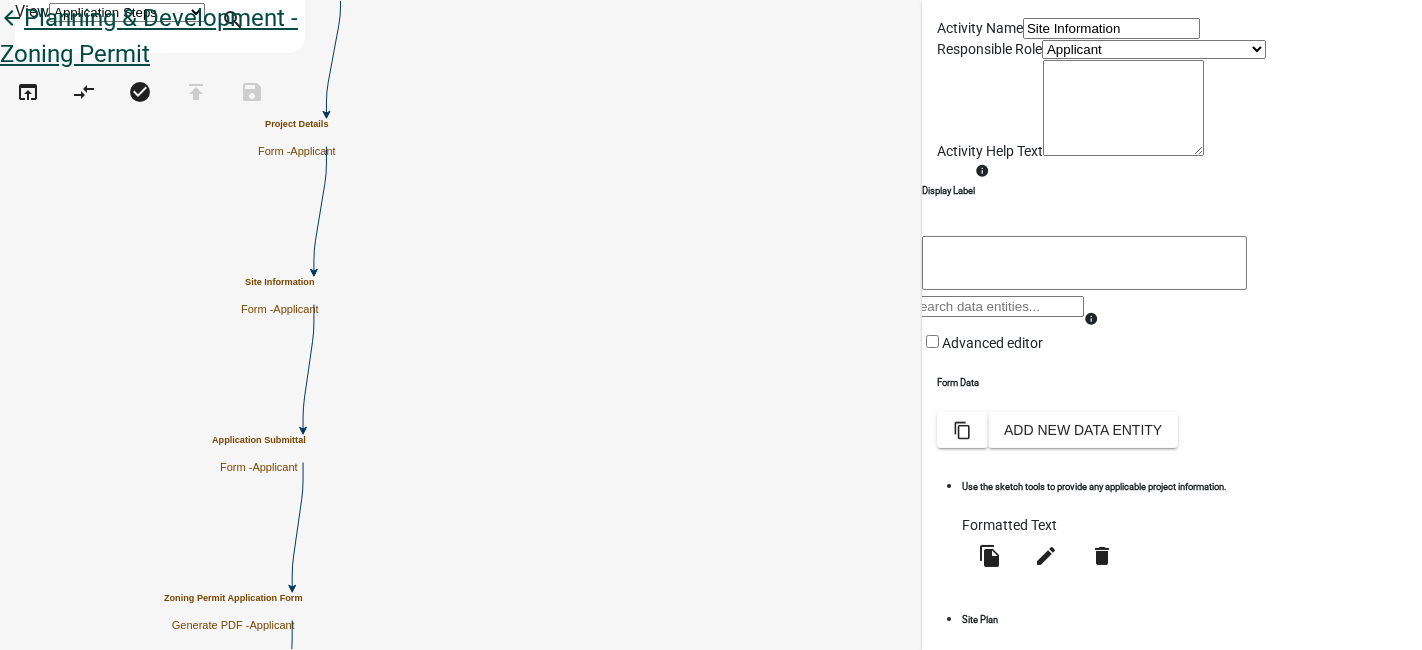 click on "arrow_back" at bounding box center [12, 20] 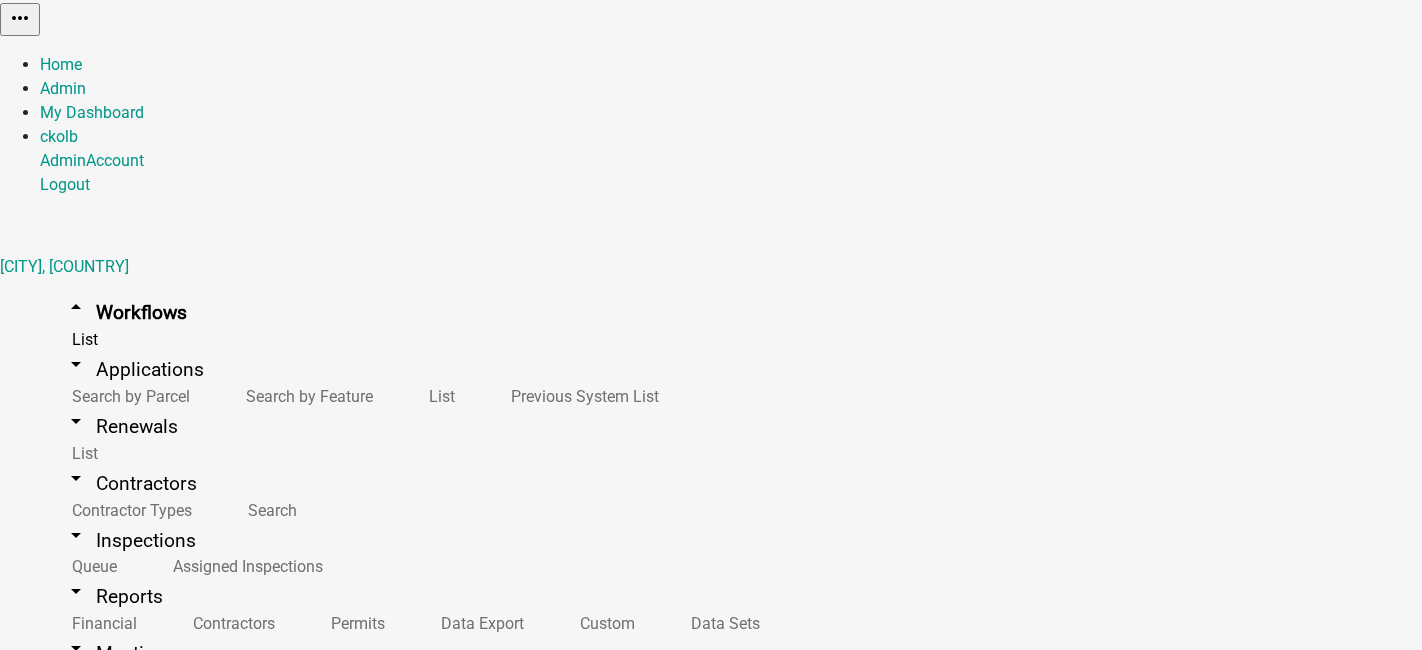 scroll, scrollTop: 94, scrollLeft: 0, axis: vertical 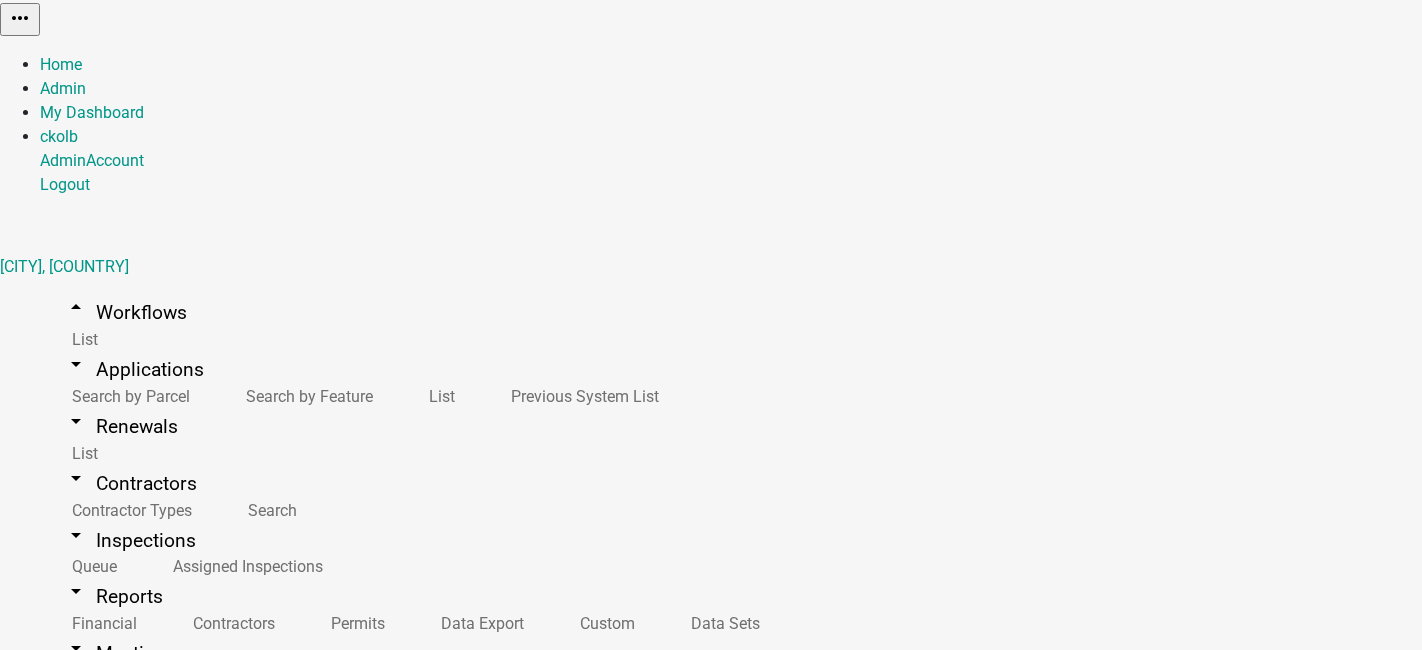 click on "2641" 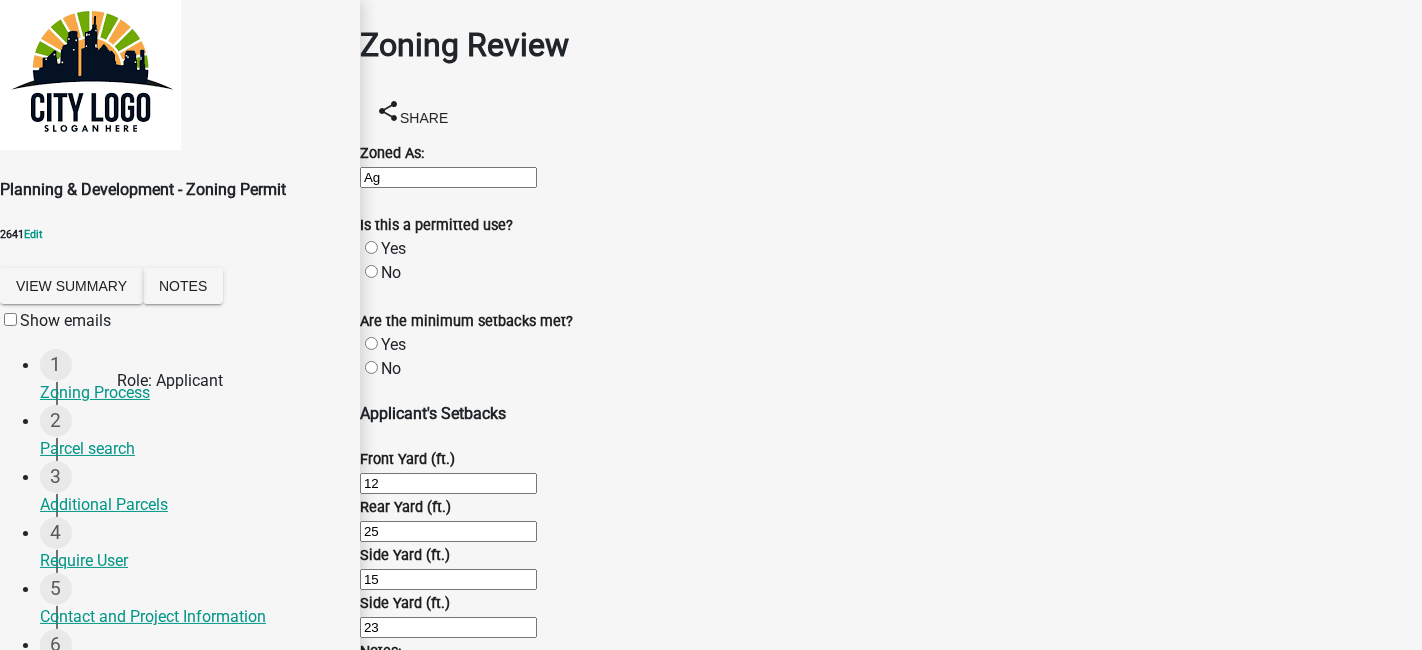 scroll, scrollTop: 333, scrollLeft: 0, axis: vertical 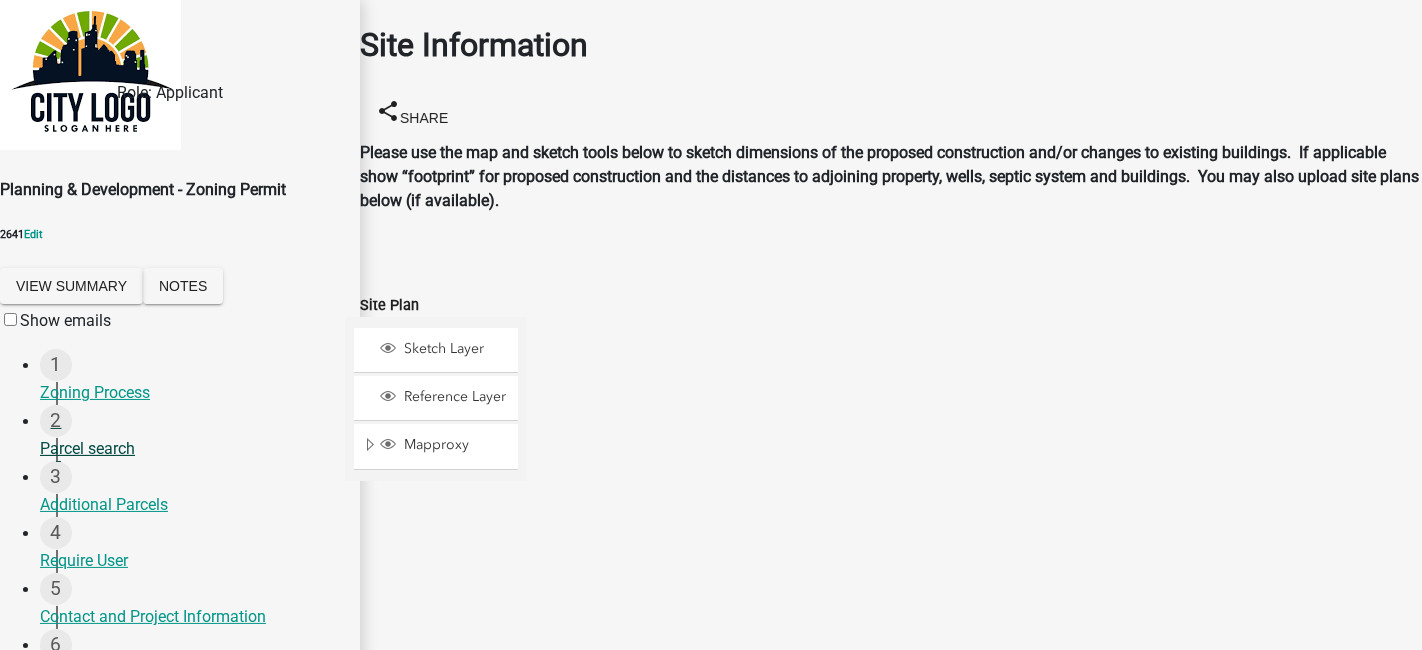 click on "Parcel search" at bounding box center [192, 449] 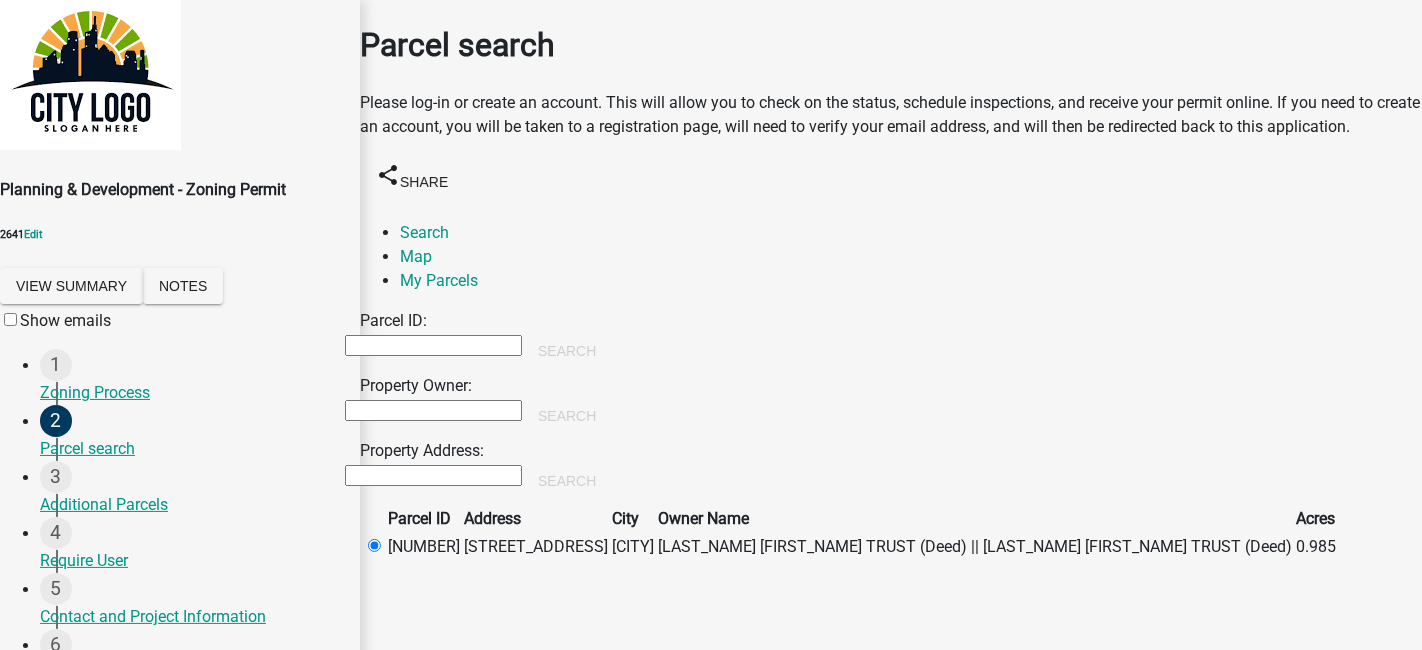 scroll, scrollTop: 119, scrollLeft: 0, axis: vertical 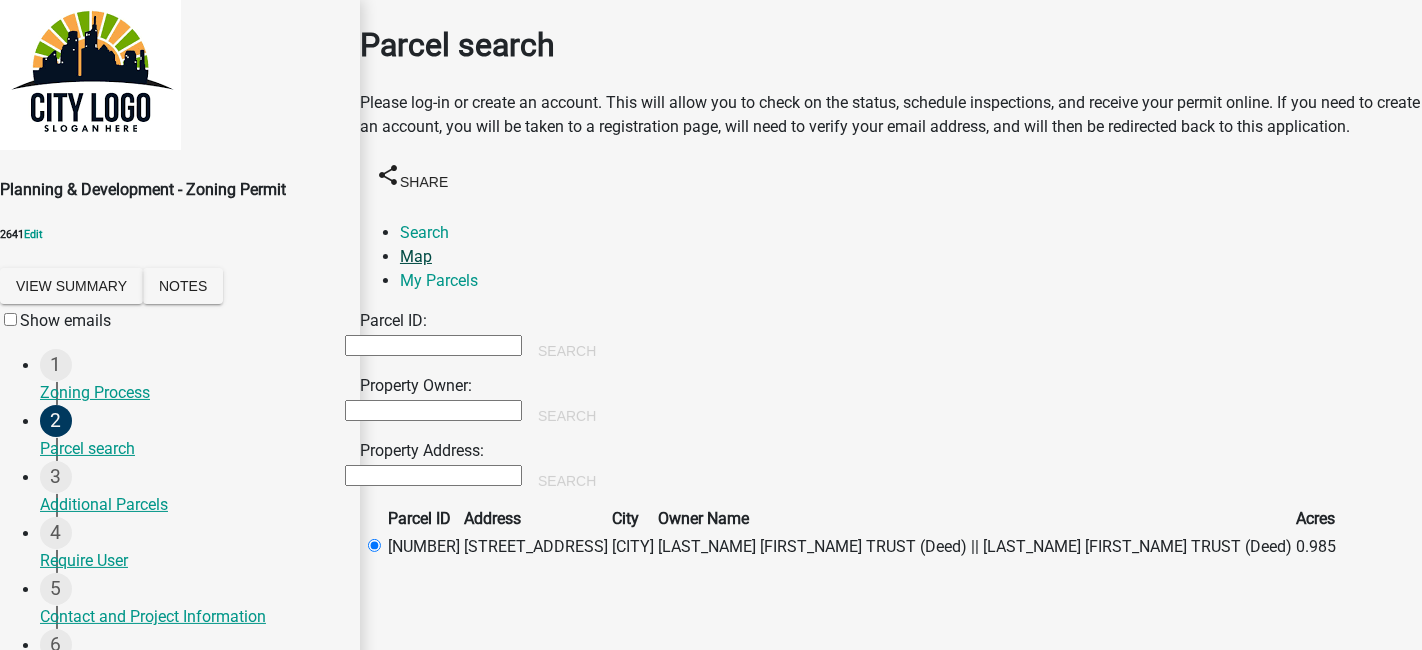 click on "Map" at bounding box center [416, 256] 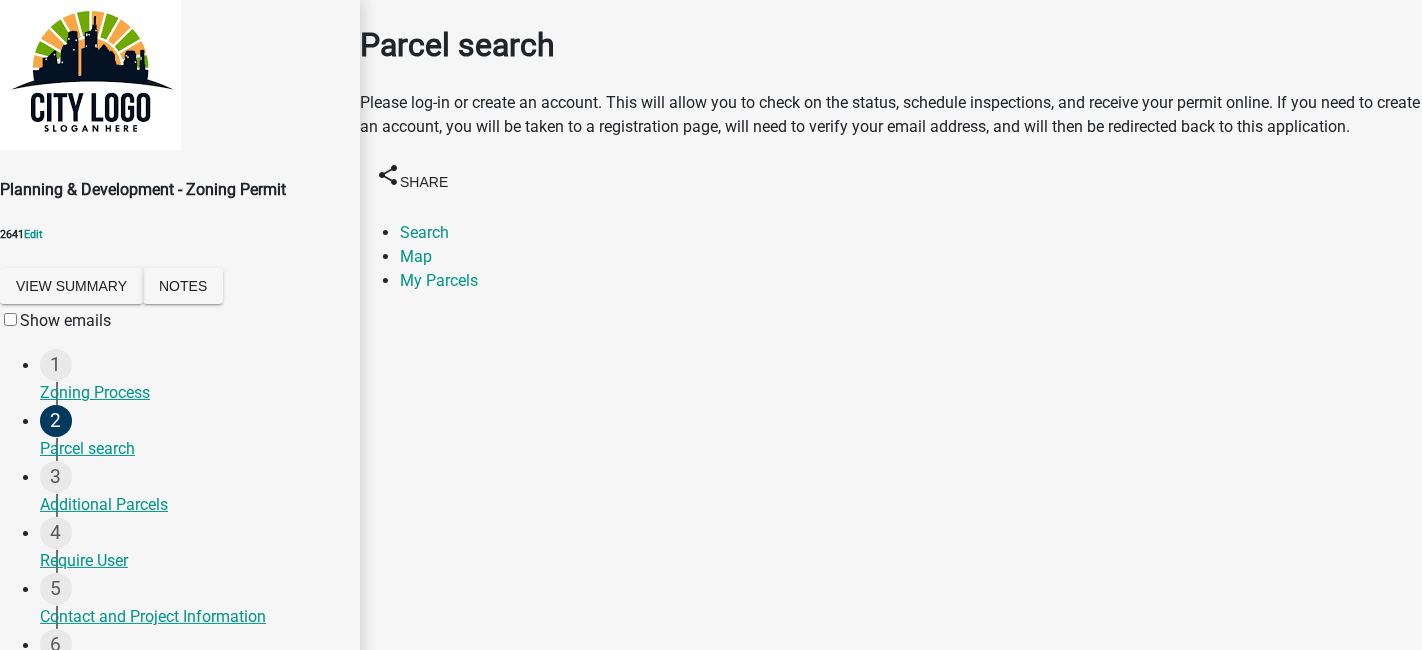 scroll, scrollTop: 362, scrollLeft: 0, axis: vertical 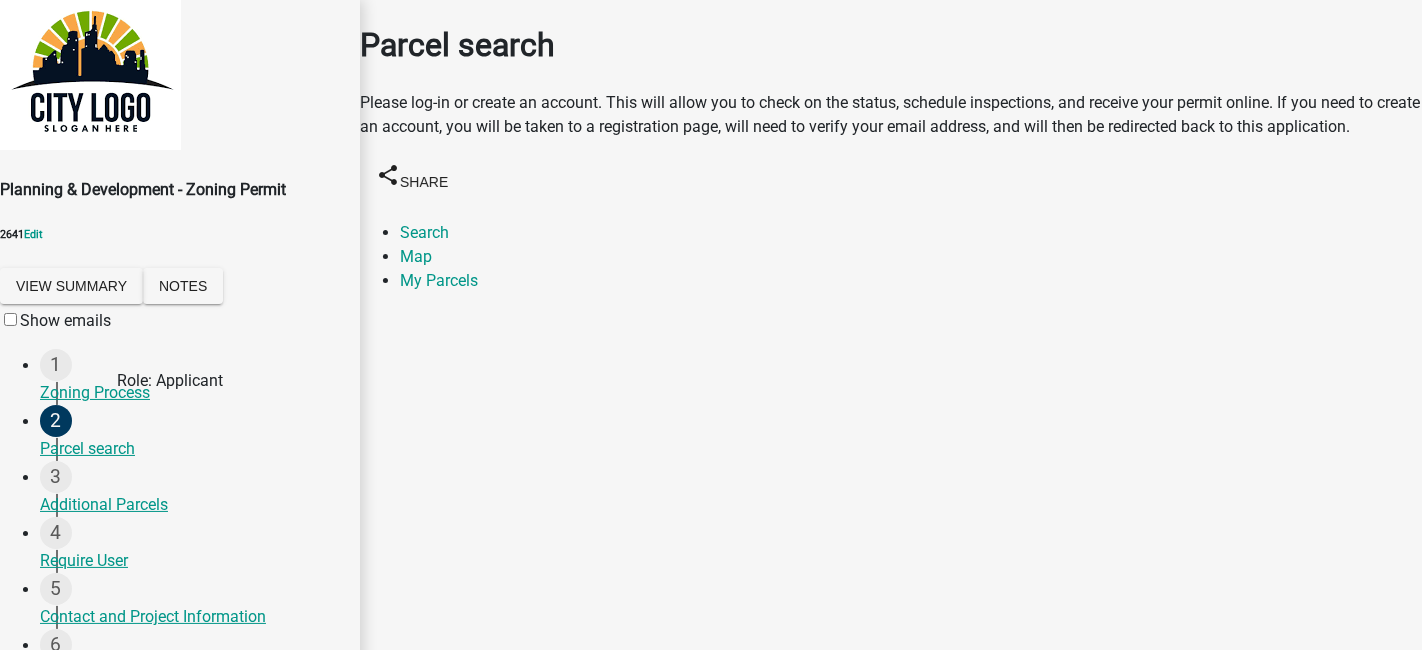 click on "Site Information" at bounding box center [192, 729] 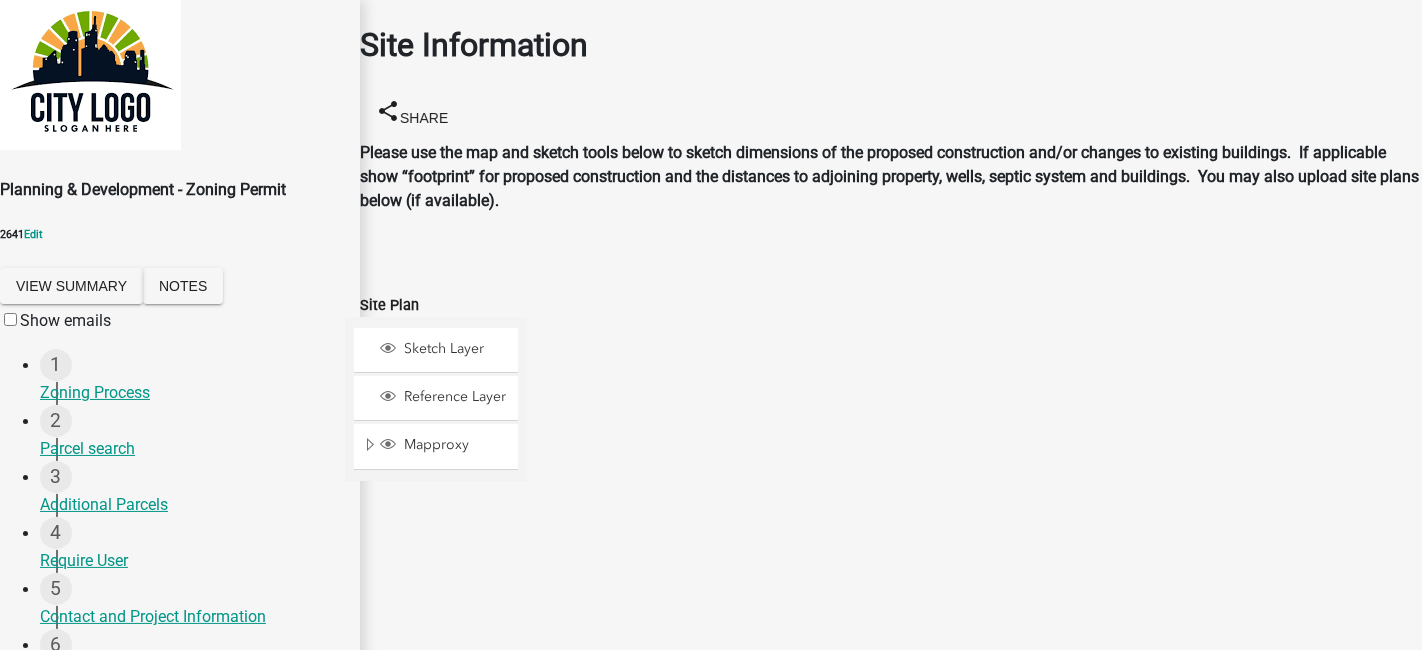 scroll, scrollTop: 222, scrollLeft: 0, axis: vertical 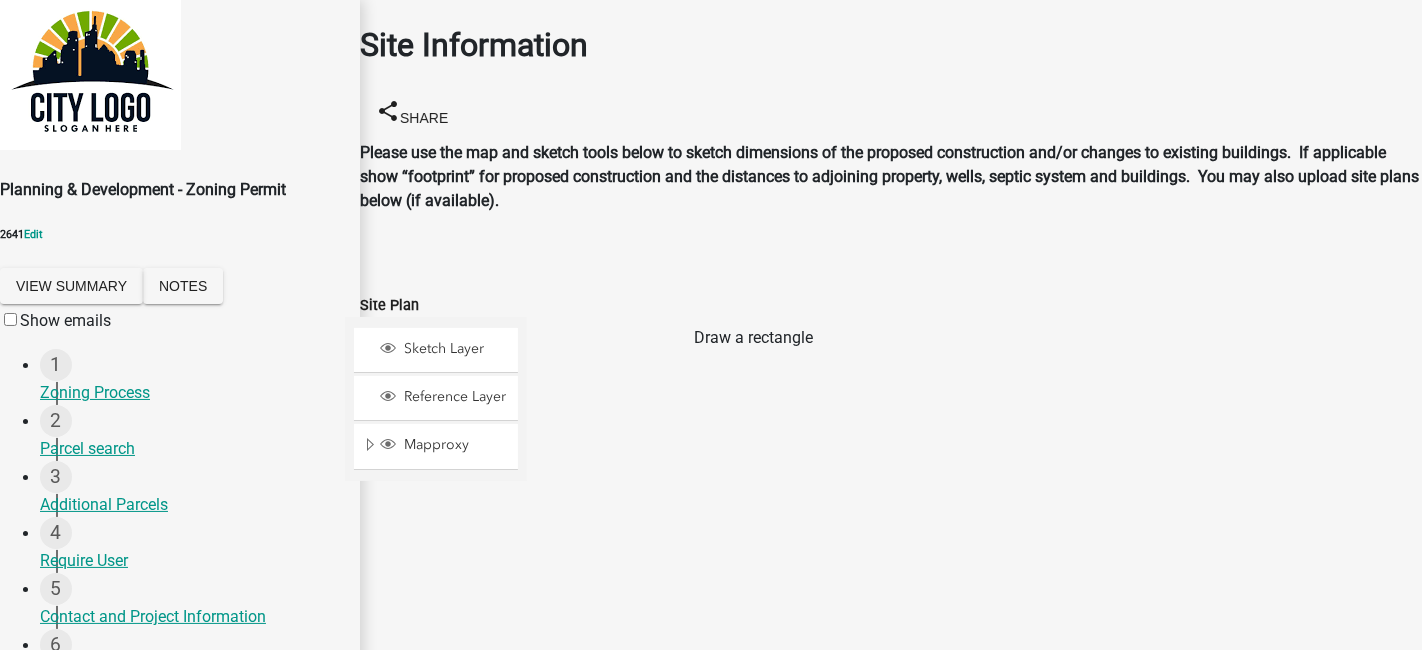 click 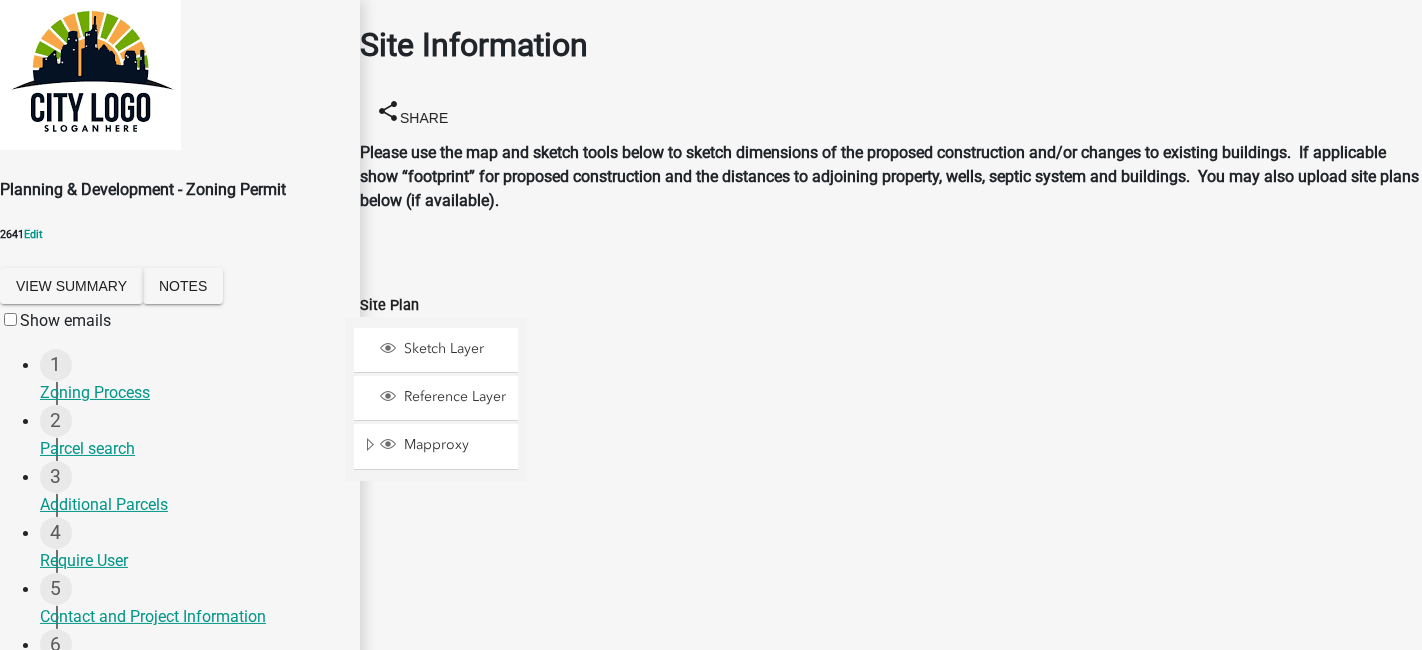 click 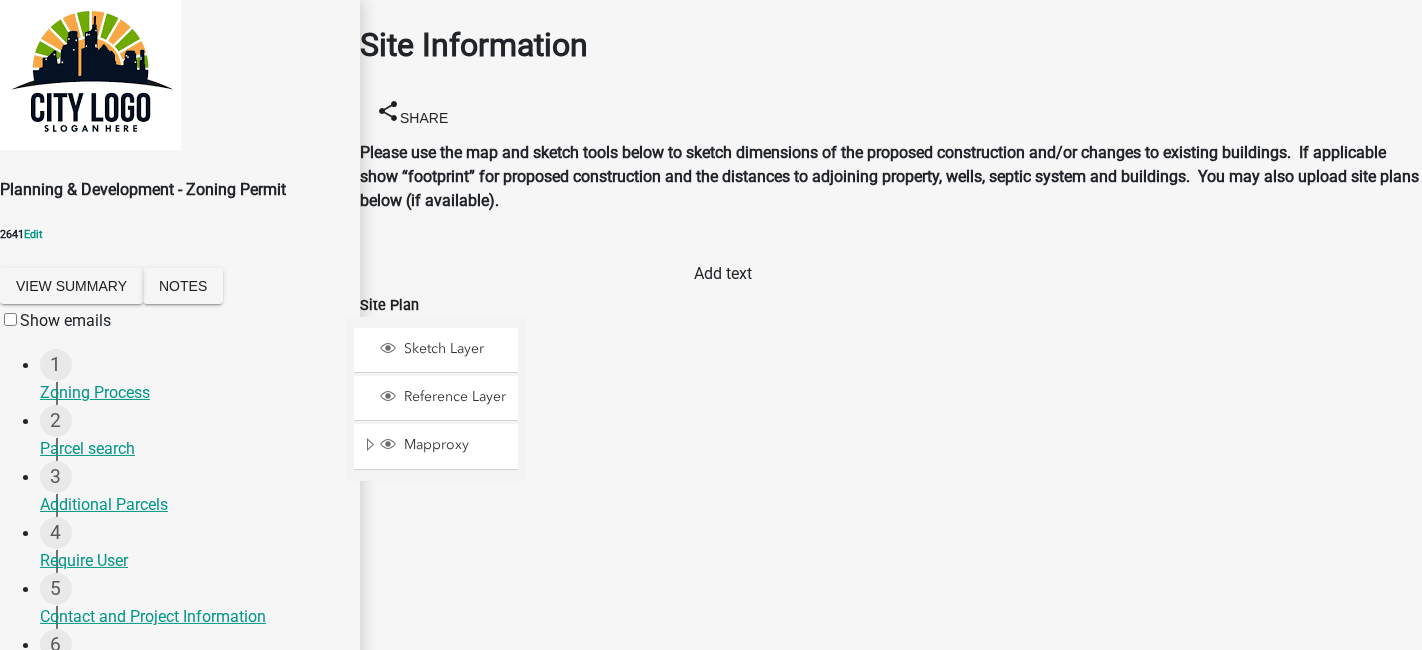 click 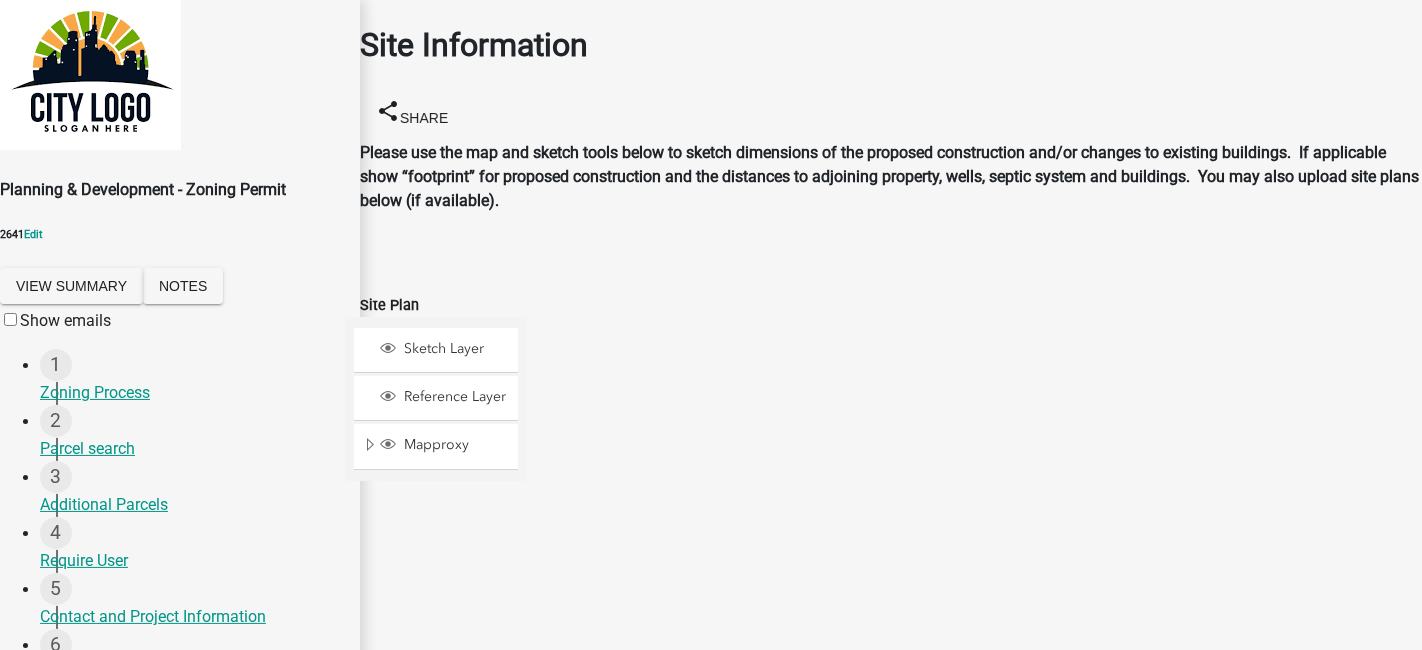 click 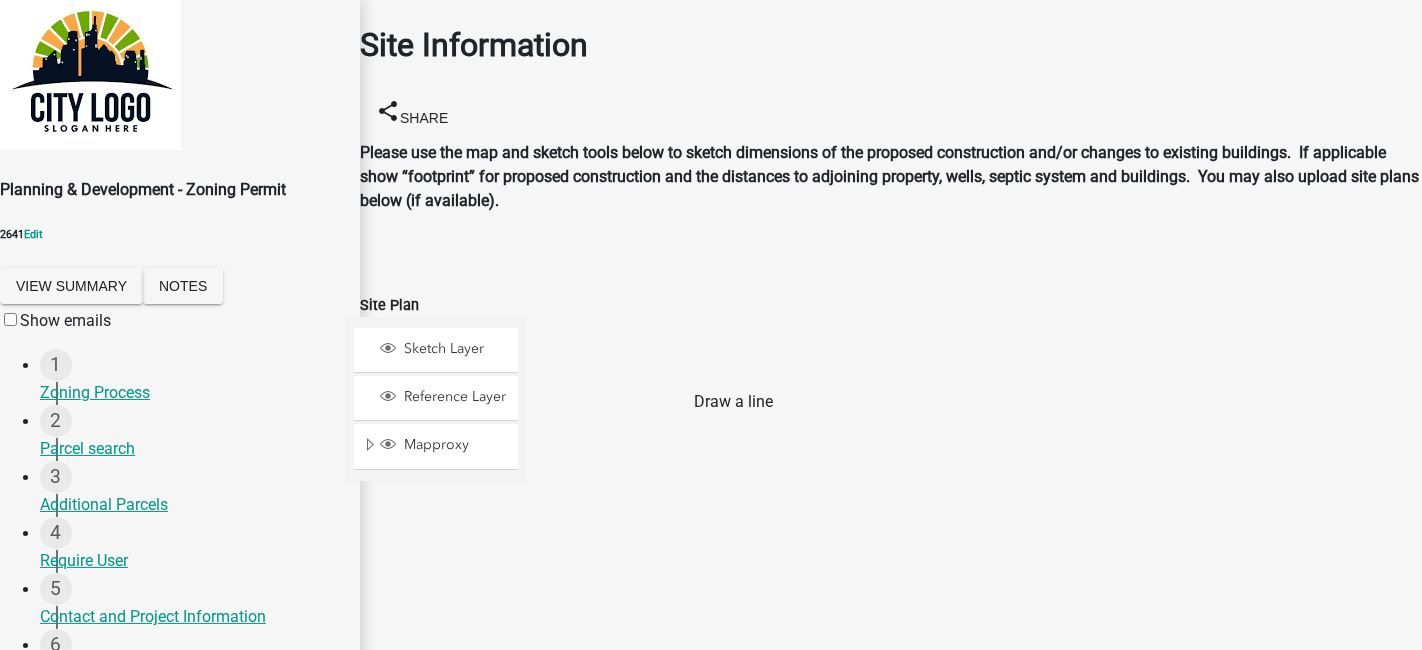 click 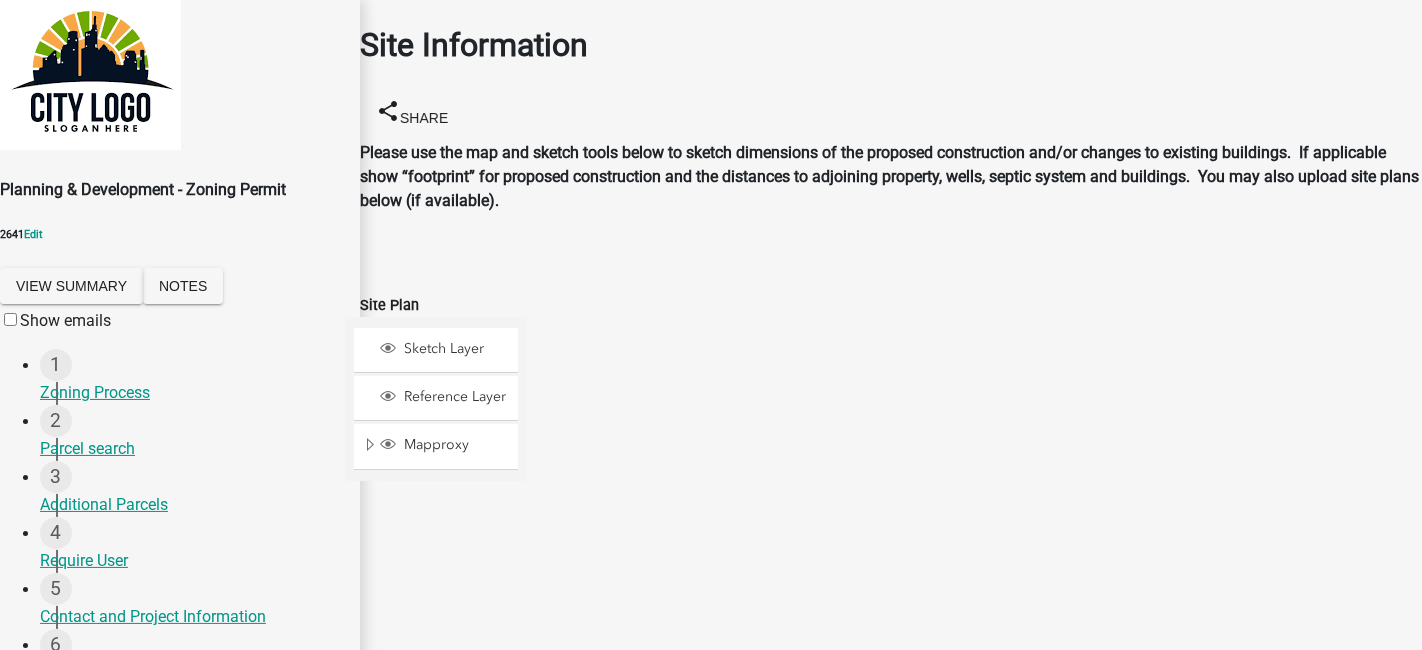 click 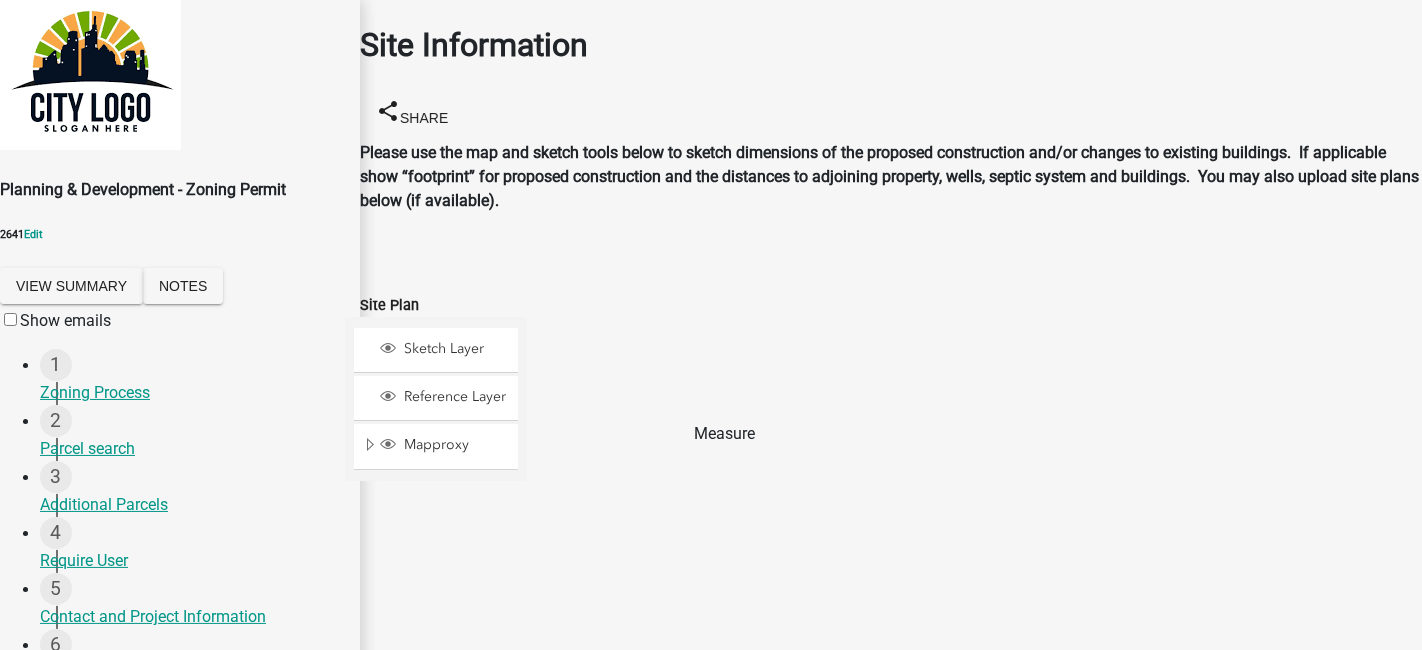 click 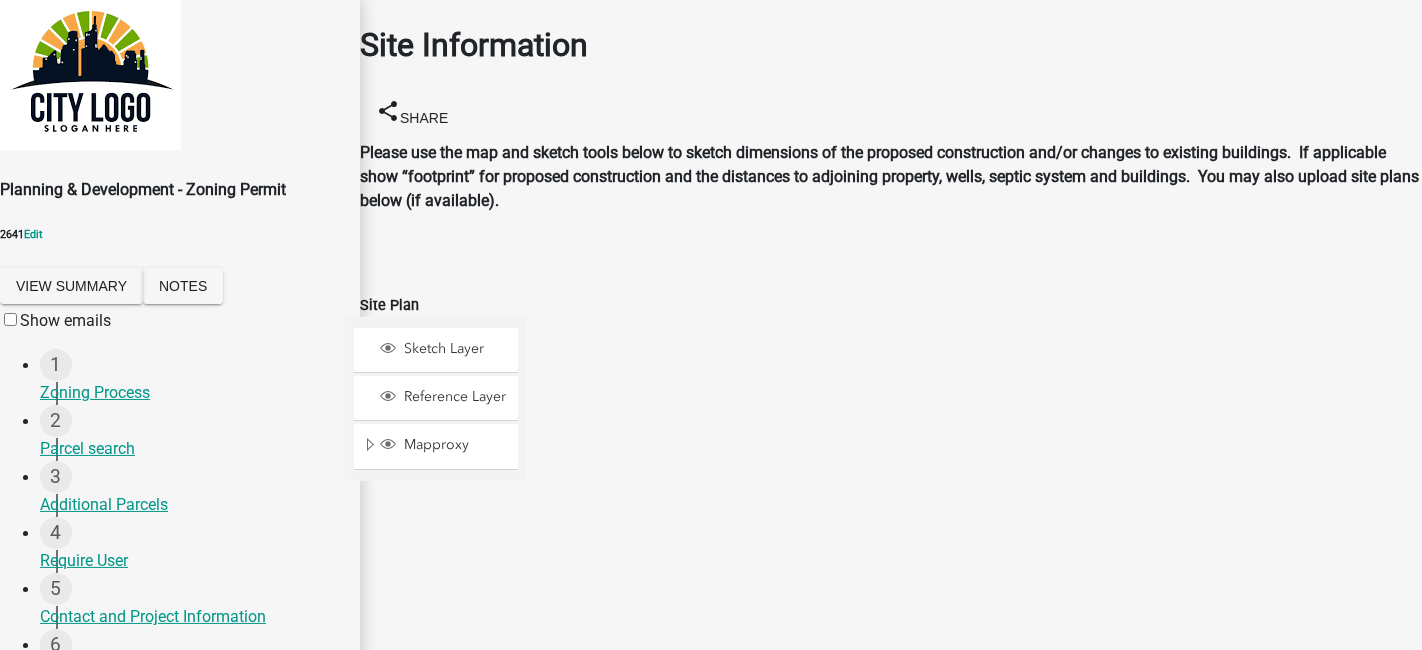 click 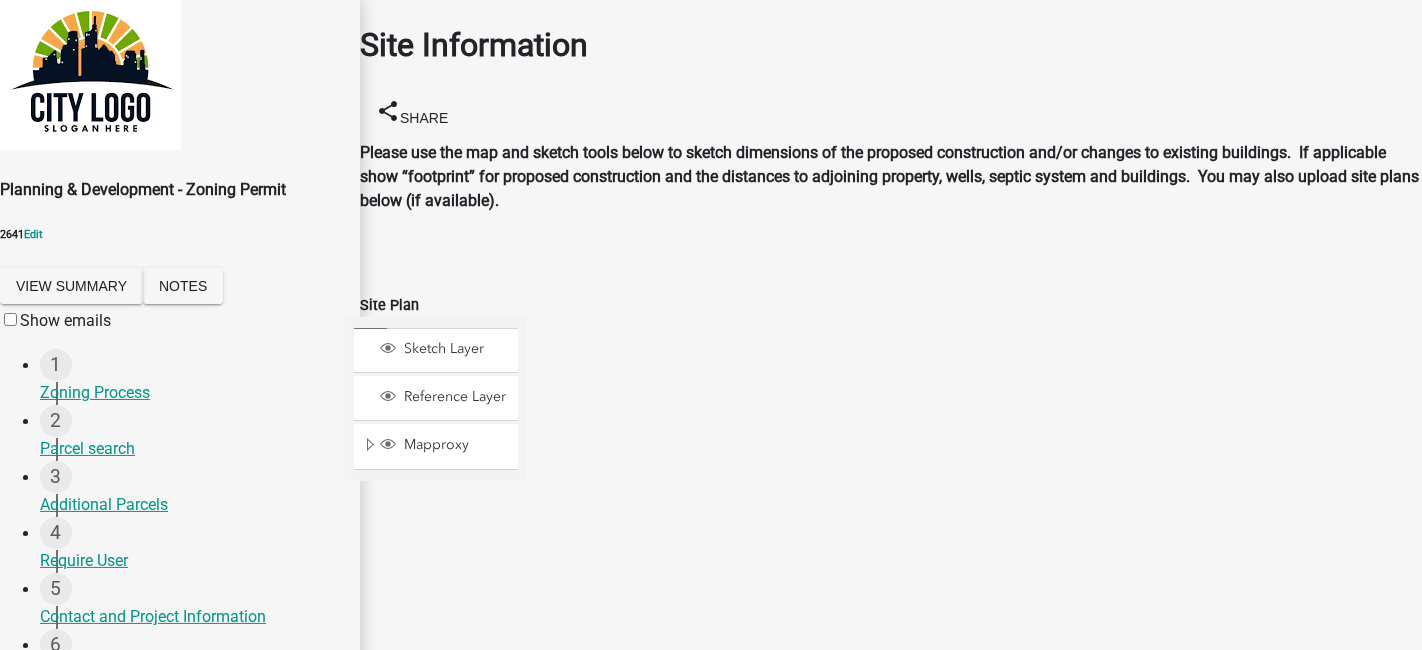 click 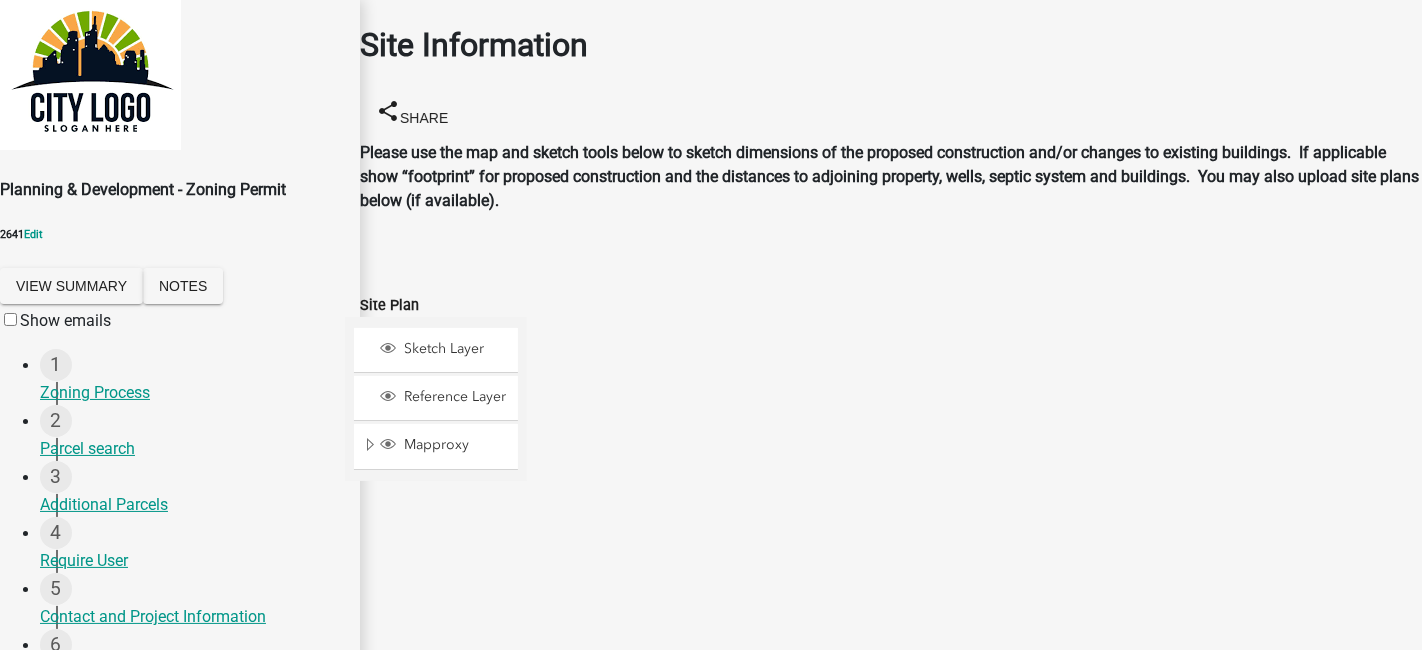click 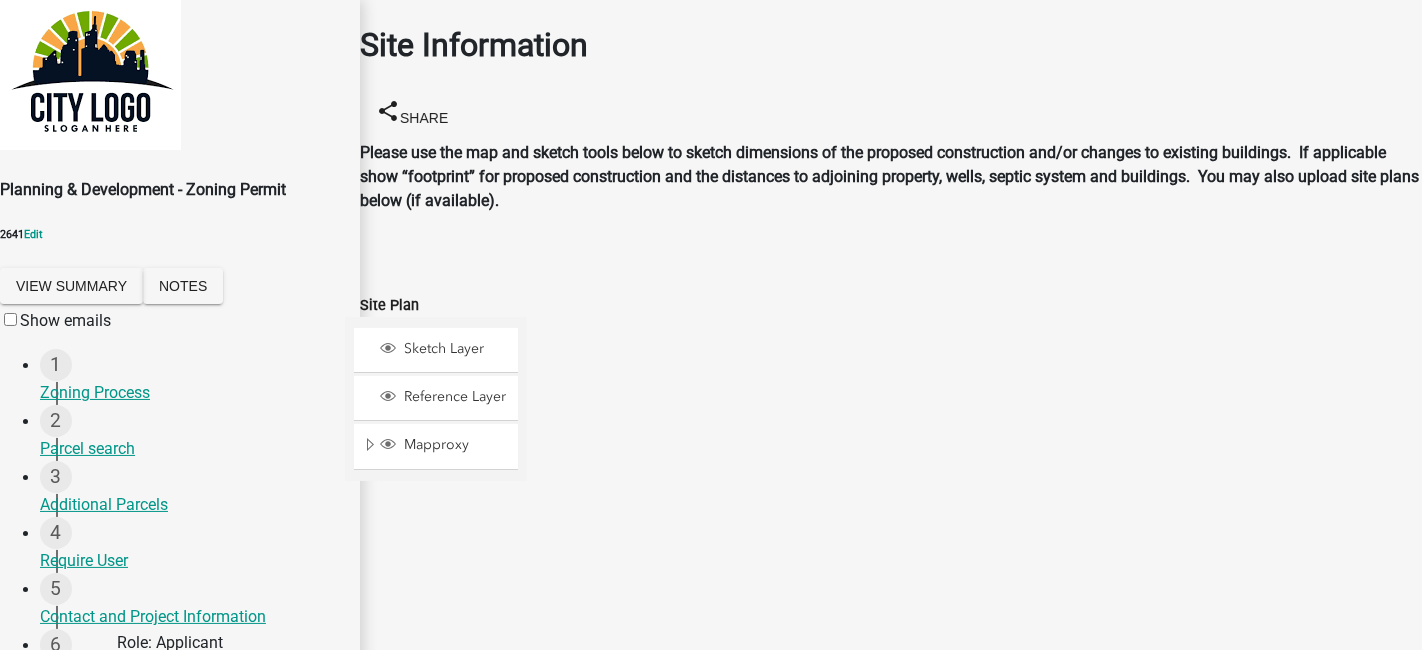 scroll, scrollTop: 12, scrollLeft: 0, axis: vertical 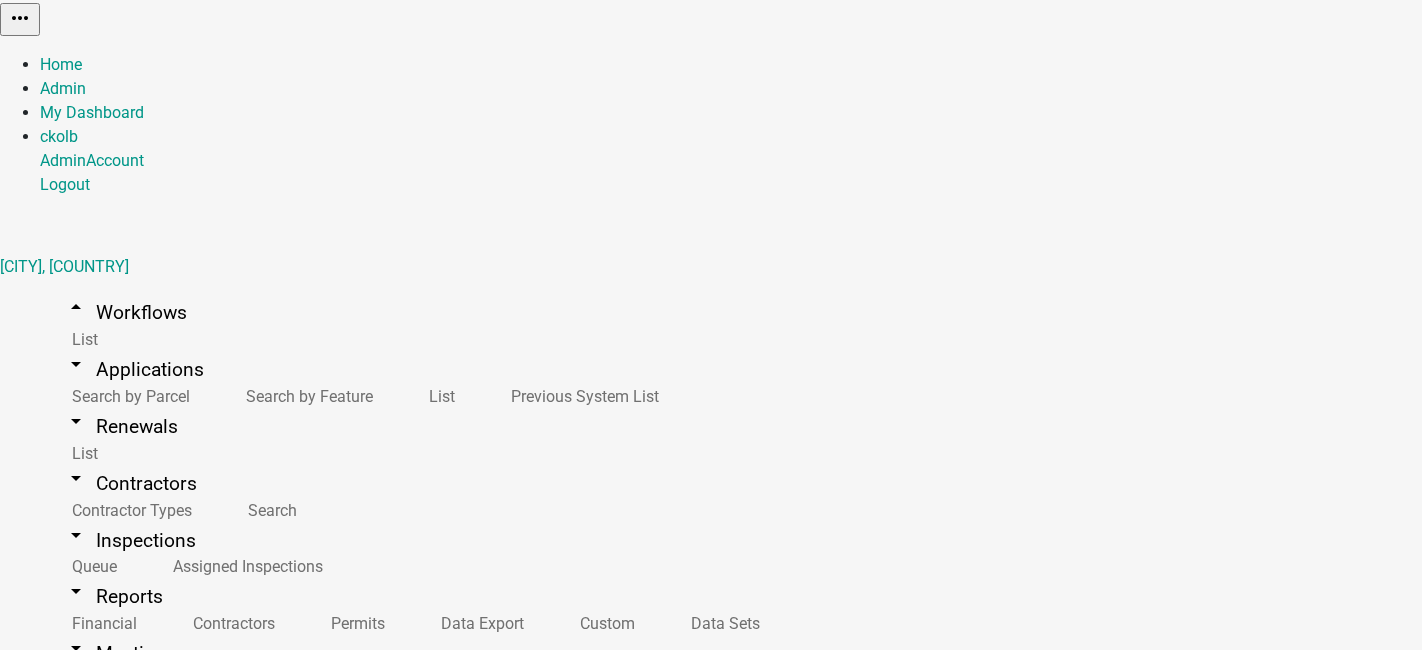 click on "ZP-2025-2" 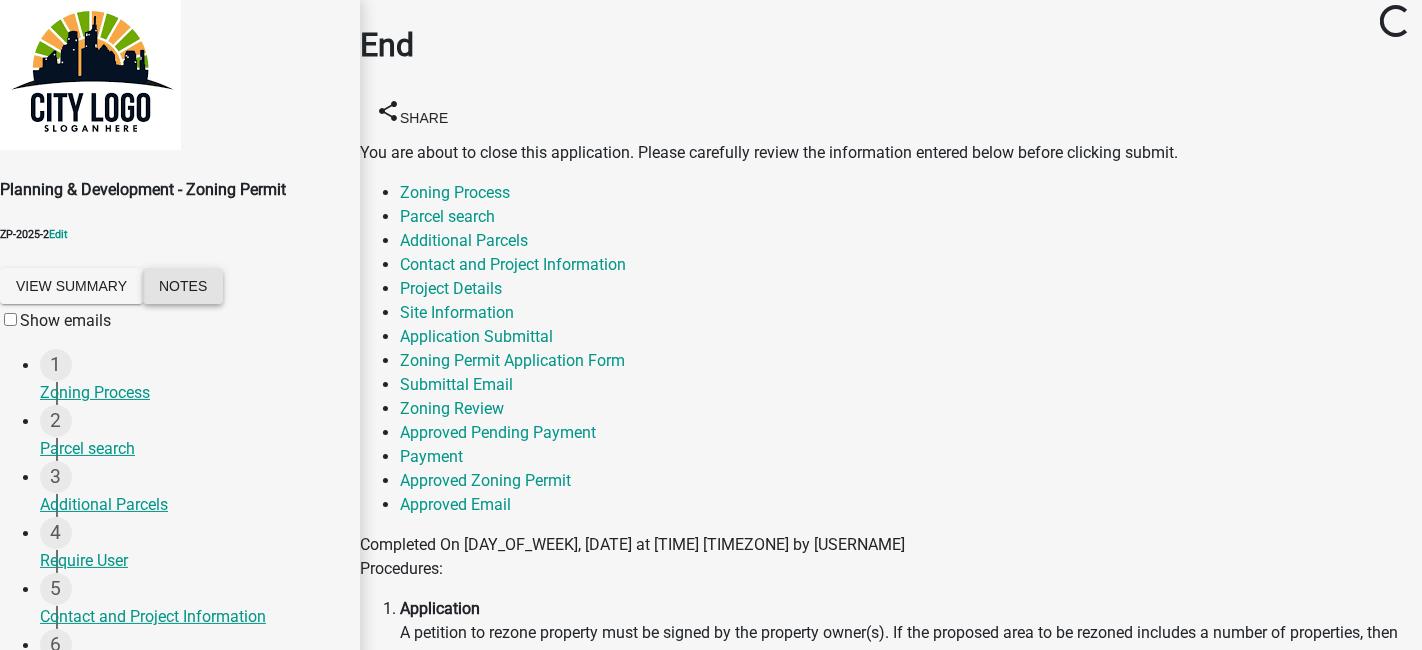 click on "Notes" at bounding box center [183, 286] 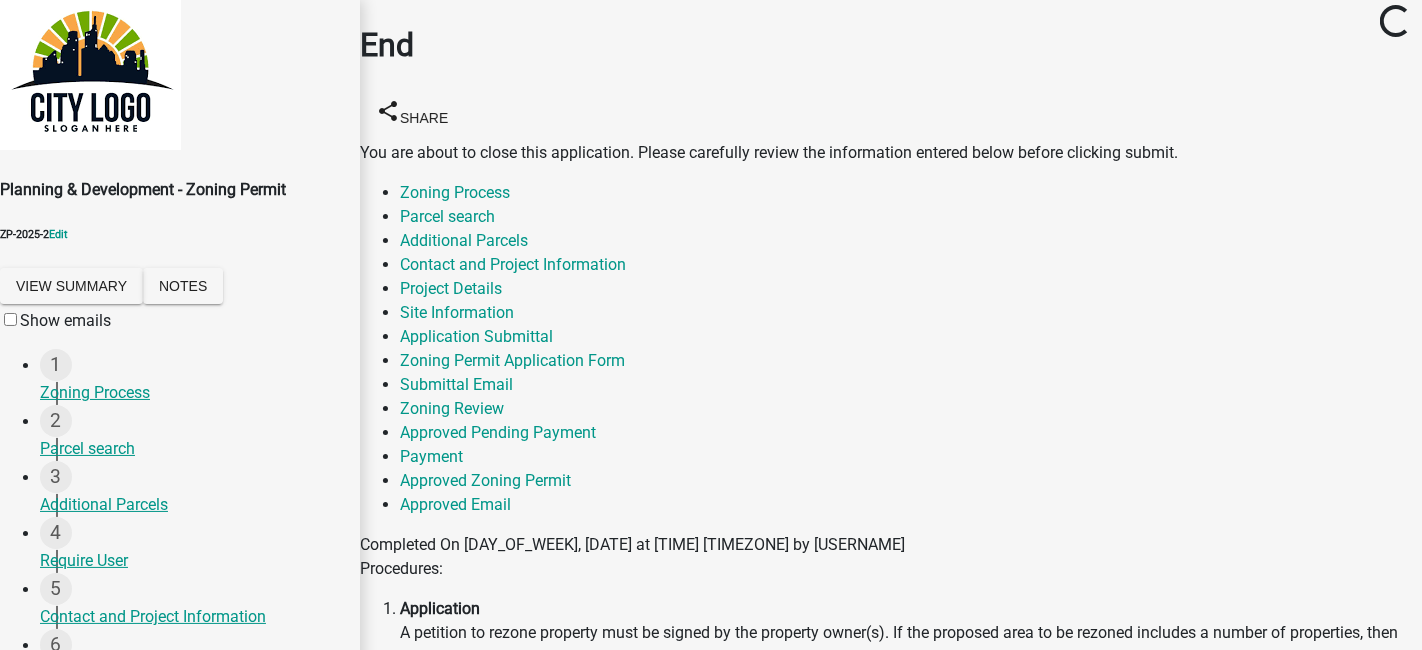 click on "Cancel" 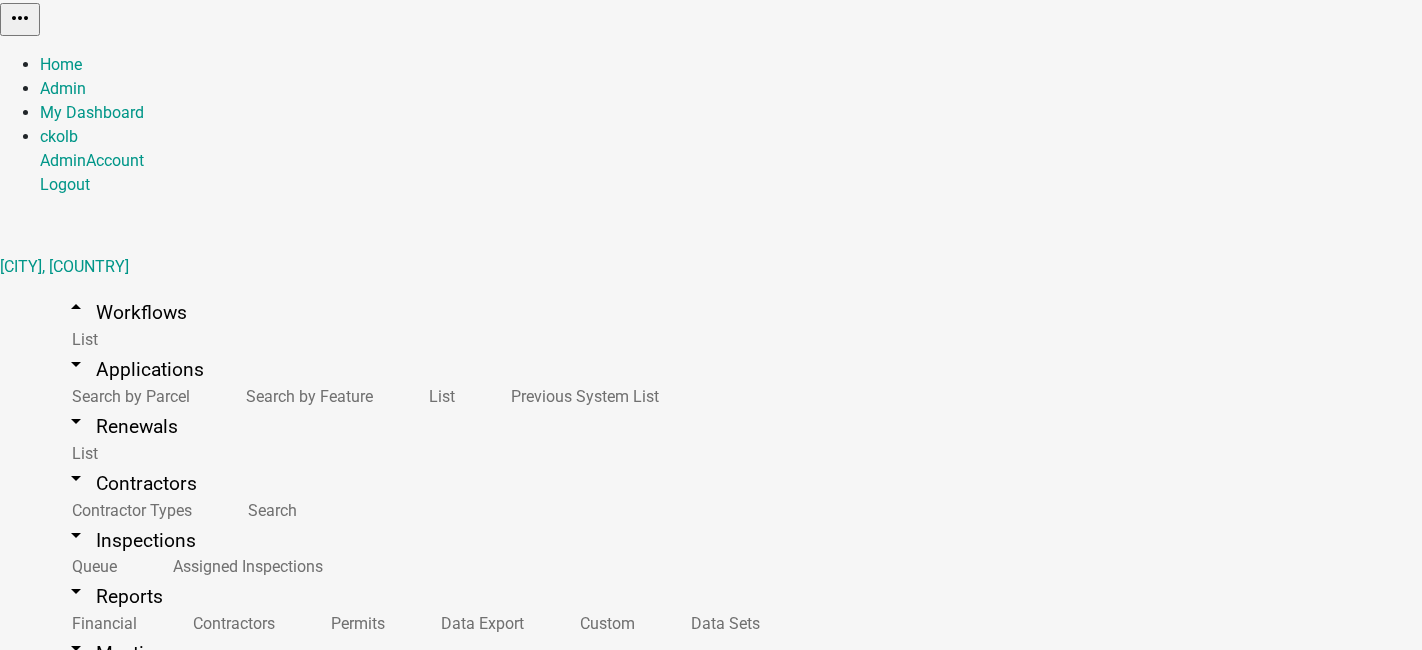 click on "Number Prefix Next Number [NUMBER] Public No Archived No Enabled Yes Last Published On  [DATE]" 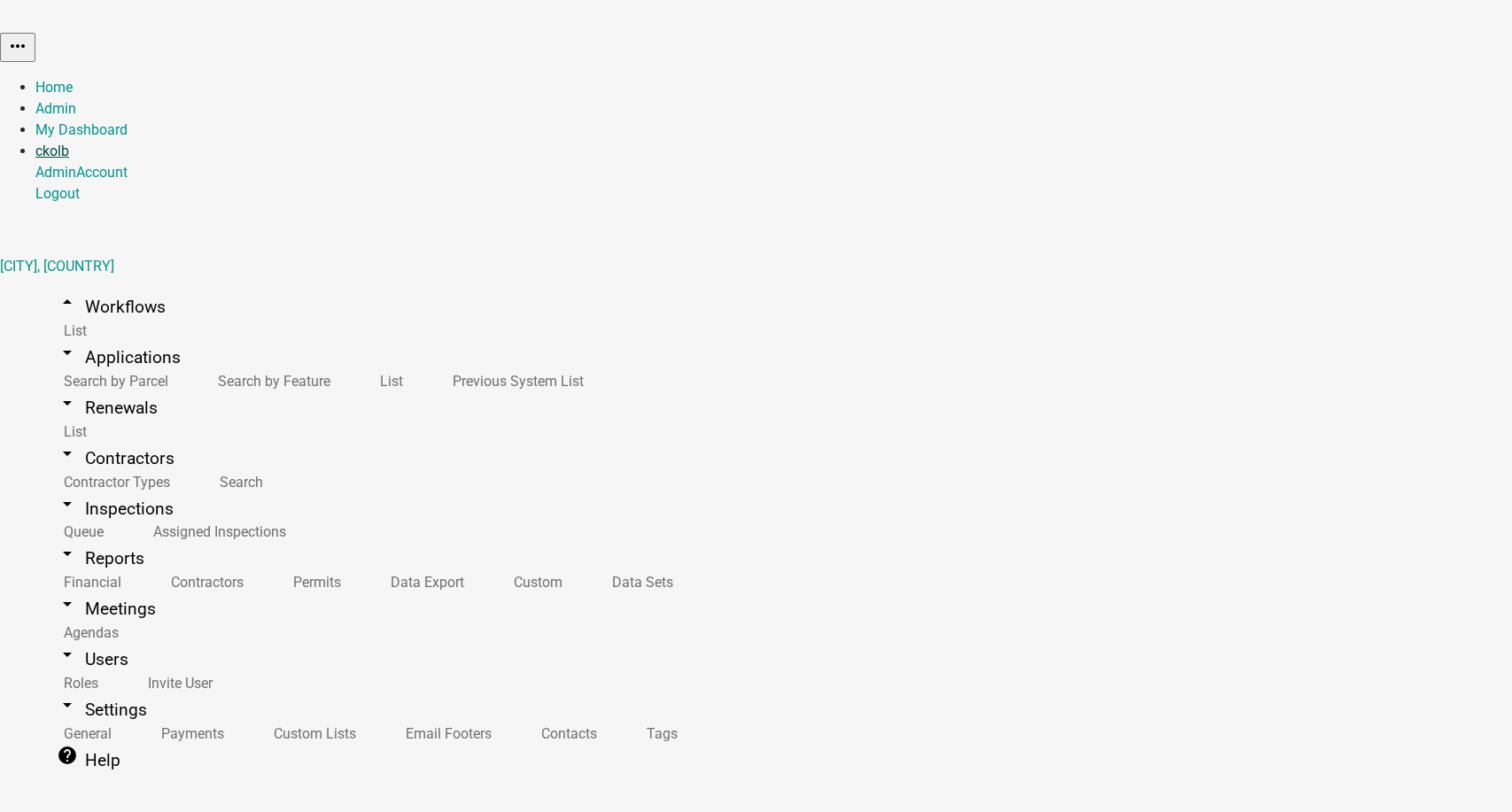 click on "ckolb" at bounding box center [52, 151] 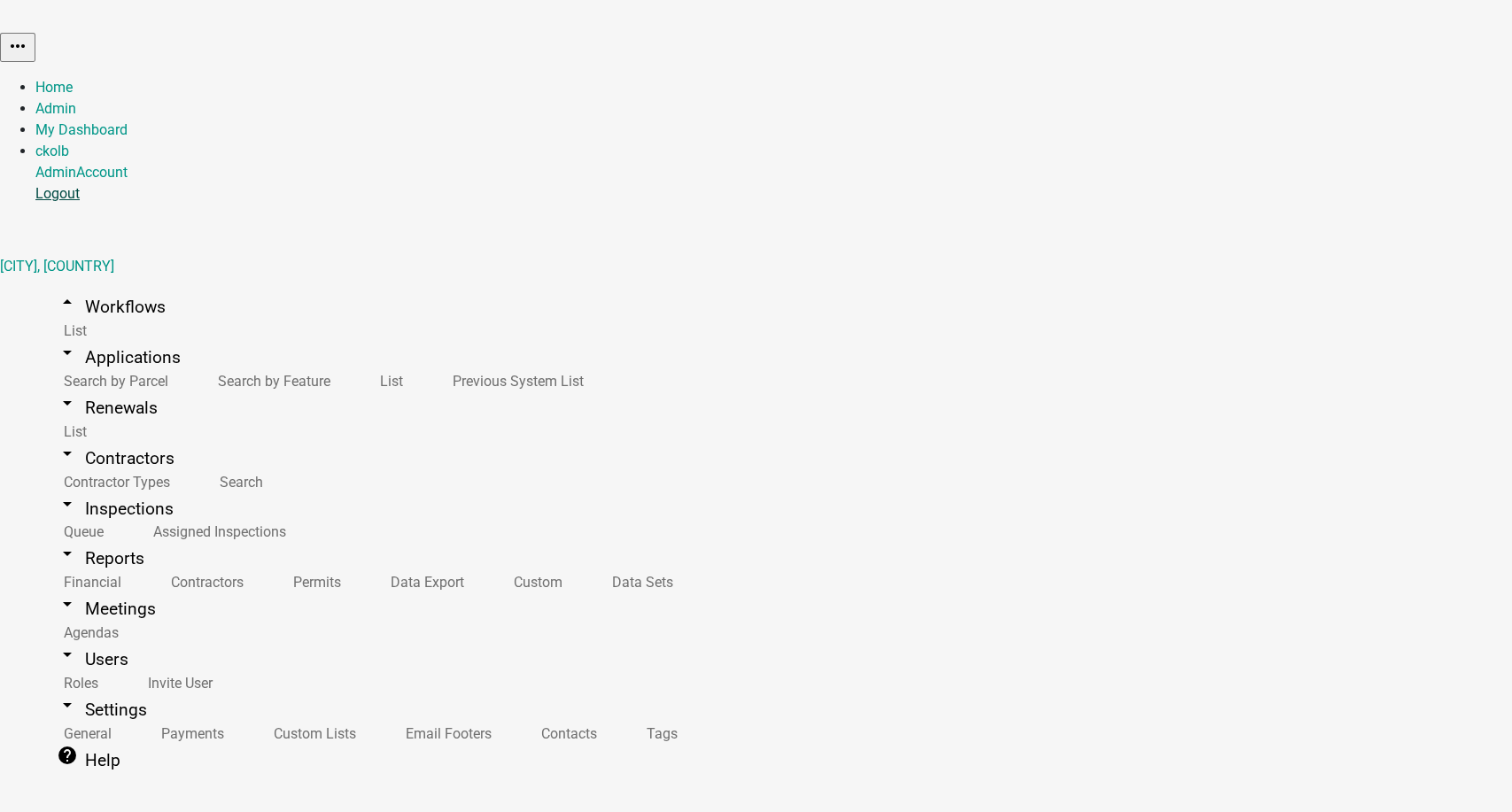 click on "Logout" at bounding box center [58, 193] 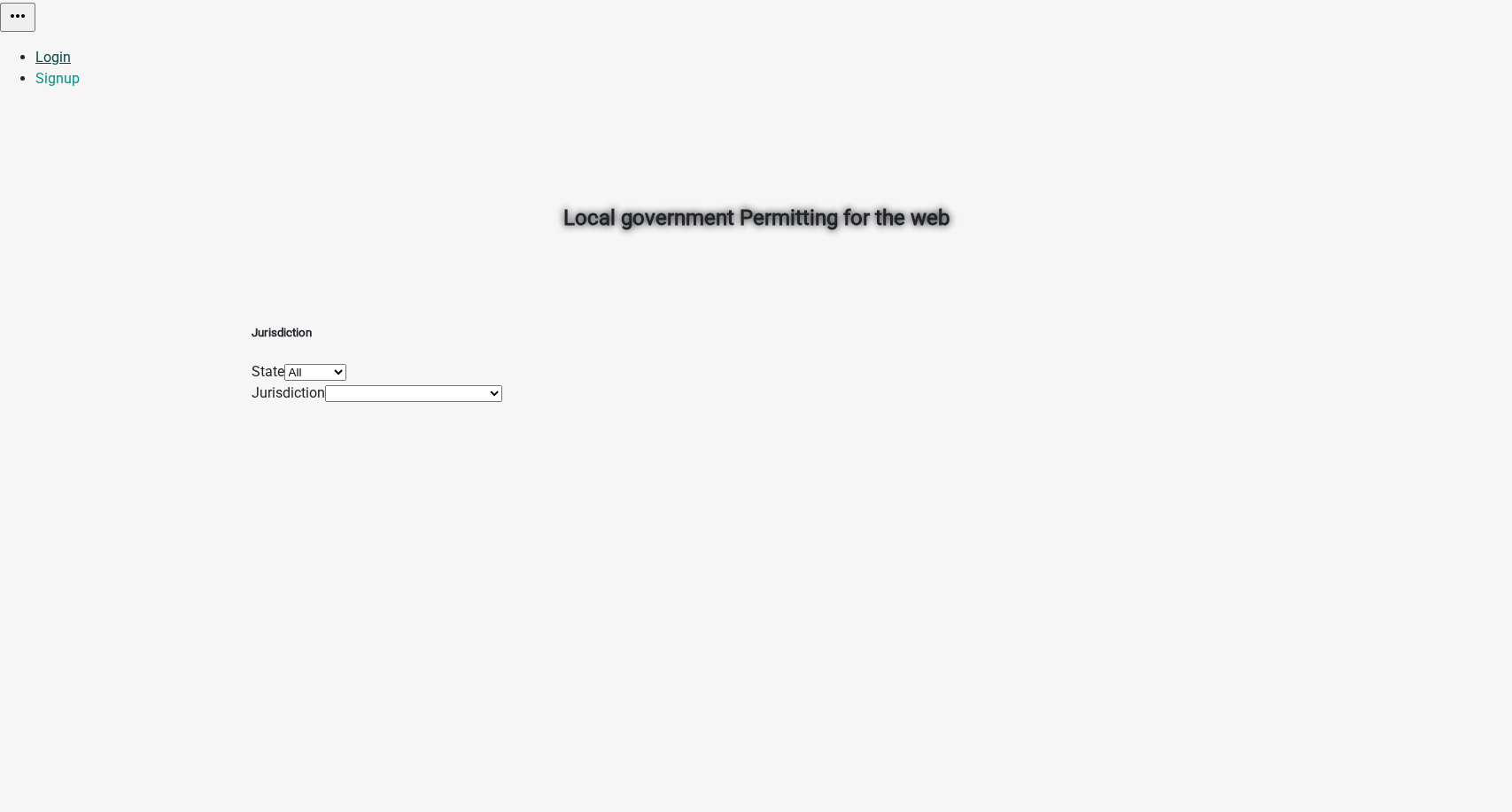 click on "Login" at bounding box center [53, 57] 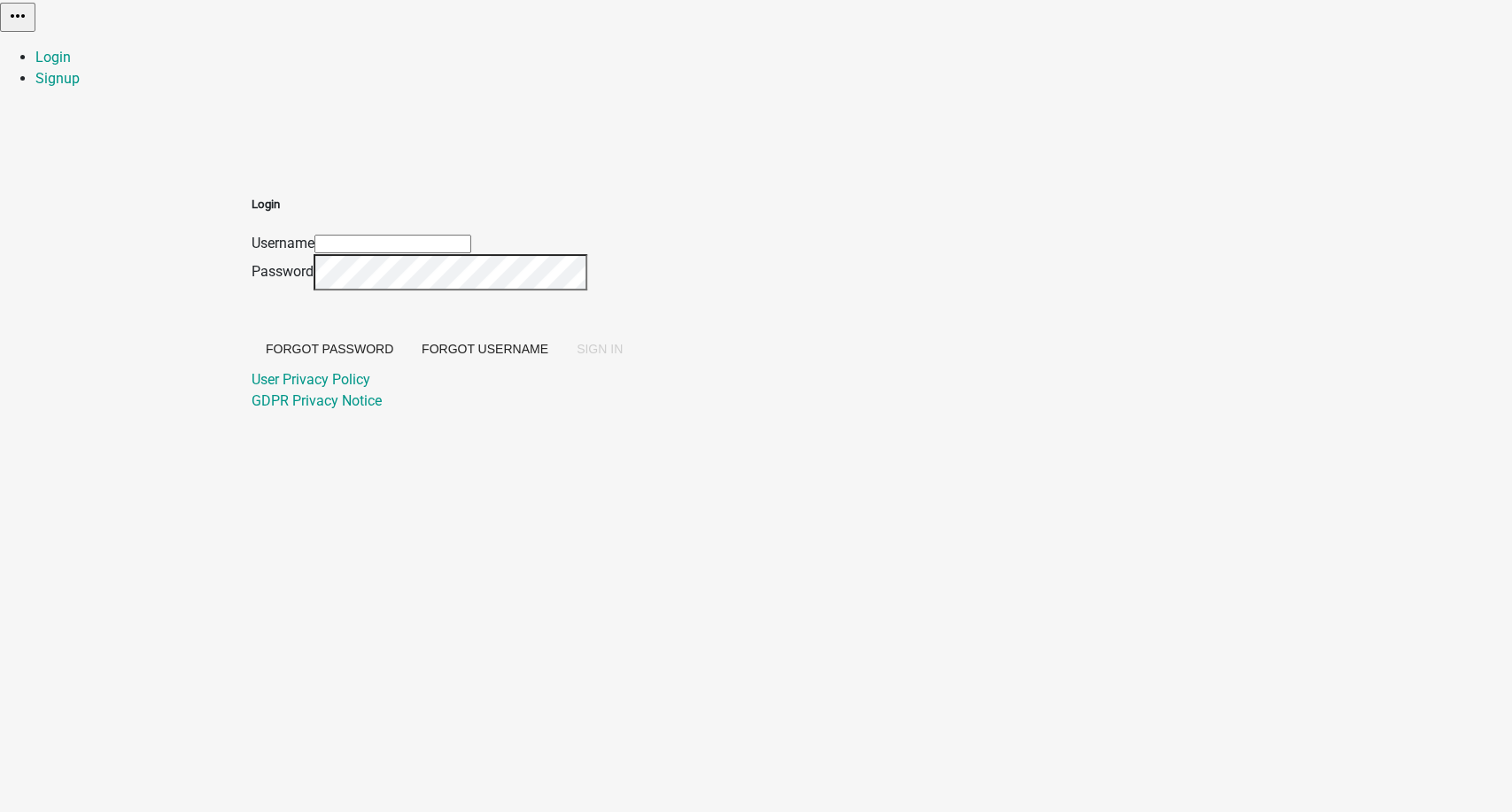 type on "ckolb" 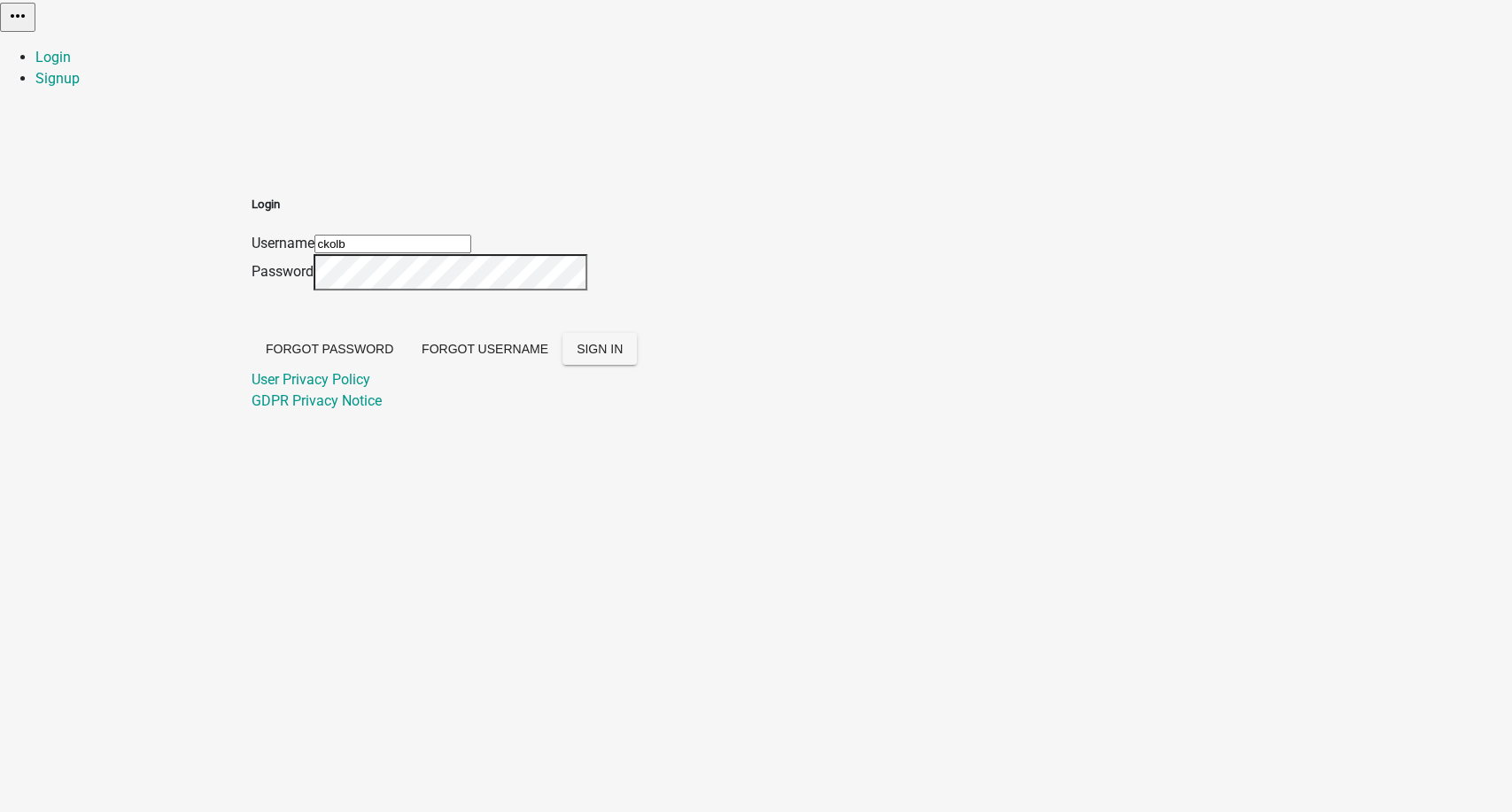click on "ckolb" at bounding box center (392, 244) 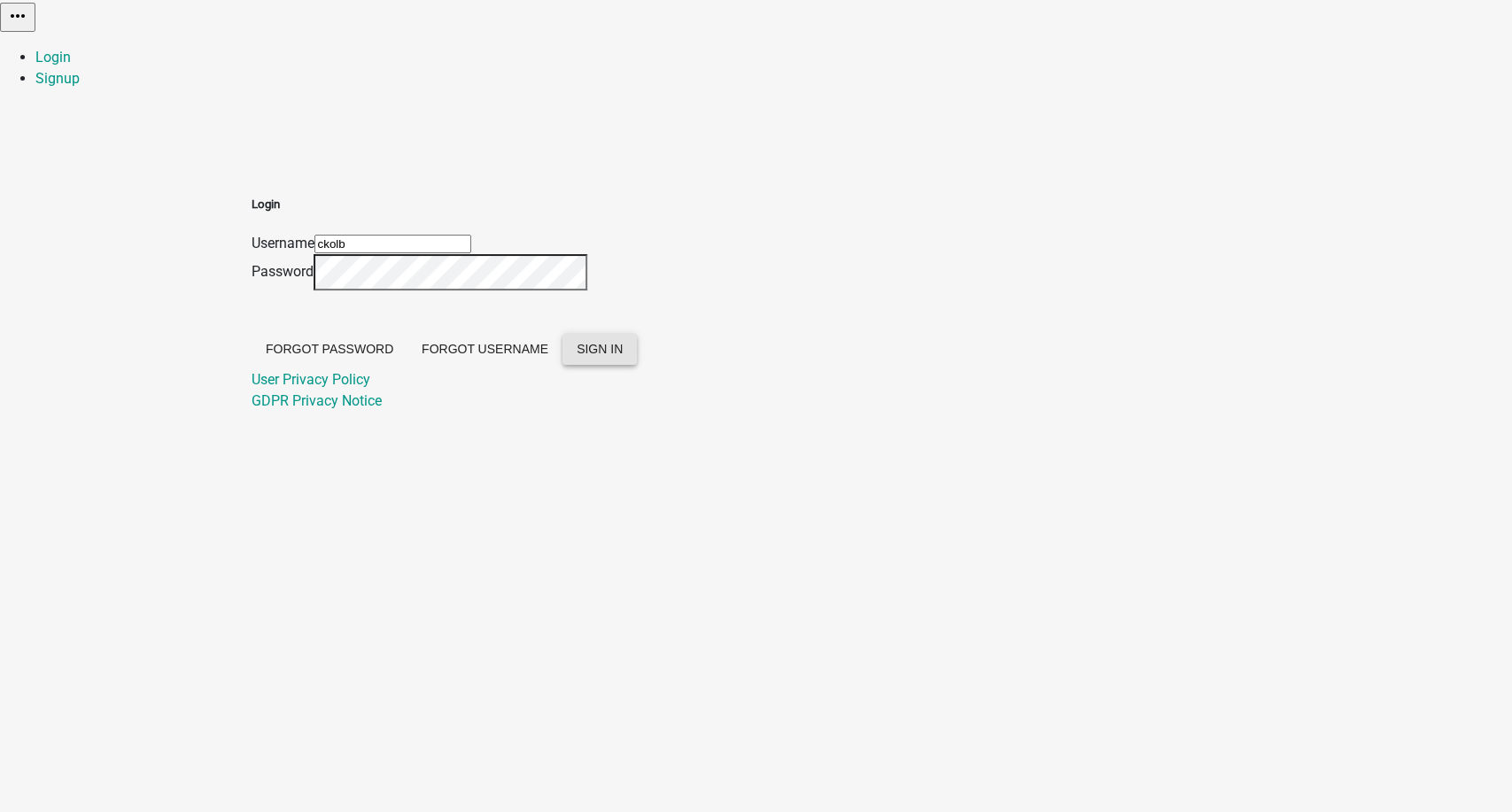 click on "SIGN IN" 